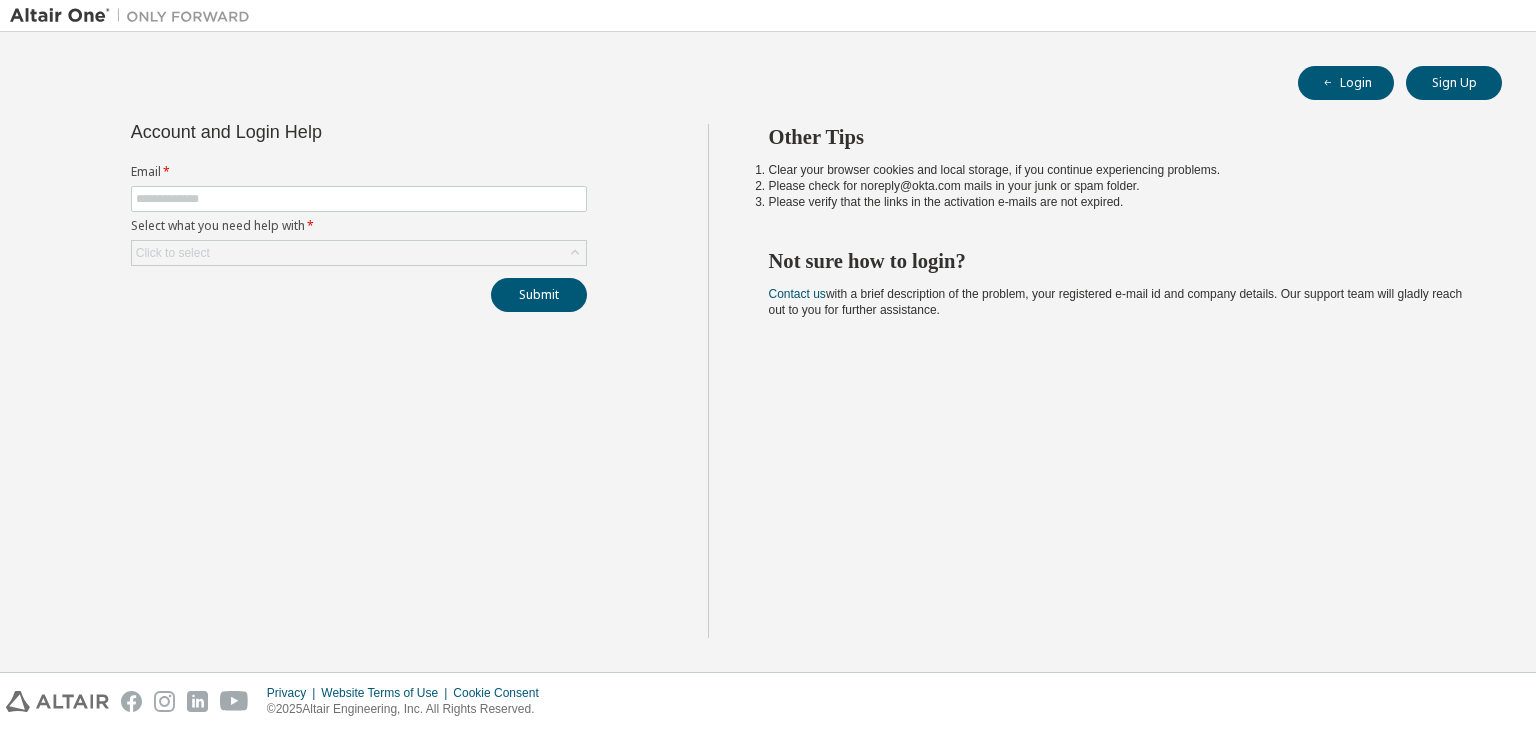 scroll, scrollTop: 0, scrollLeft: 0, axis: both 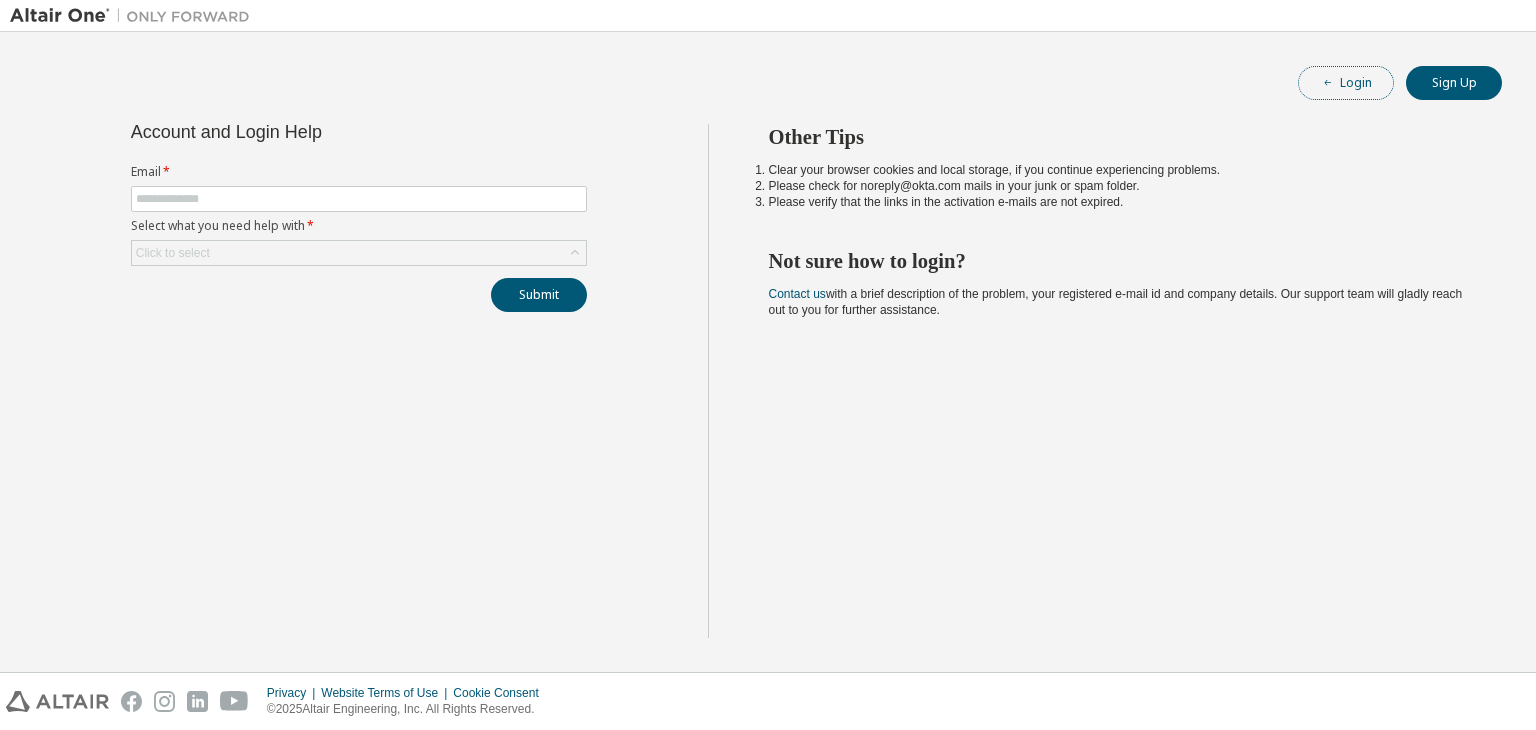 click on "Login" at bounding box center (1346, 83) 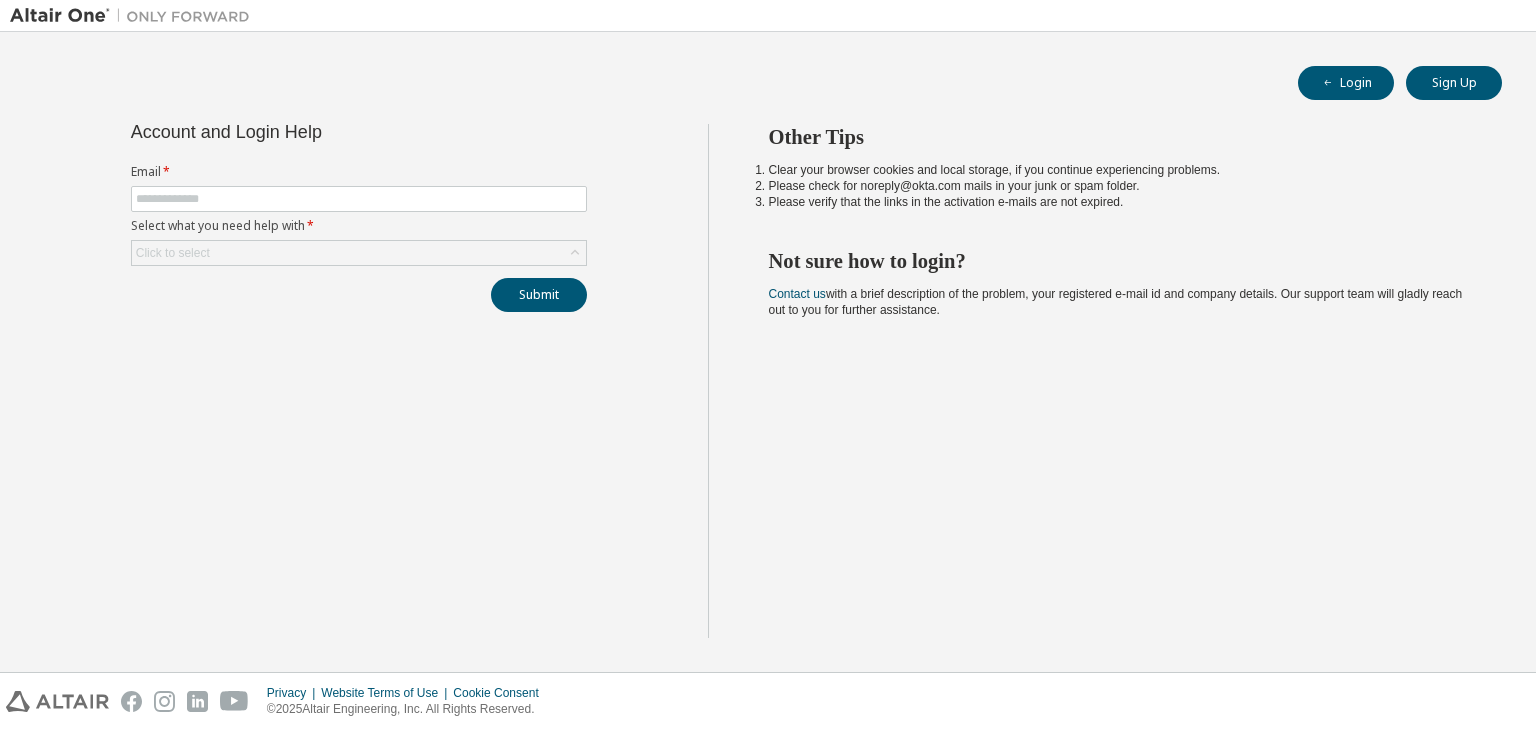 scroll, scrollTop: 0, scrollLeft: 0, axis: both 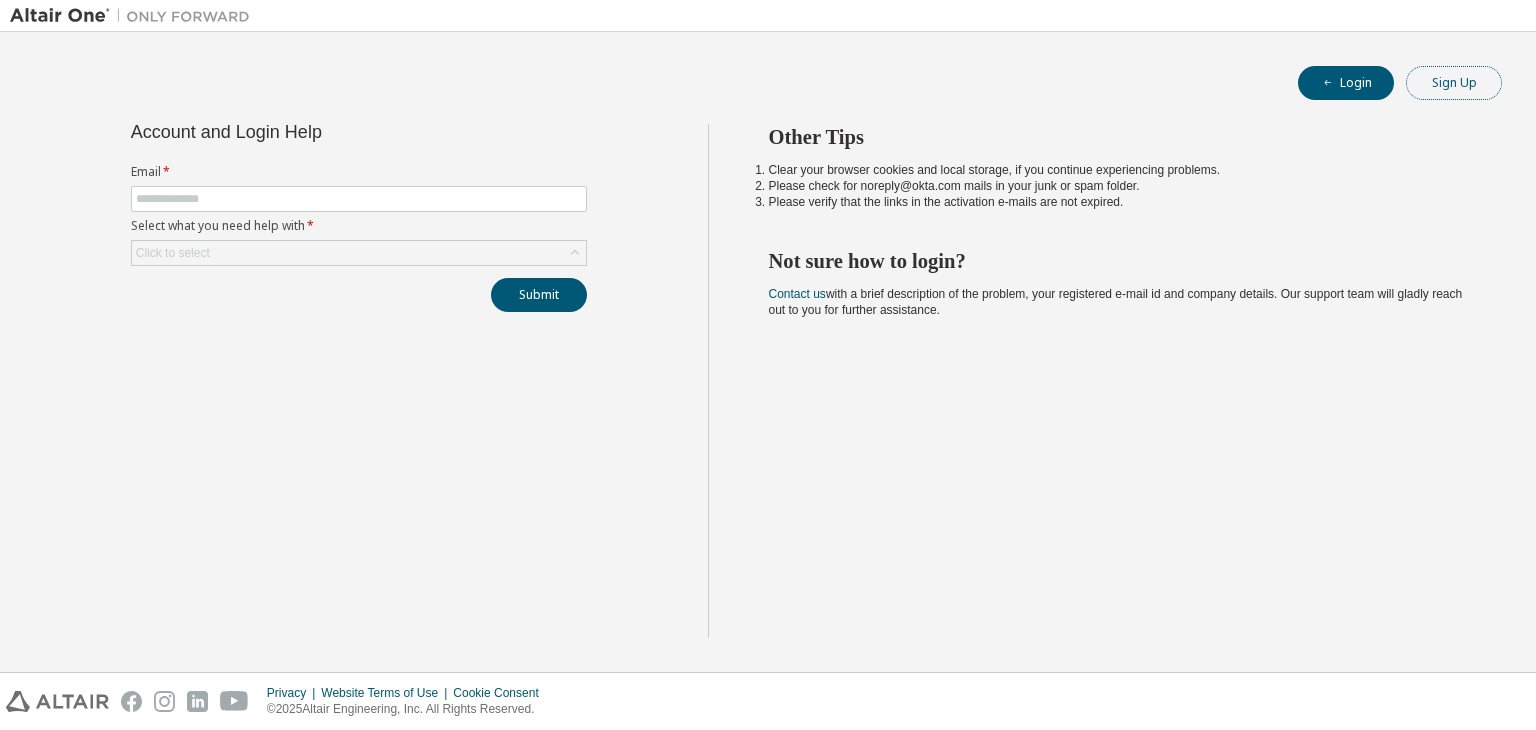 click on "Sign Up" at bounding box center (1454, 83) 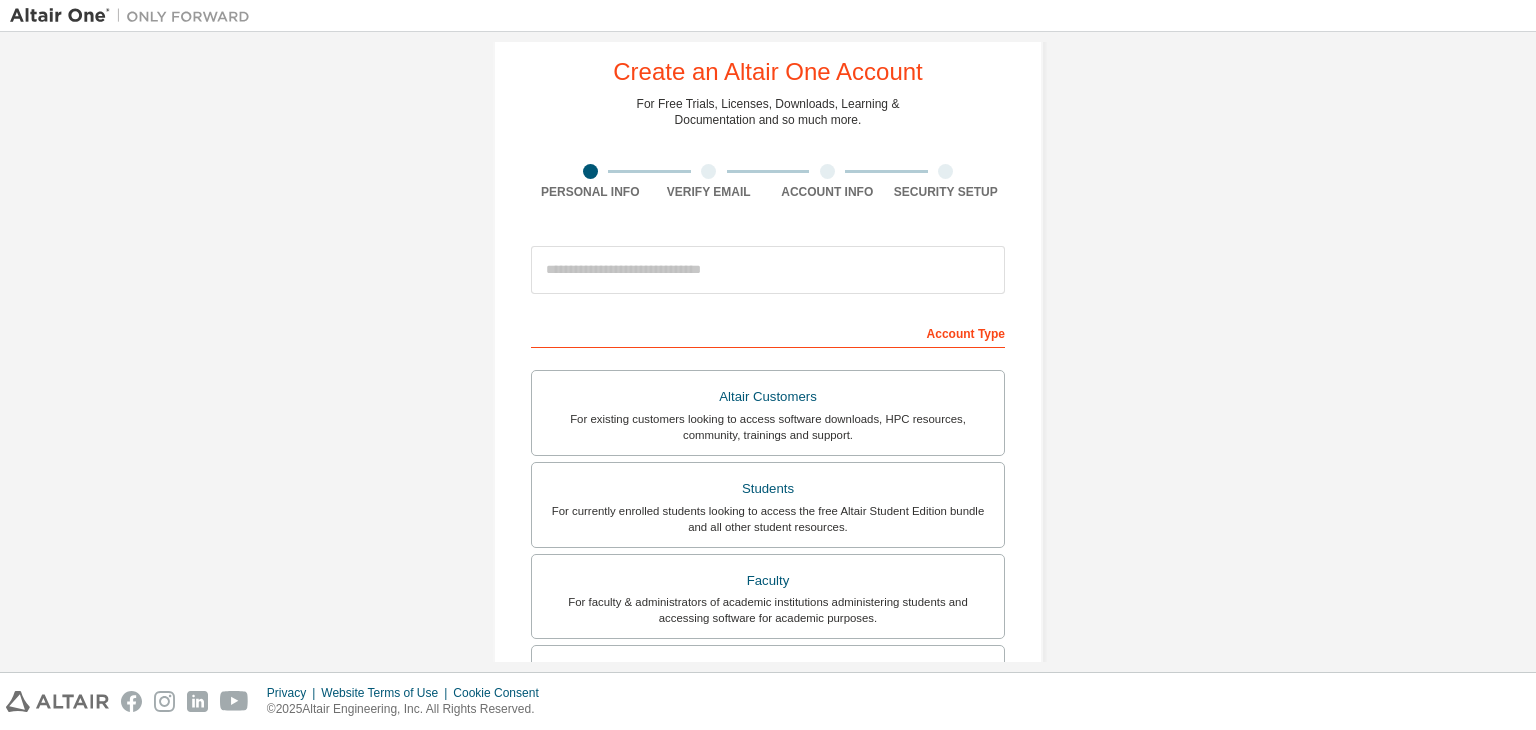 scroll, scrollTop: 71, scrollLeft: 0, axis: vertical 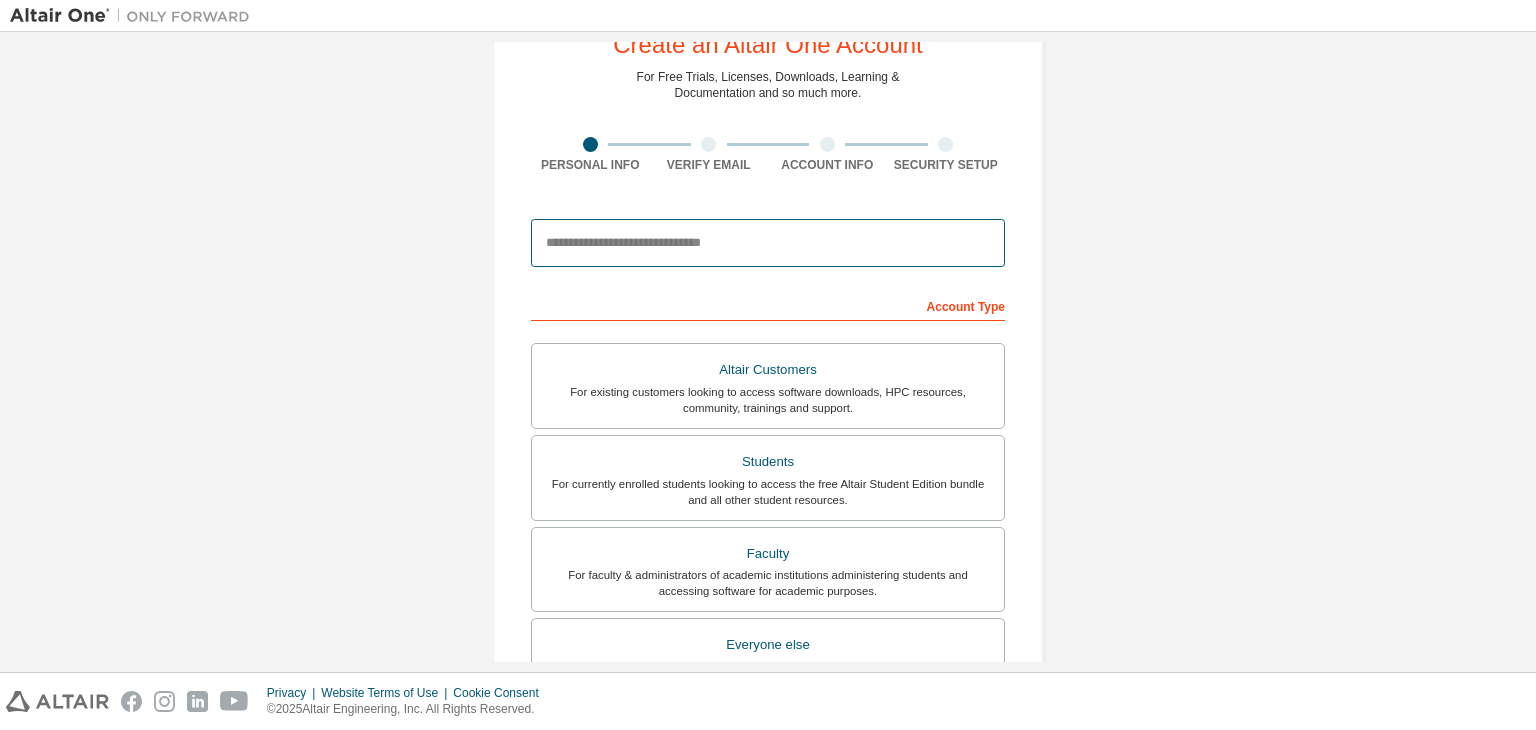 click at bounding box center [768, 243] 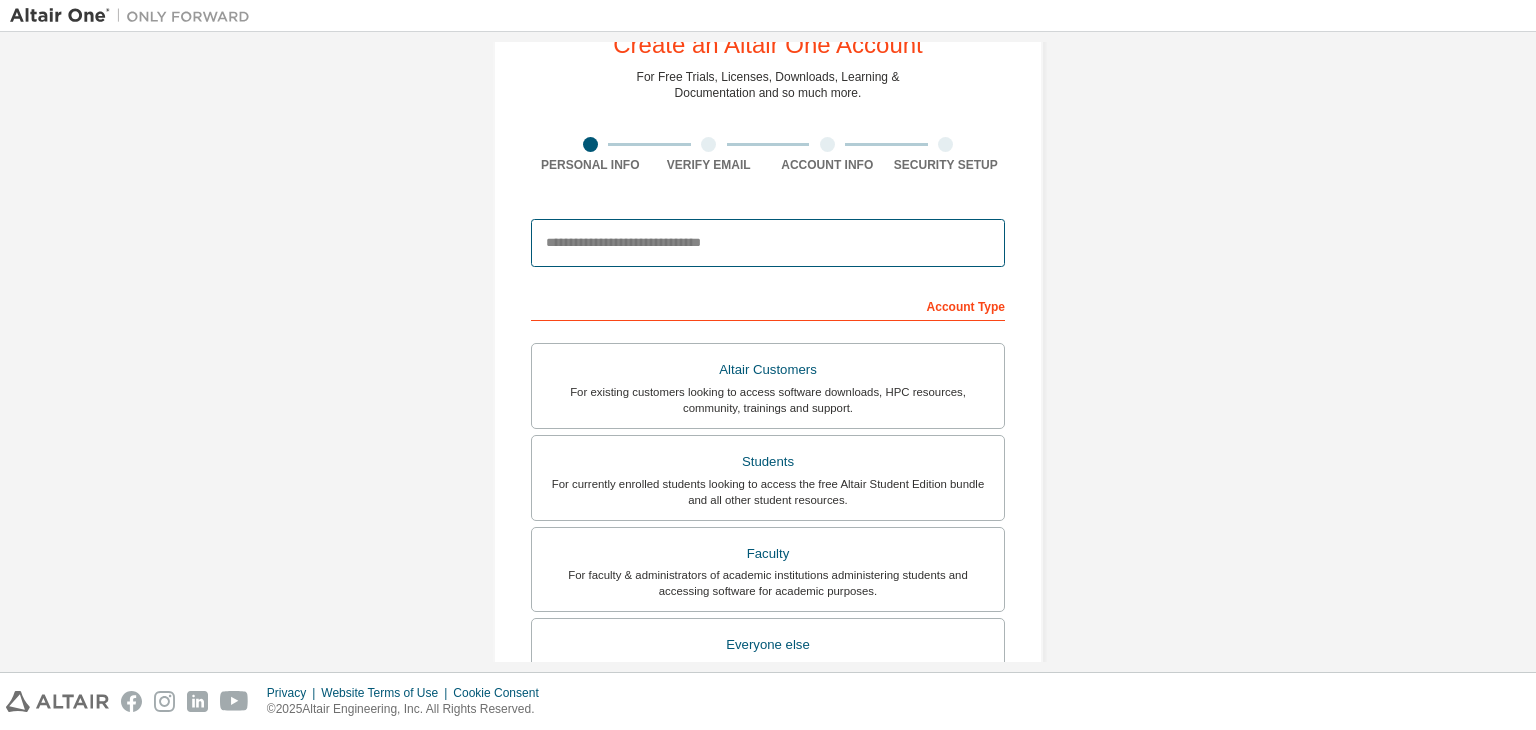 click at bounding box center [768, 243] 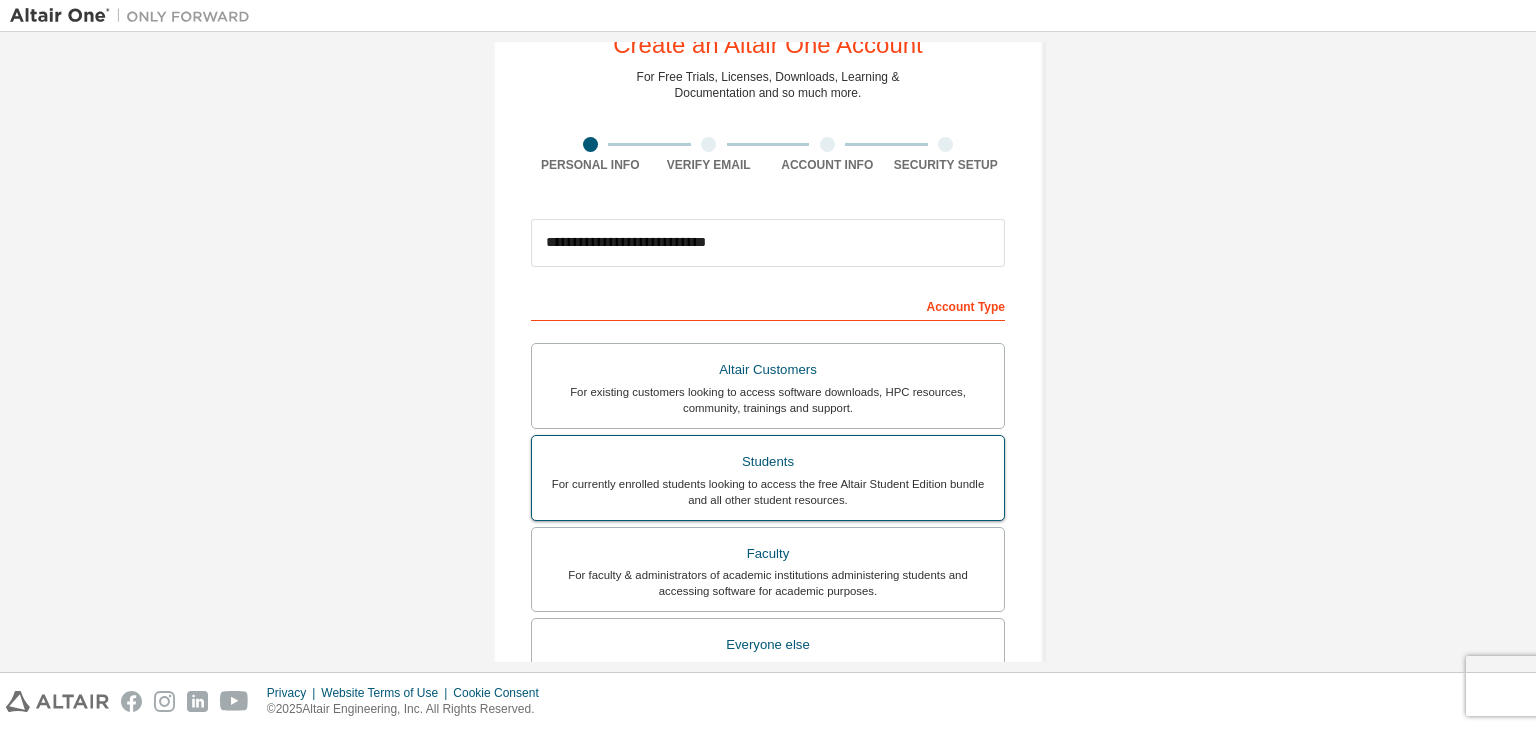 click on "Students" at bounding box center (768, 462) 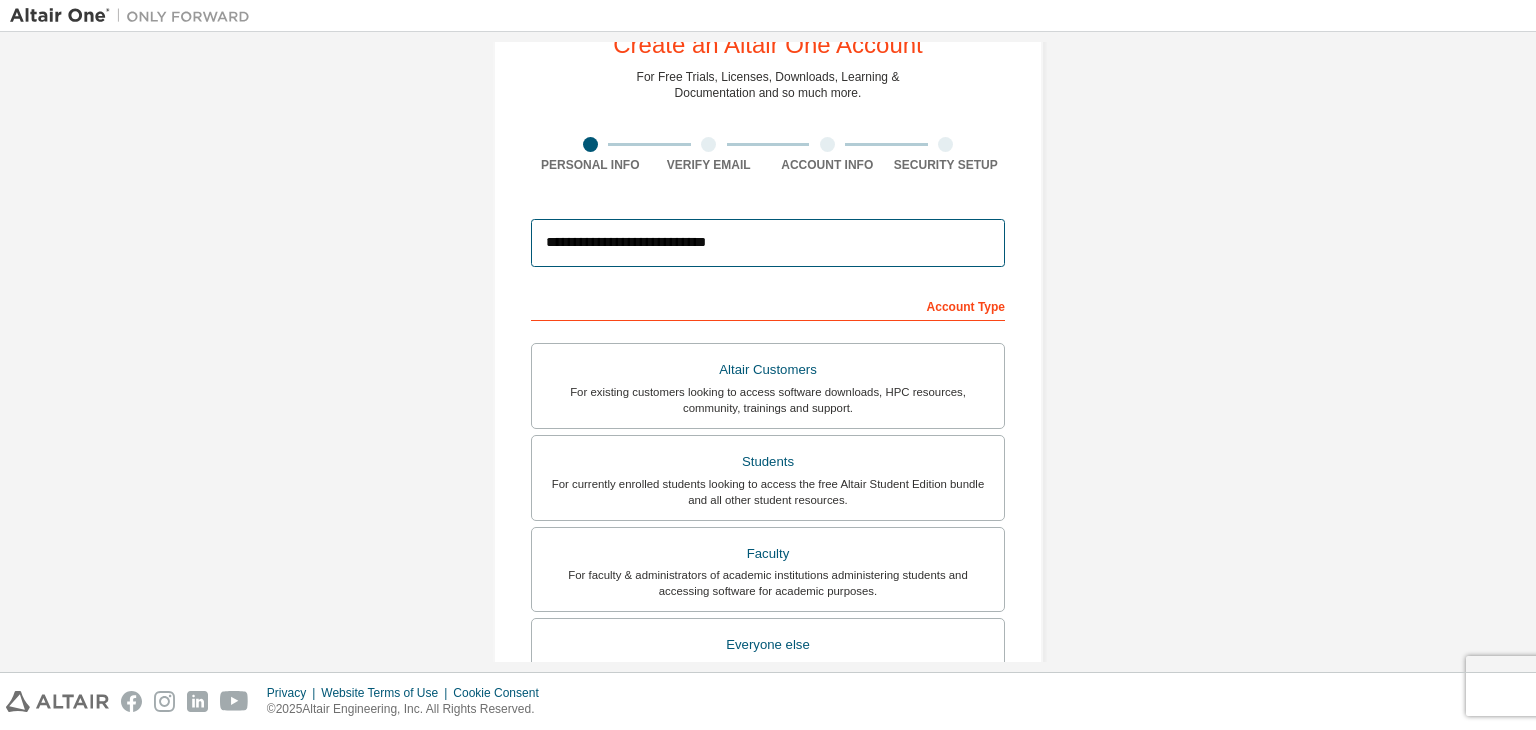 click on "**********" at bounding box center (768, 243) 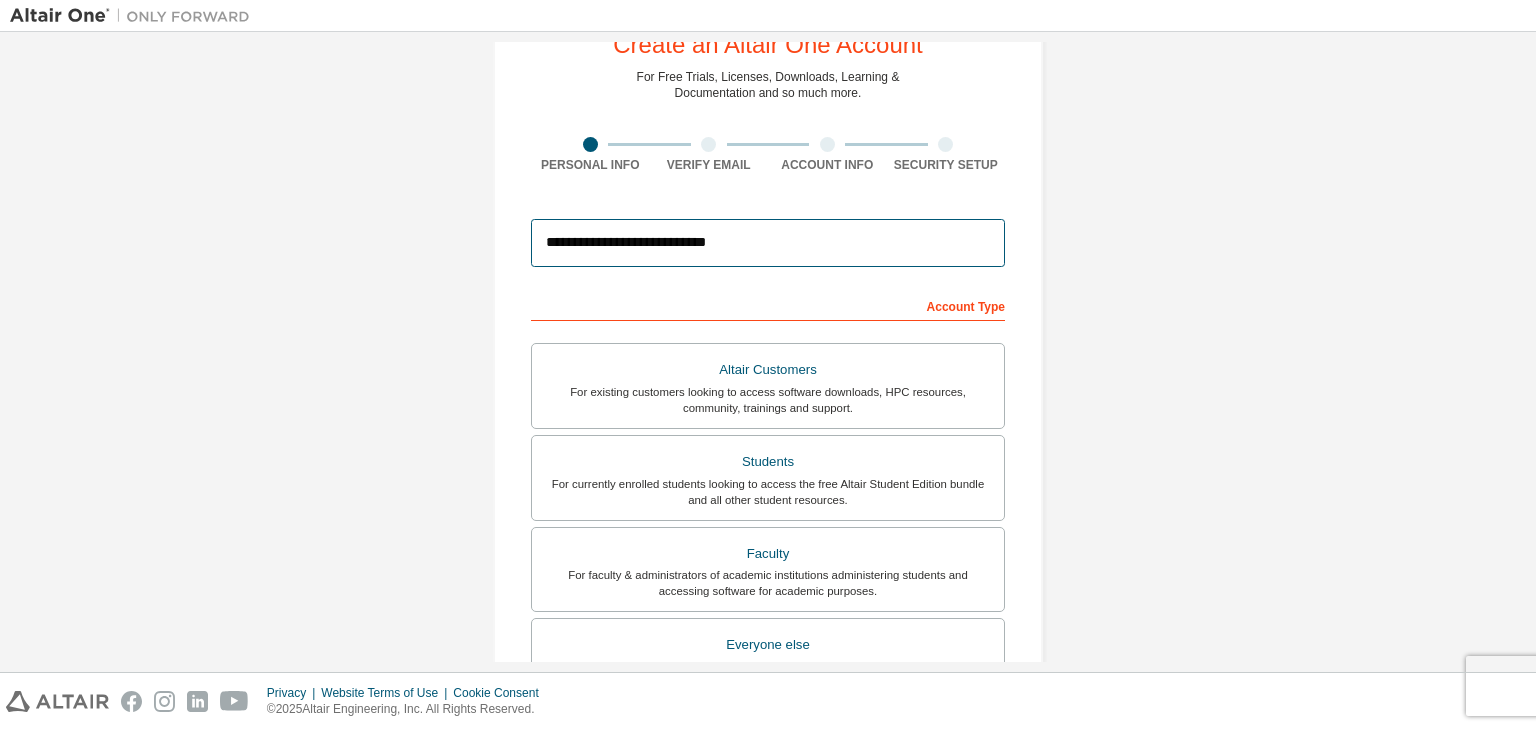 click on "**********" at bounding box center (768, 243) 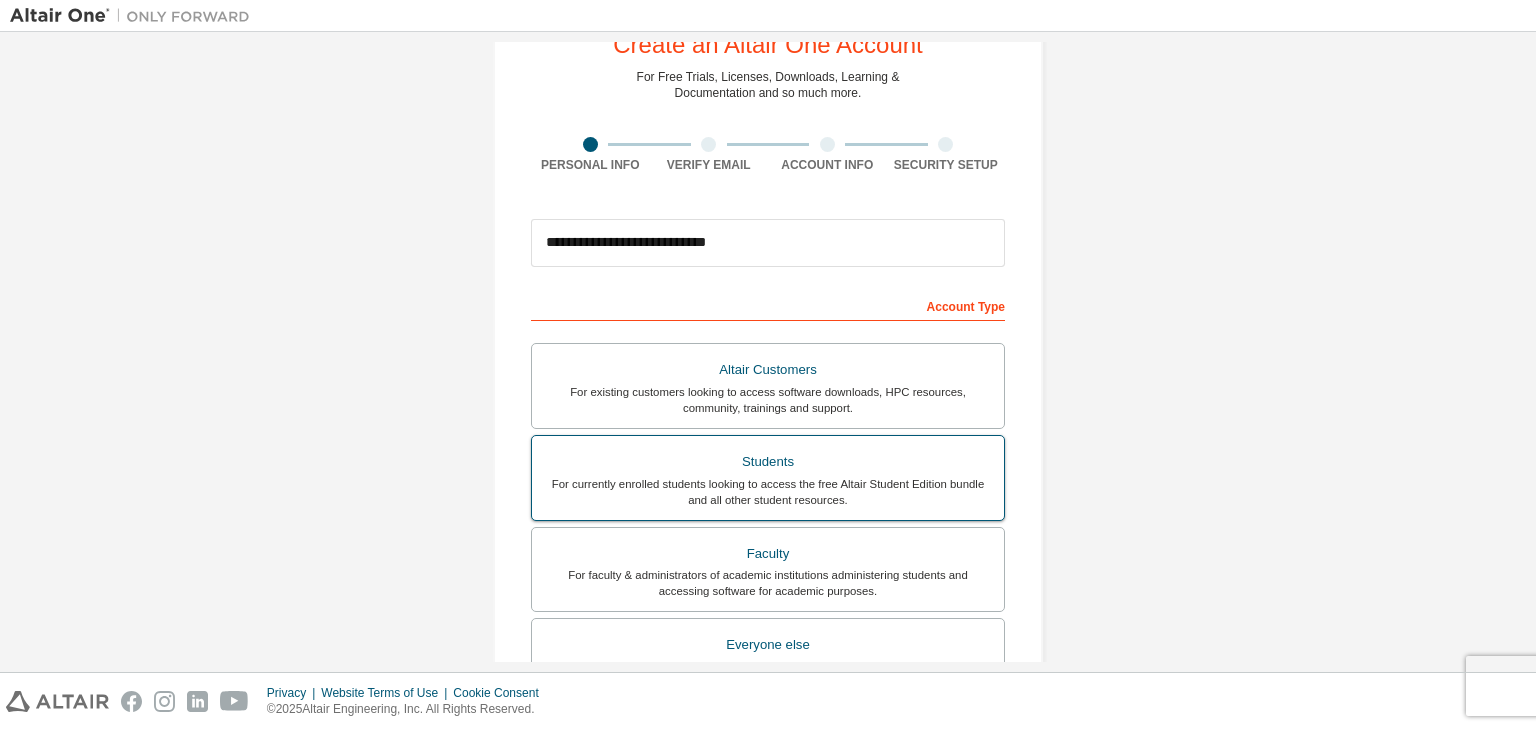 click on "Students" at bounding box center (768, 462) 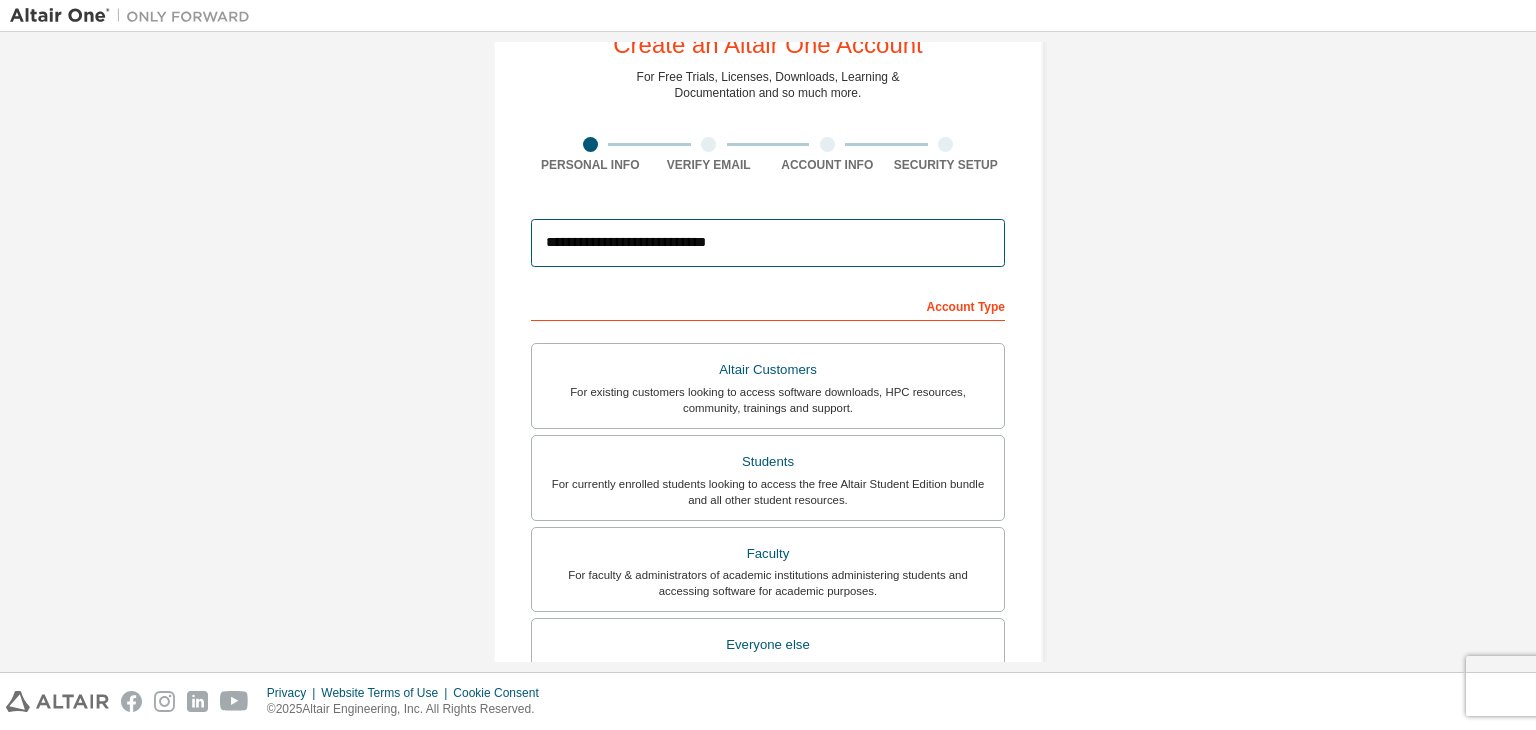 click on "**********" at bounding box center [768, 243] 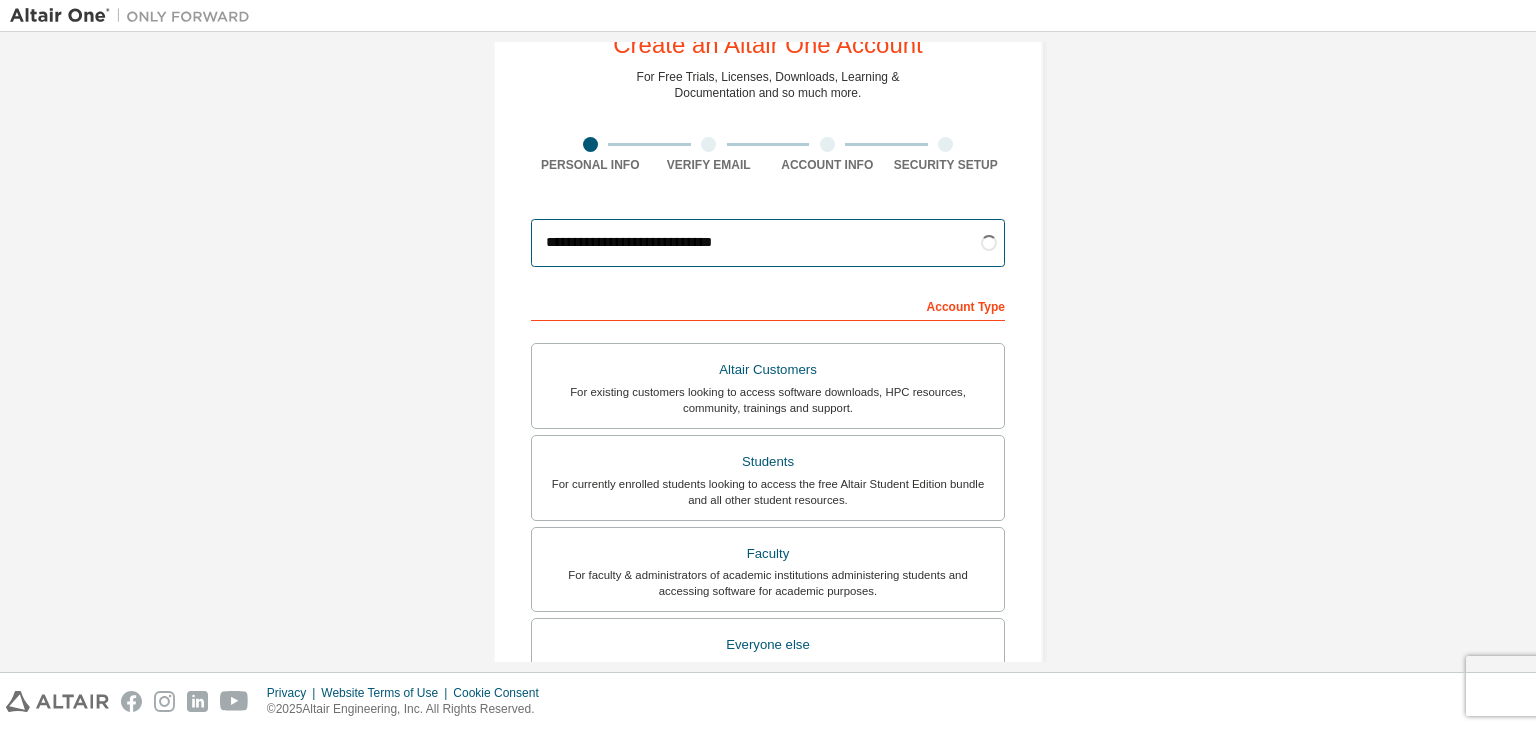 click on "**********" at bounding box center (768, 243) 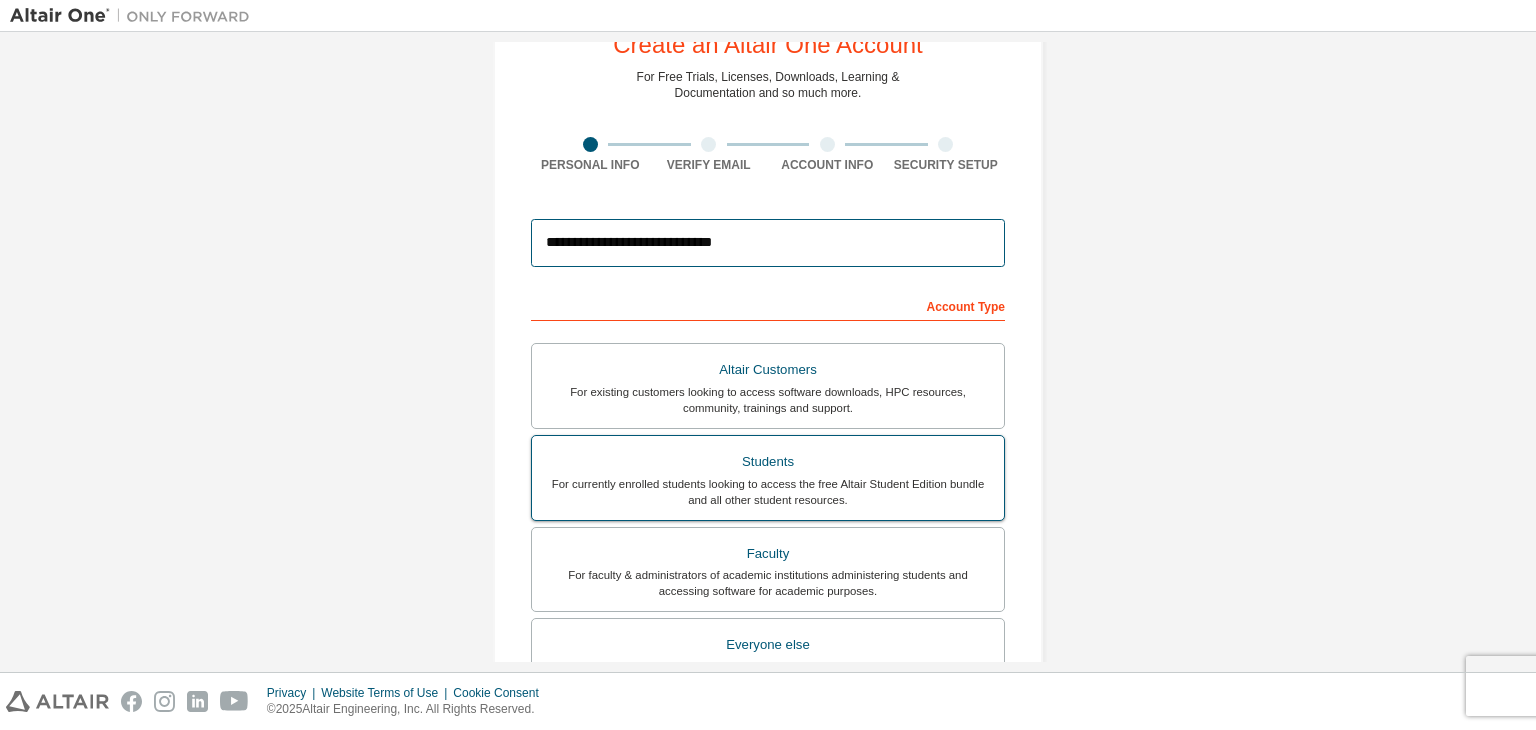 type on "**********" 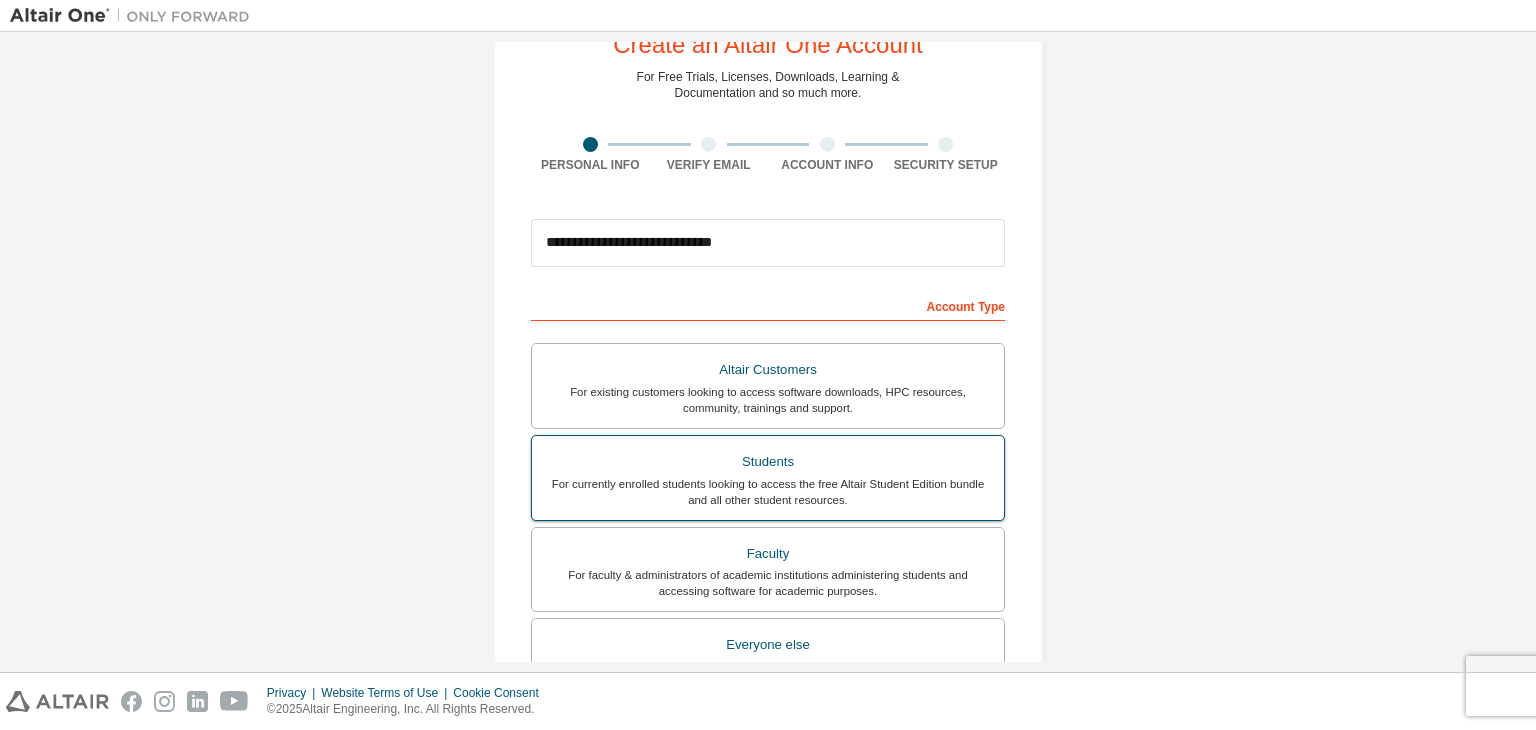 click on "Students" at bounding box center (768, 462) 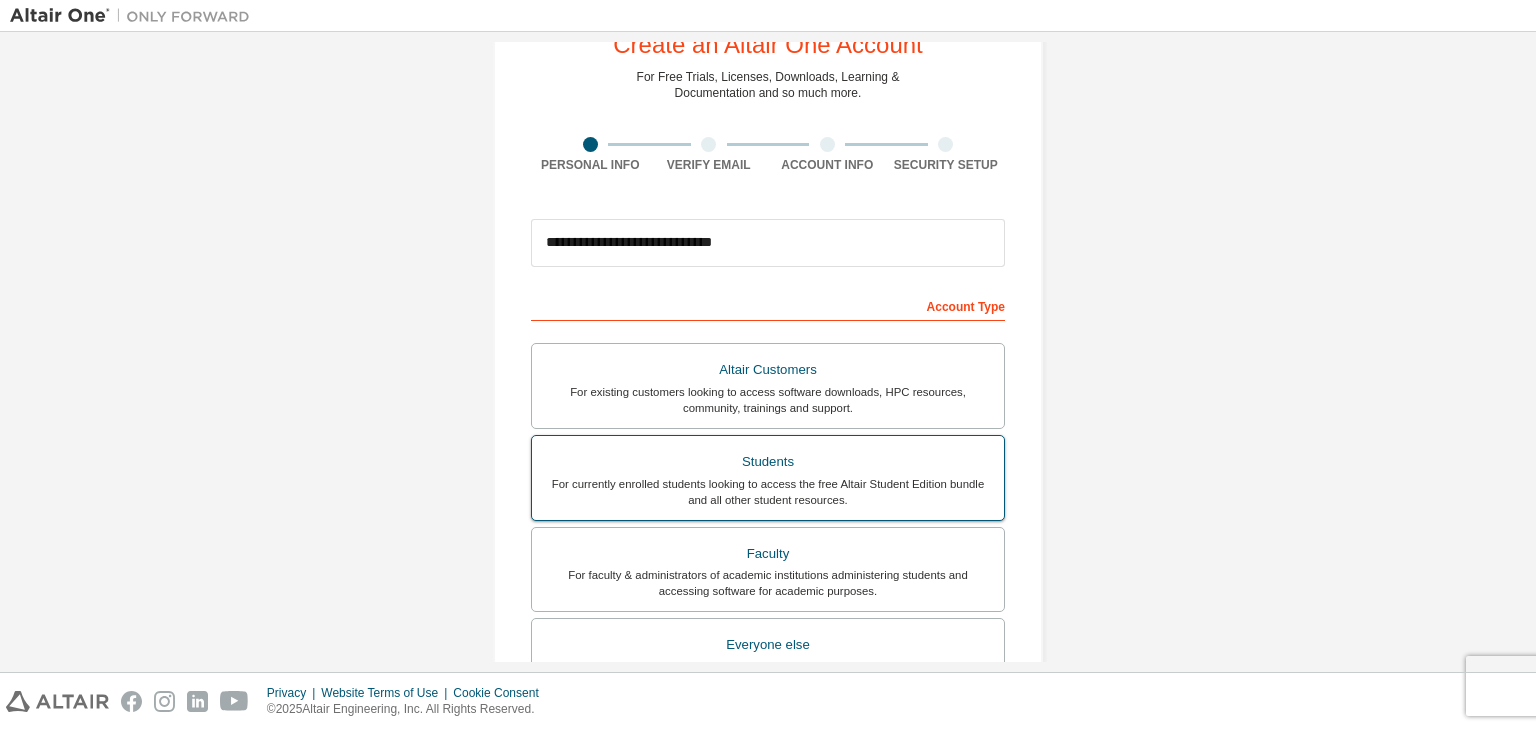 click on "Students" at bounding box center (768, 462) 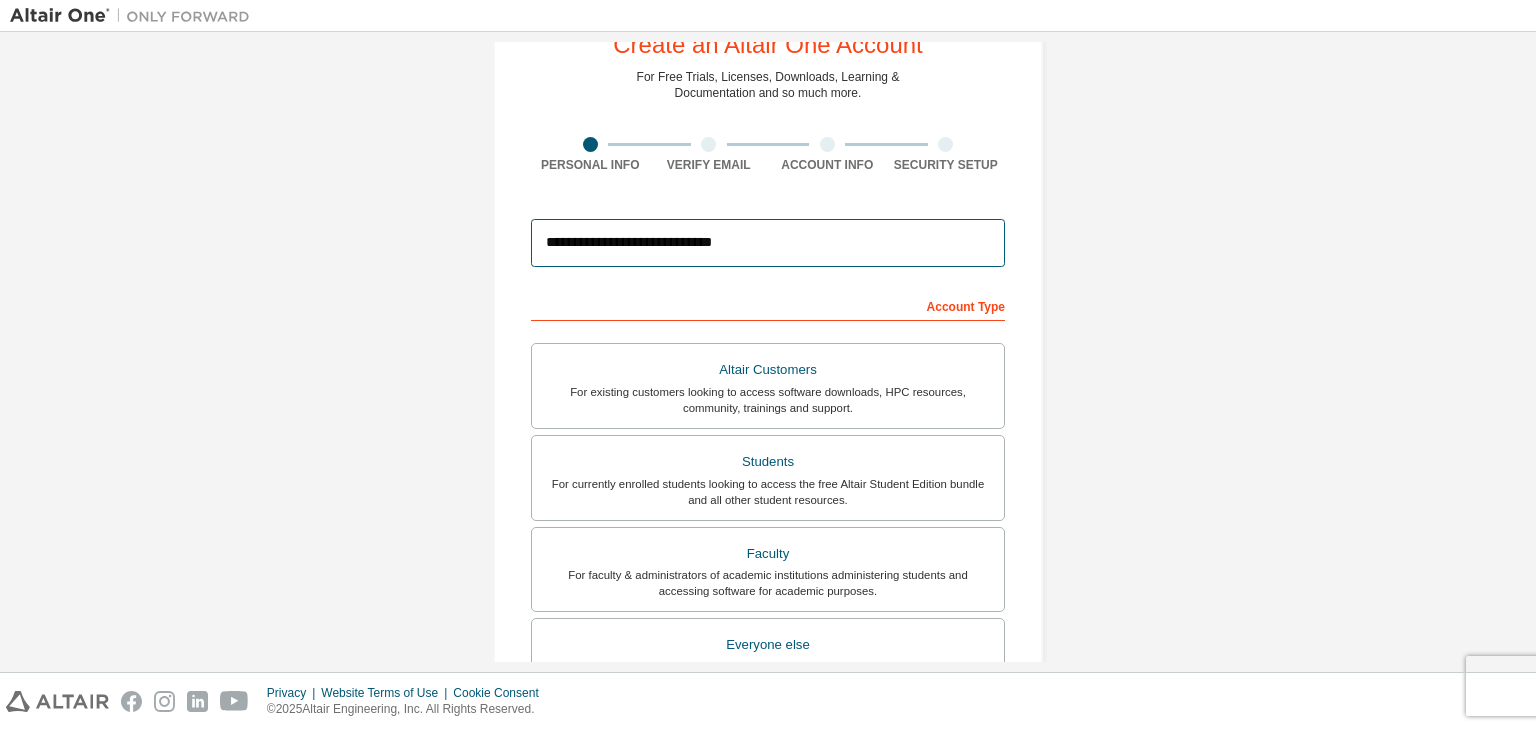 click on "**********" at bounding box center (768, 243) 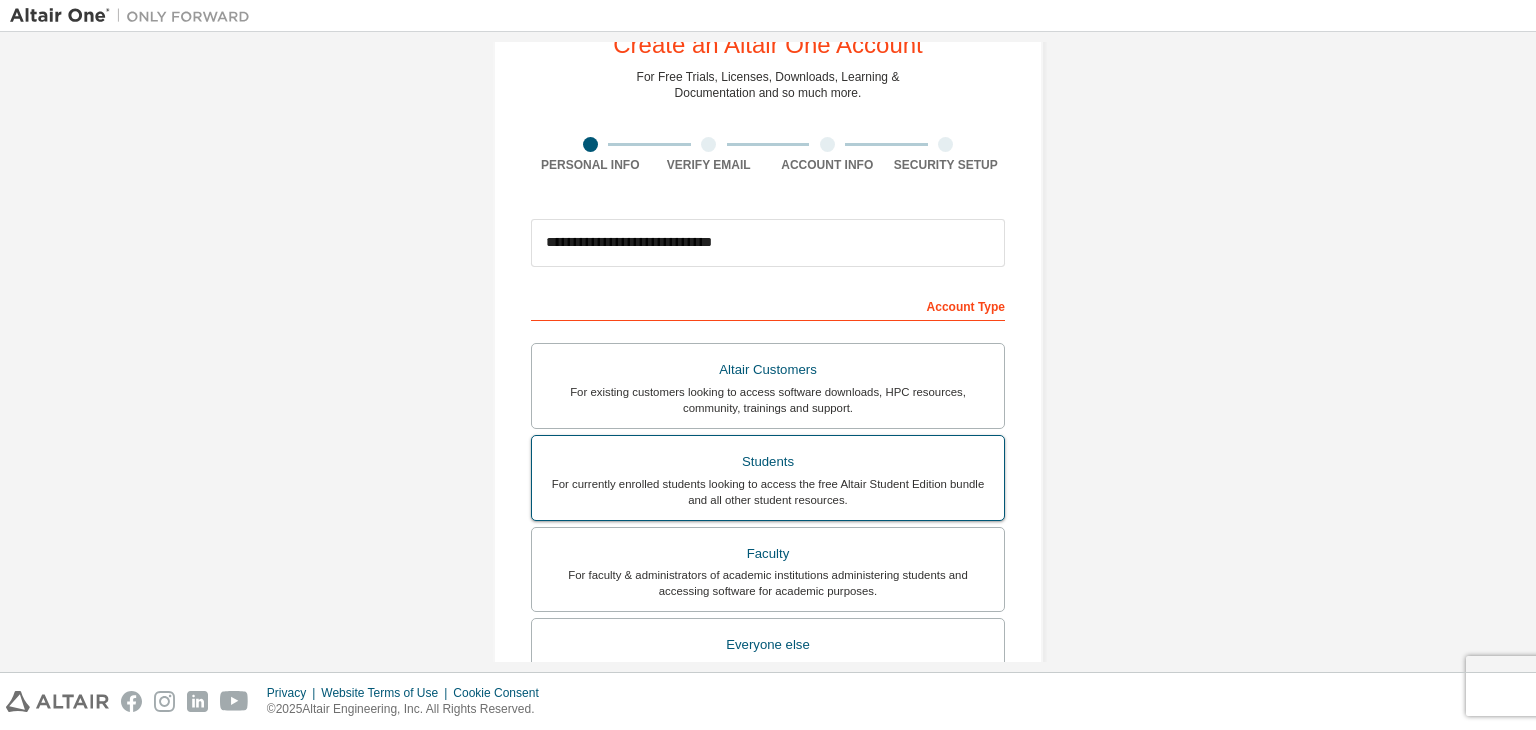 click on "Students" at bounding box center (768, 462) 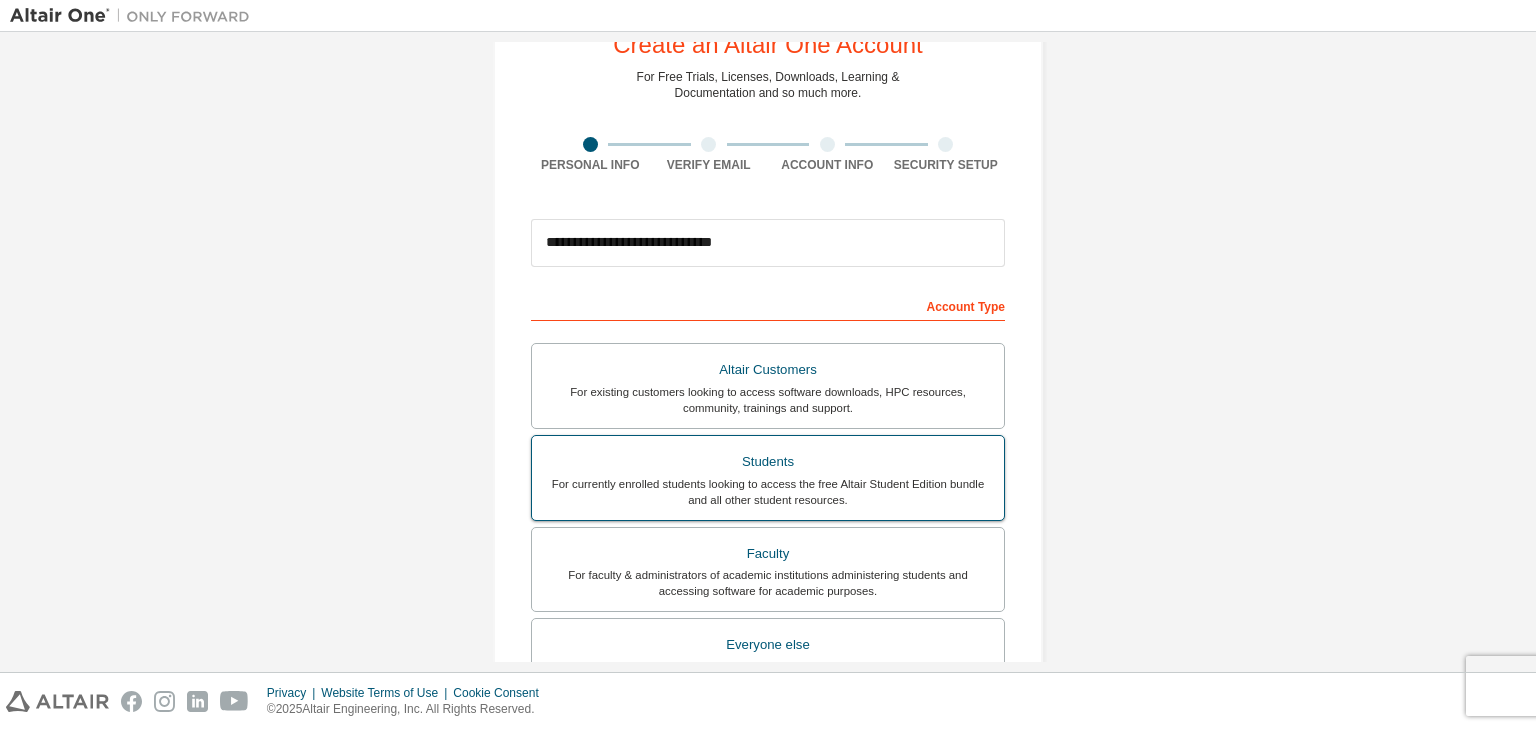 click on "Students" at bounding box center (768, 462) 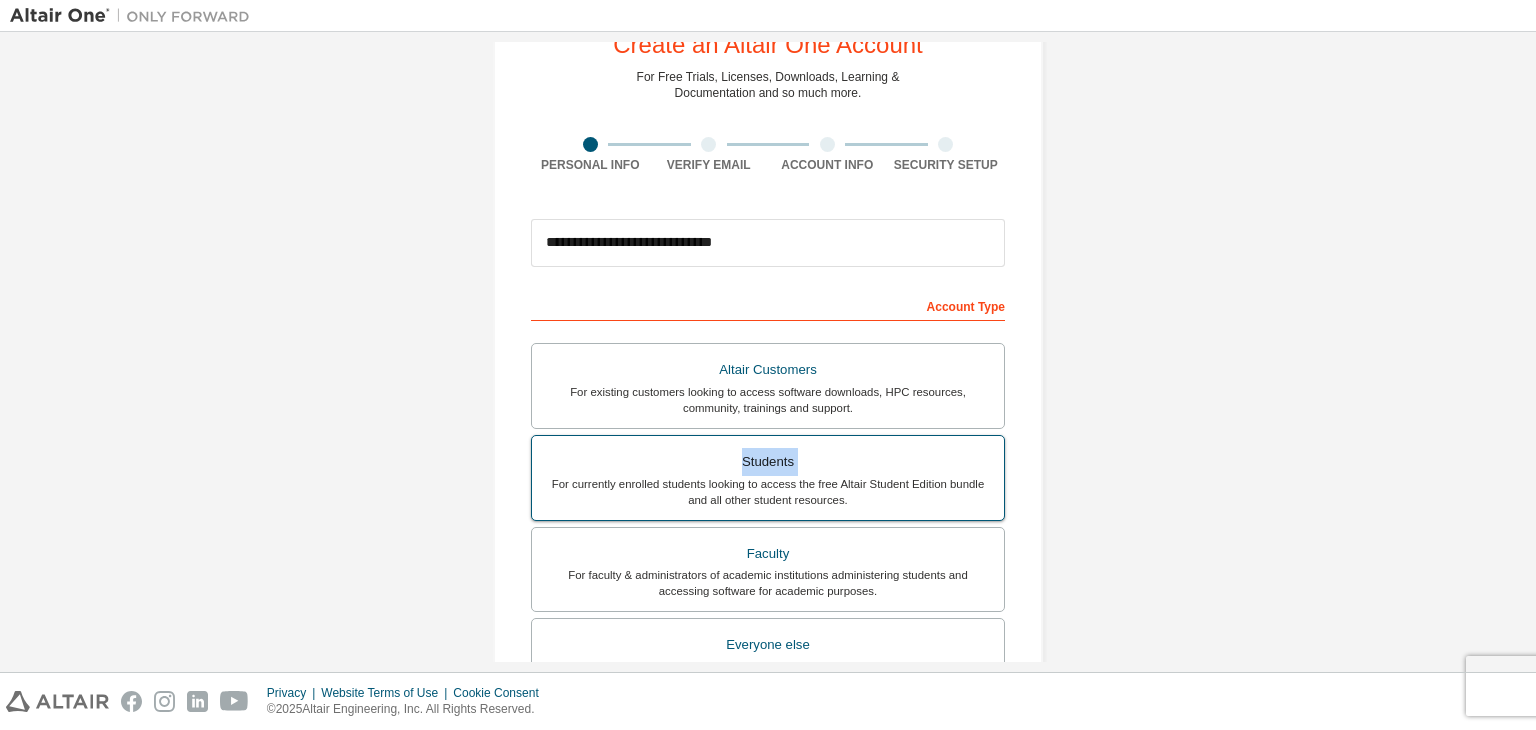 click on "Students" at bounding box center [768, 462] 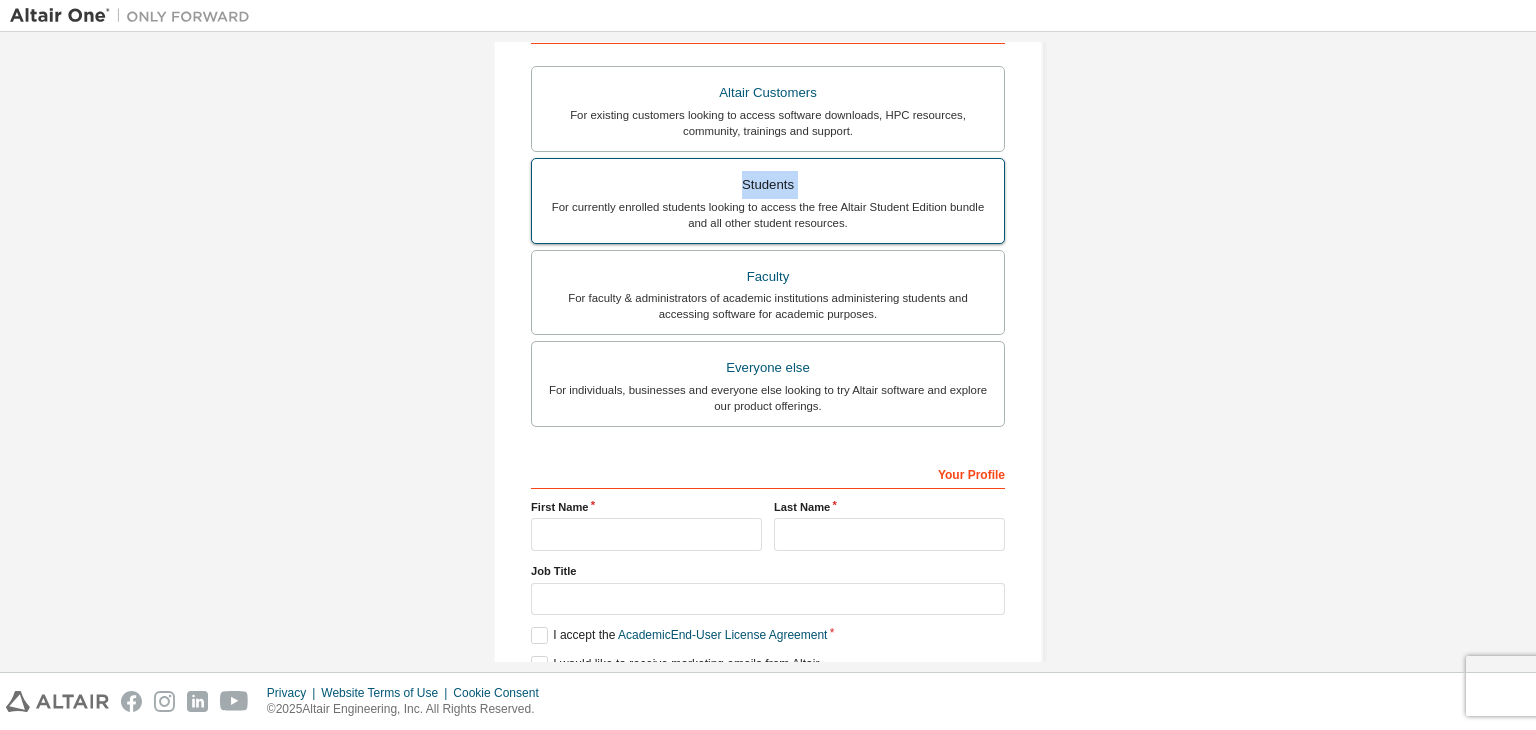 scroll, scrollTop: 435, scrollLeft: 0, axis: vertical 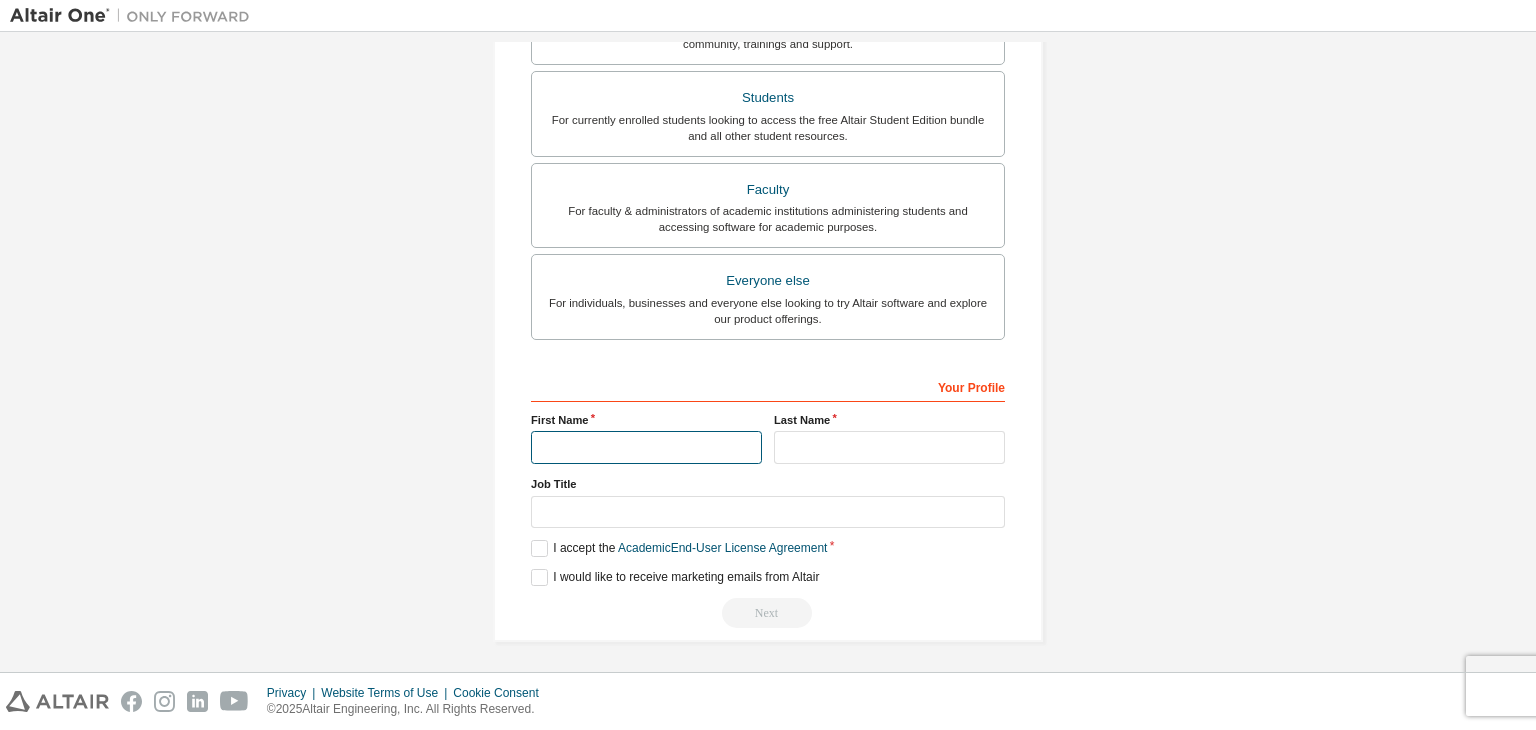 click at bounding box center [646, 447] 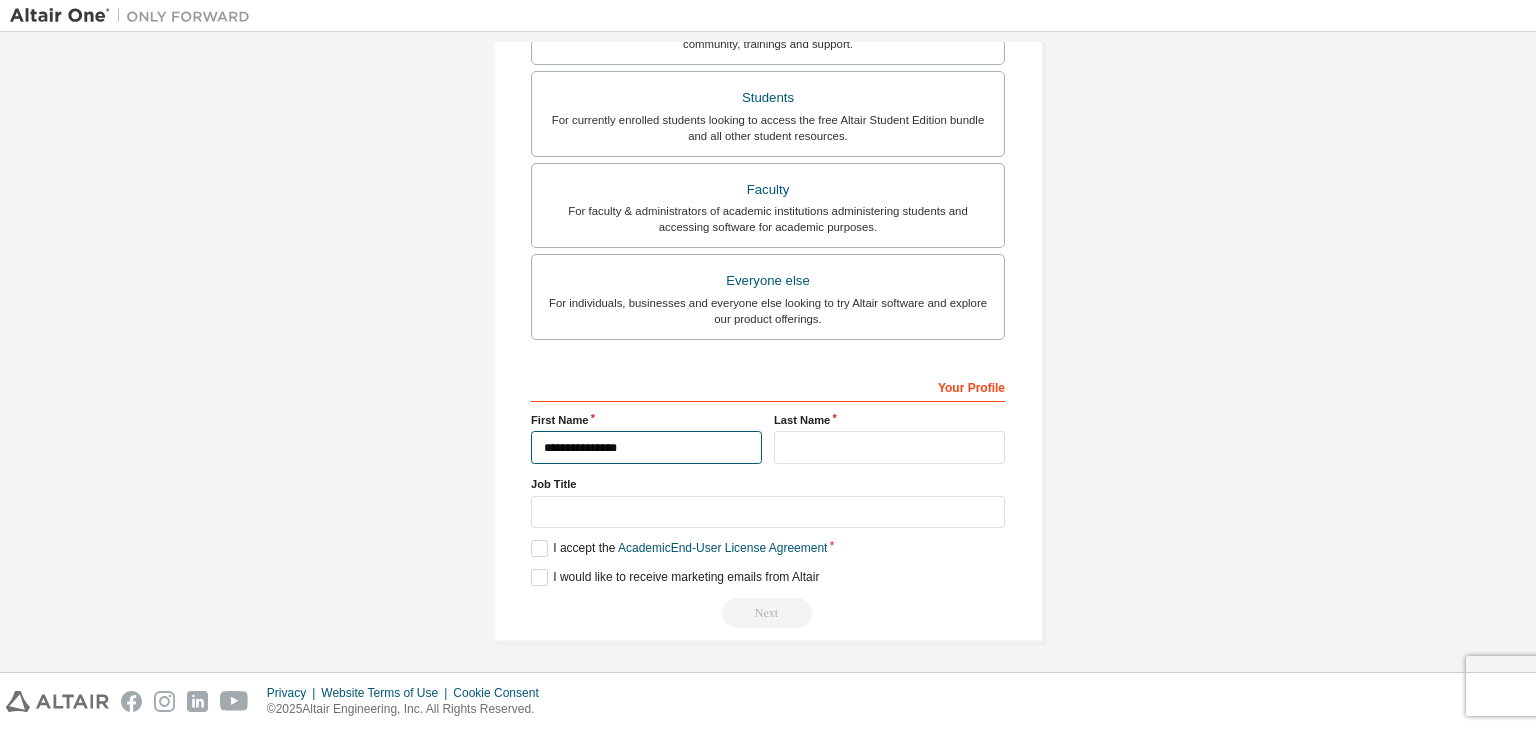 click on "**********" at bounding box center [646, 447] 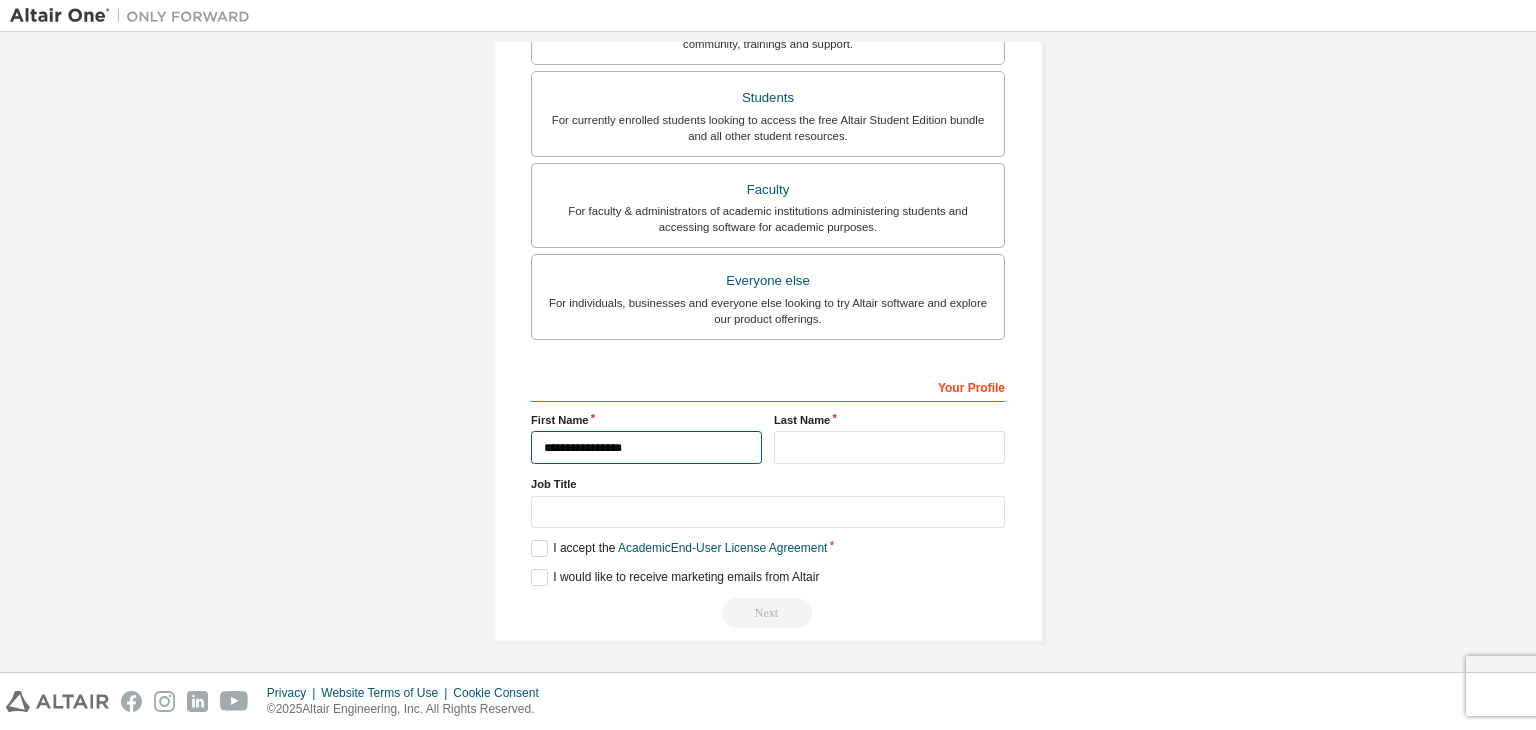 type on "**********" 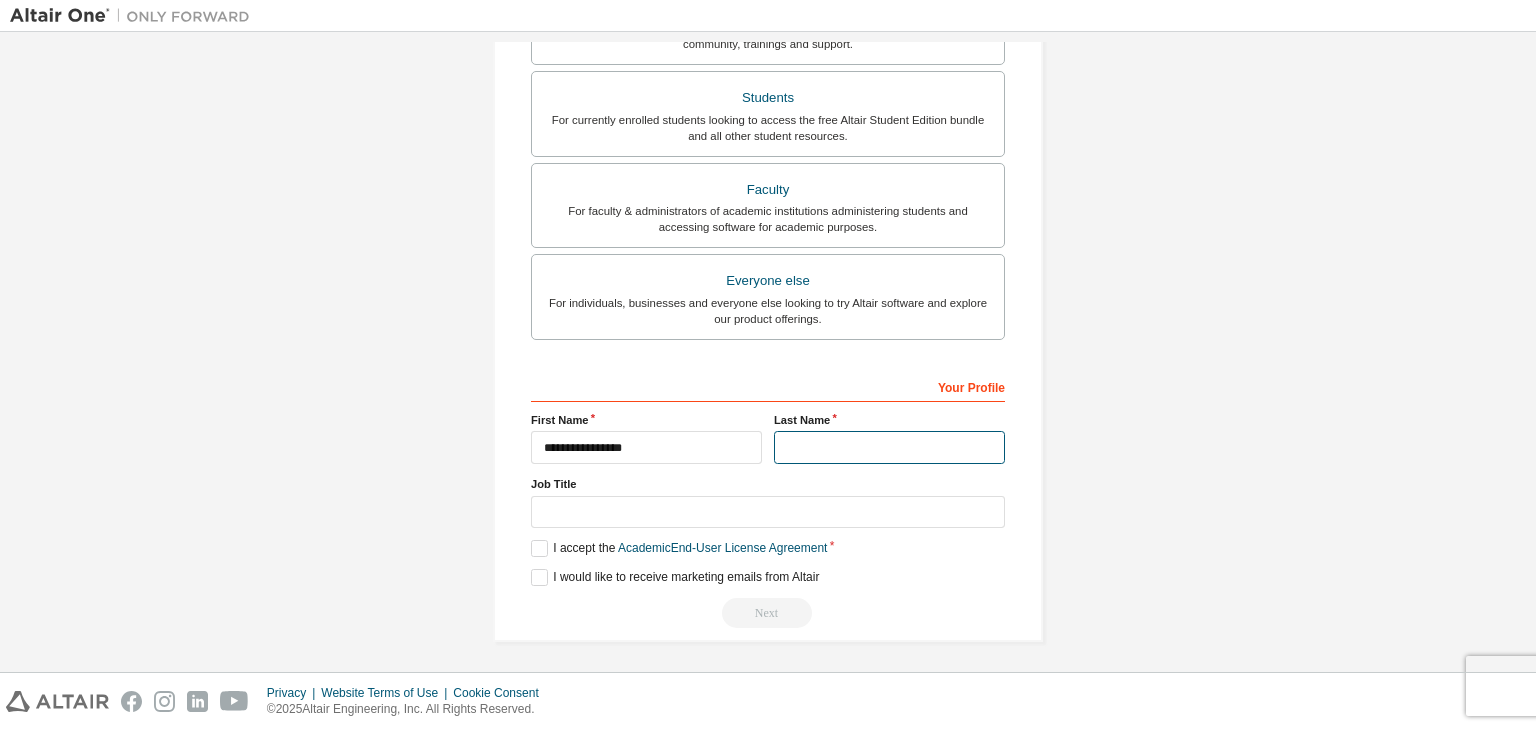 click at bounding box center [889, 447] 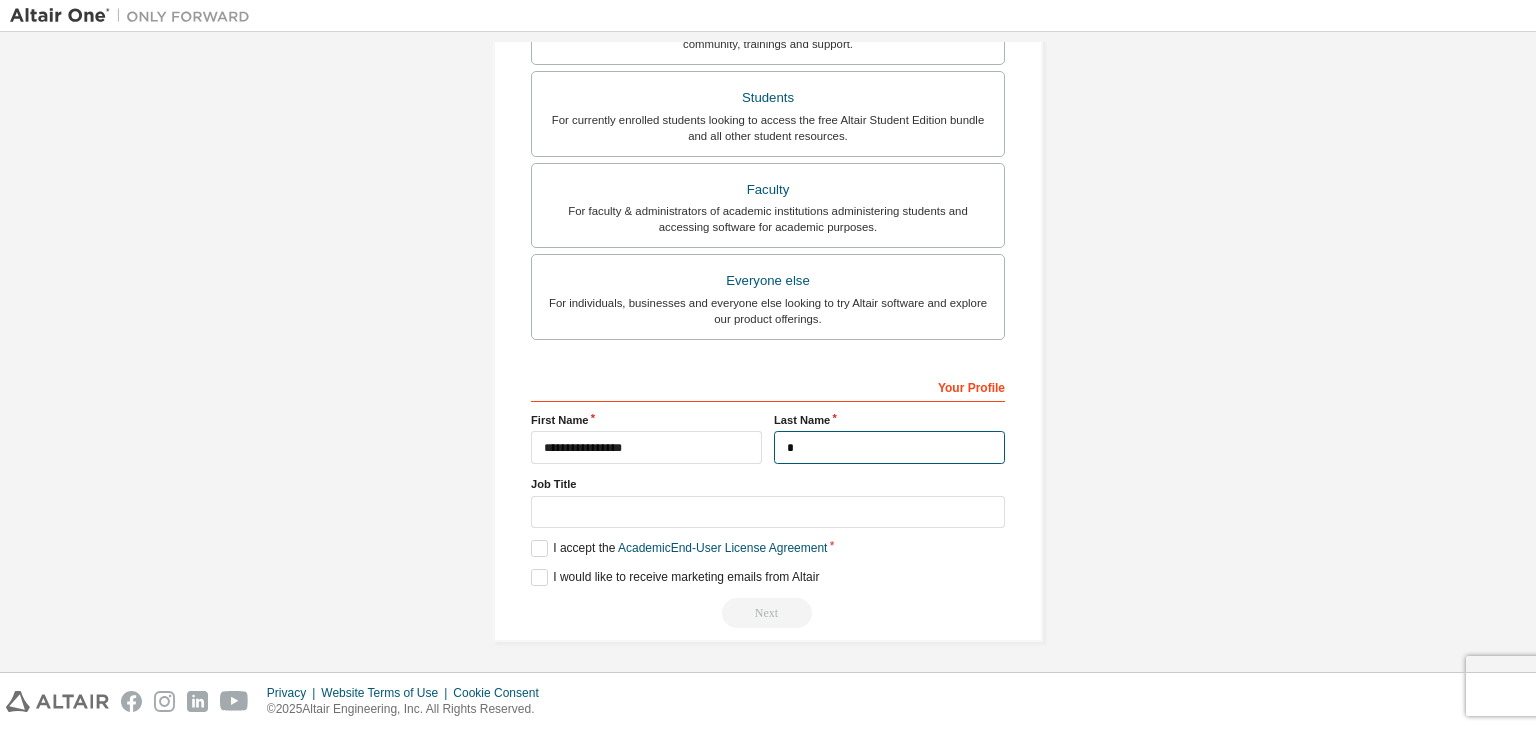 type on "*" 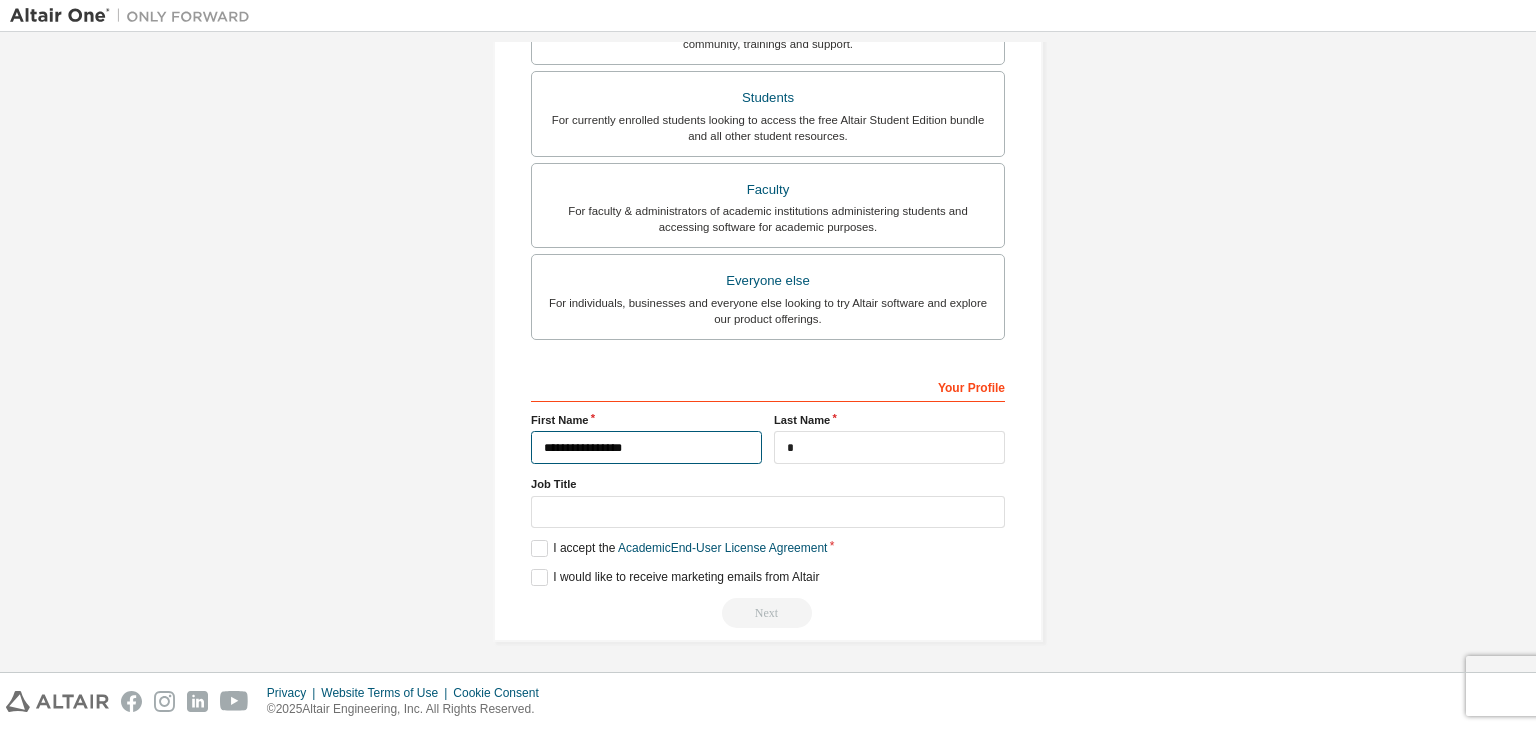 click on "**********" at bounding box center (646, 447) 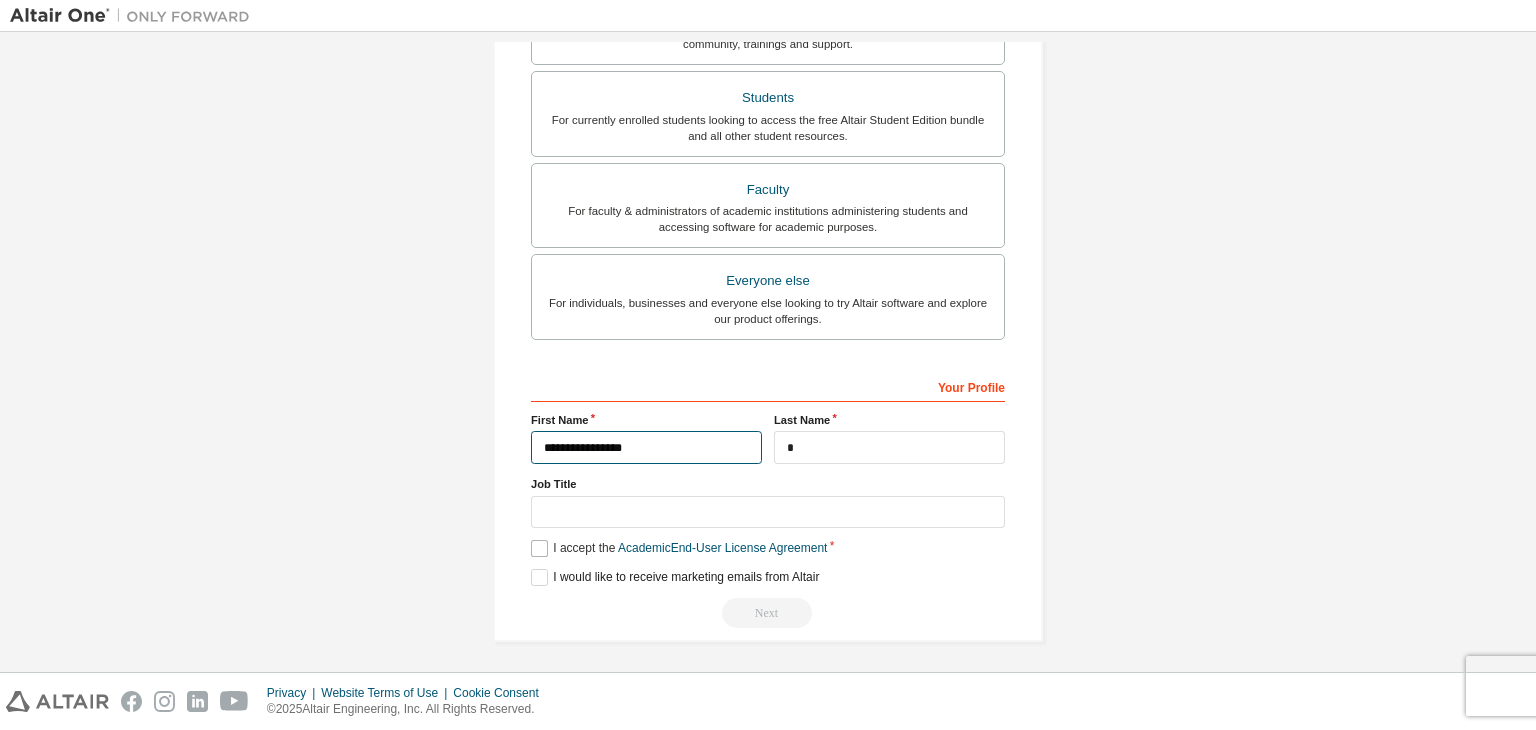type on "**********" 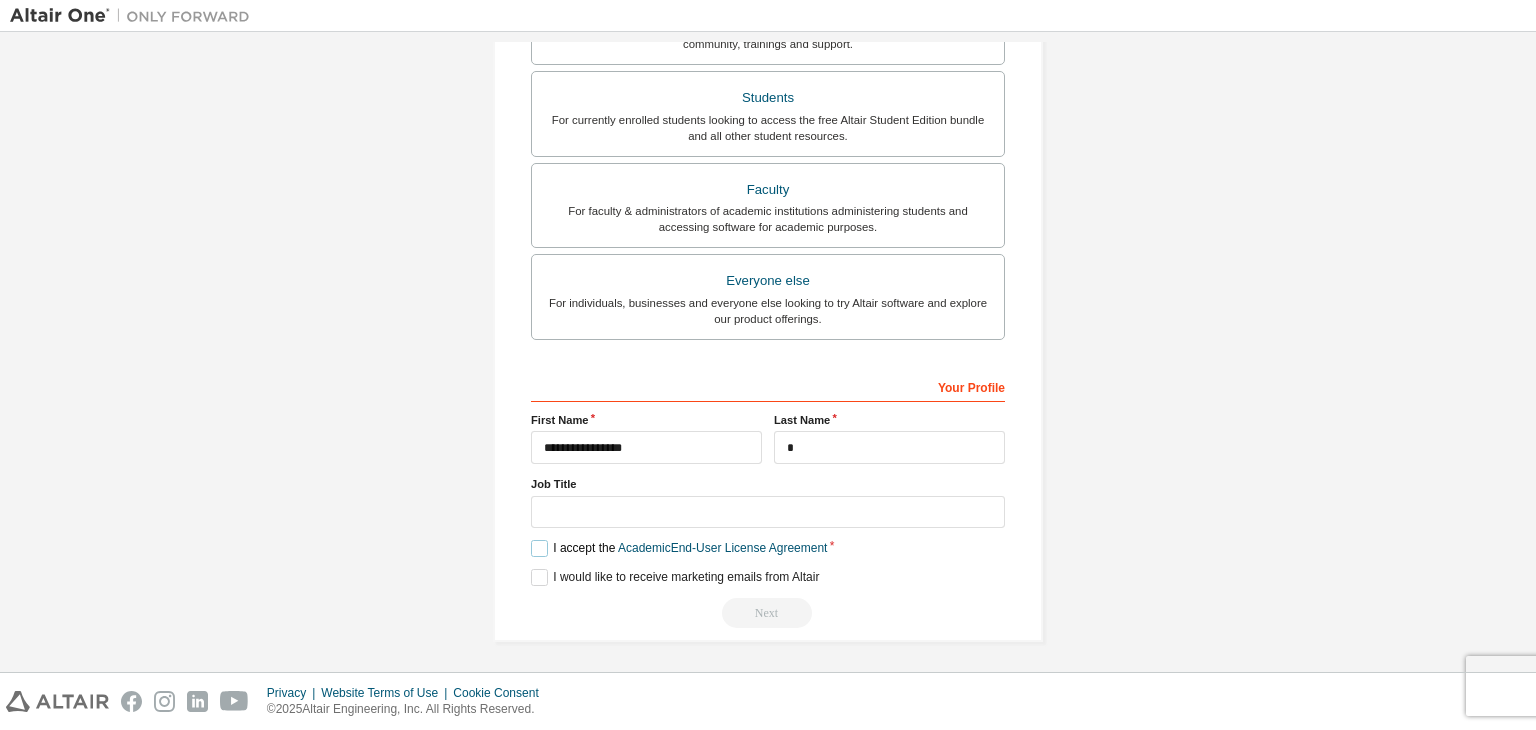 click on "I accept the   Academic   End-User License Agreement" at bounding box center [679, 548] 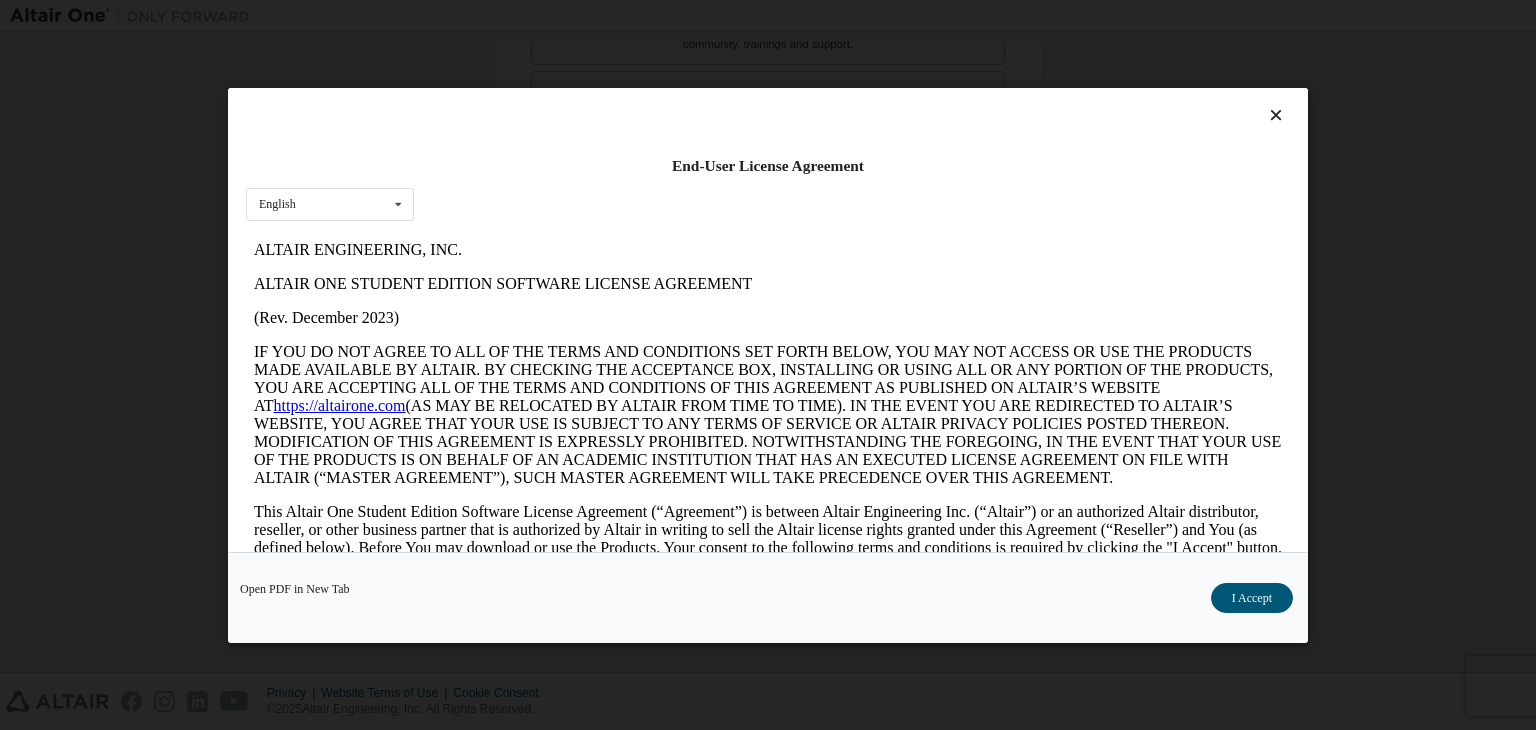 scroll, scrollTop: 0, scrollLeft: 0, axis: both 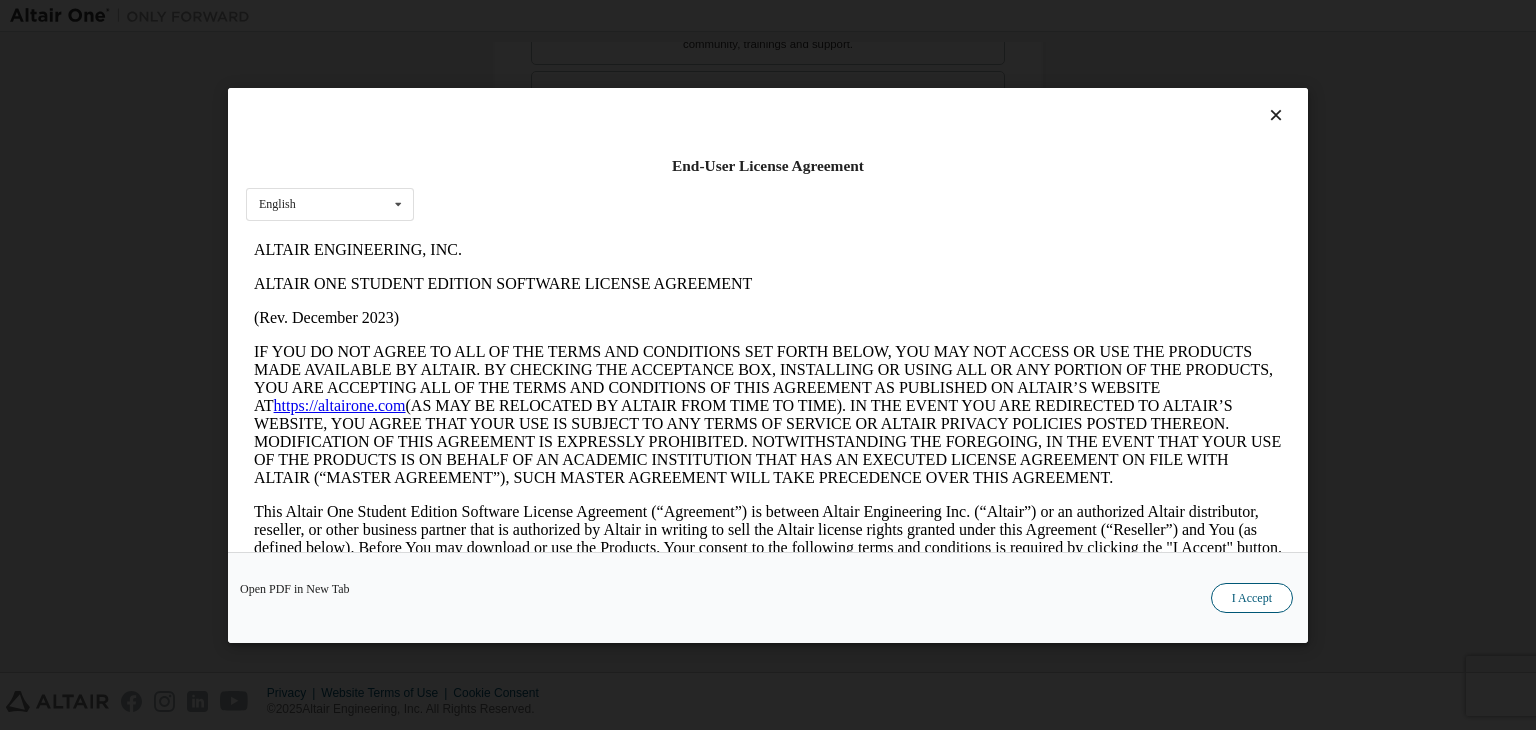 click on "I Accept" at bounding box center (1252, 598) 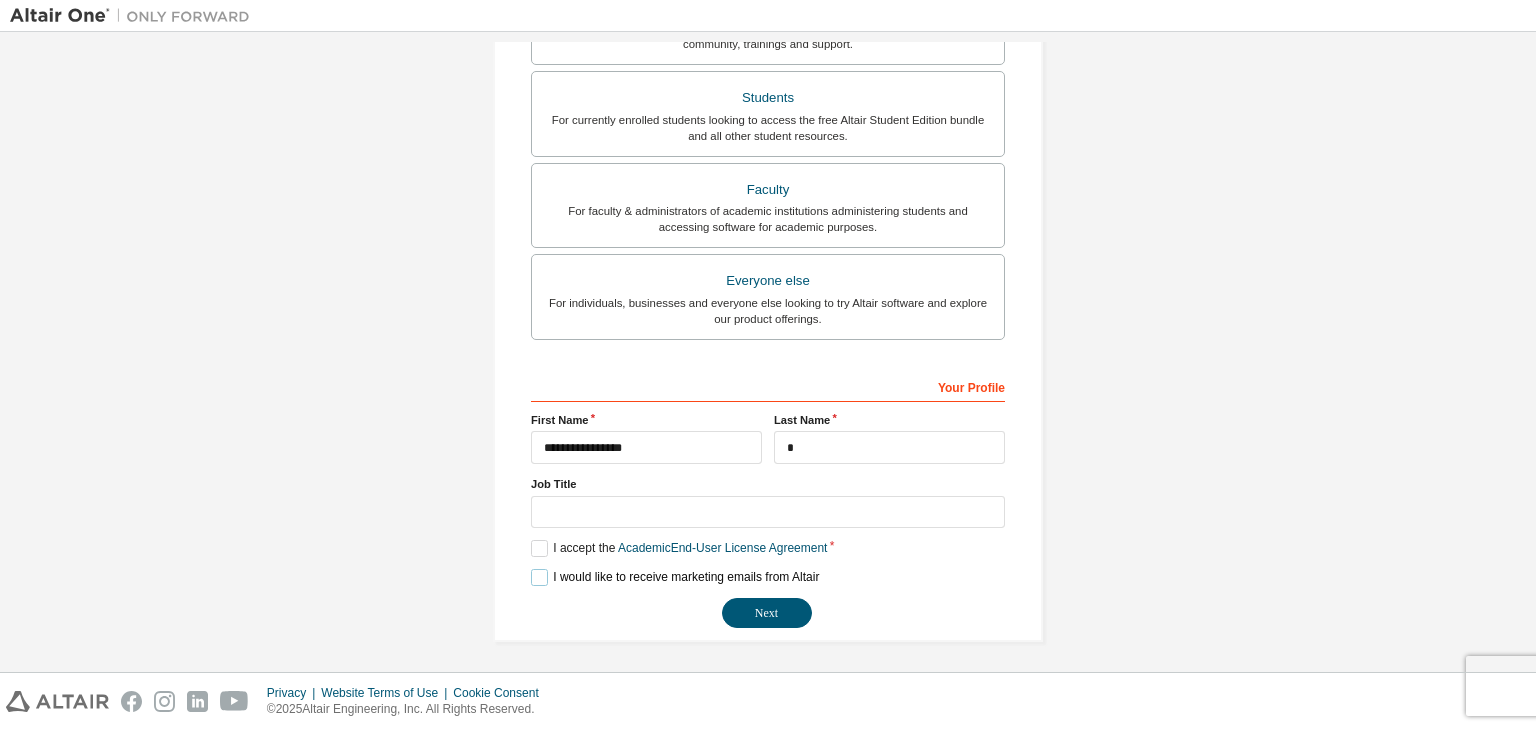 click on "I would like to receive marketing emails from Altair" at bounding box center [675, 577] 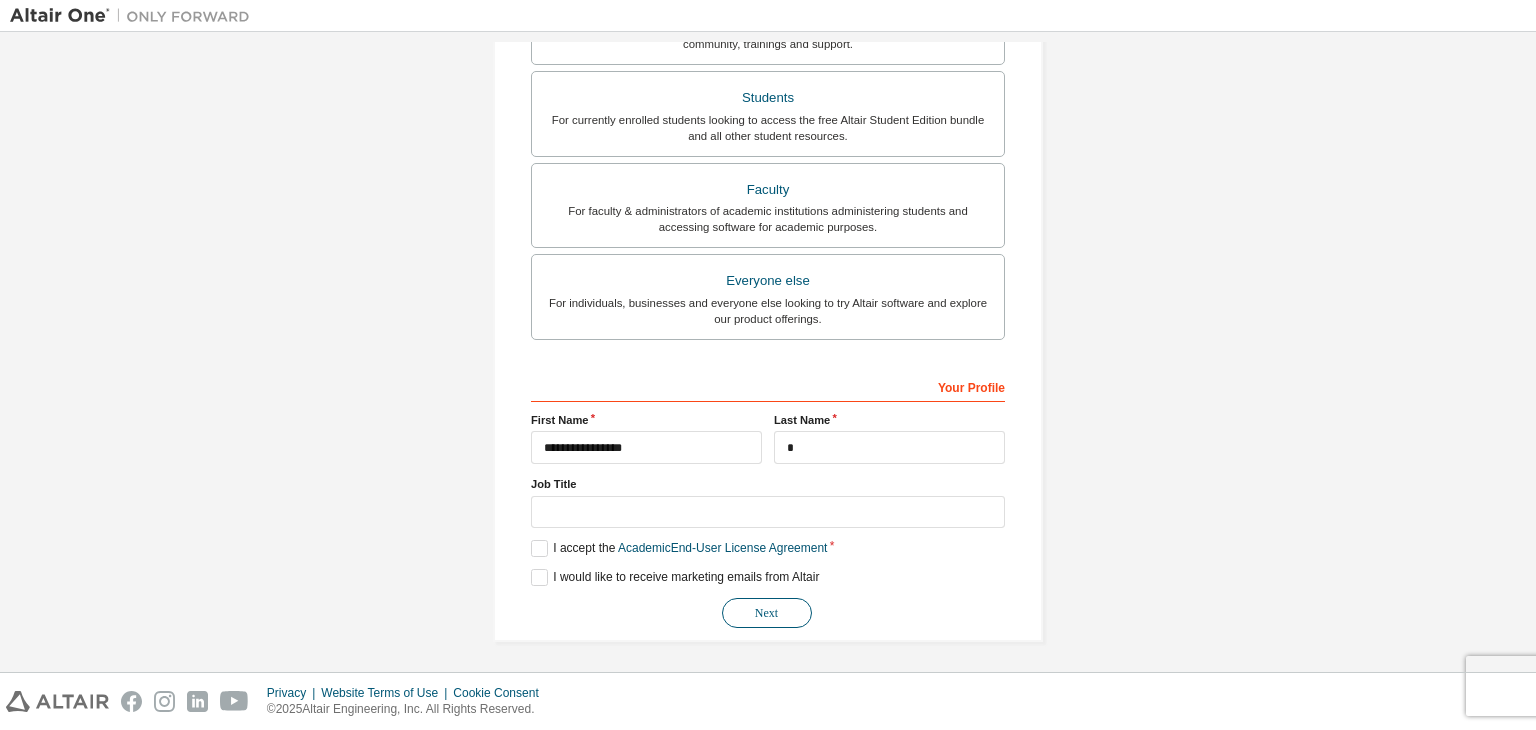 click on "Next" at bounding box center (767, 613) 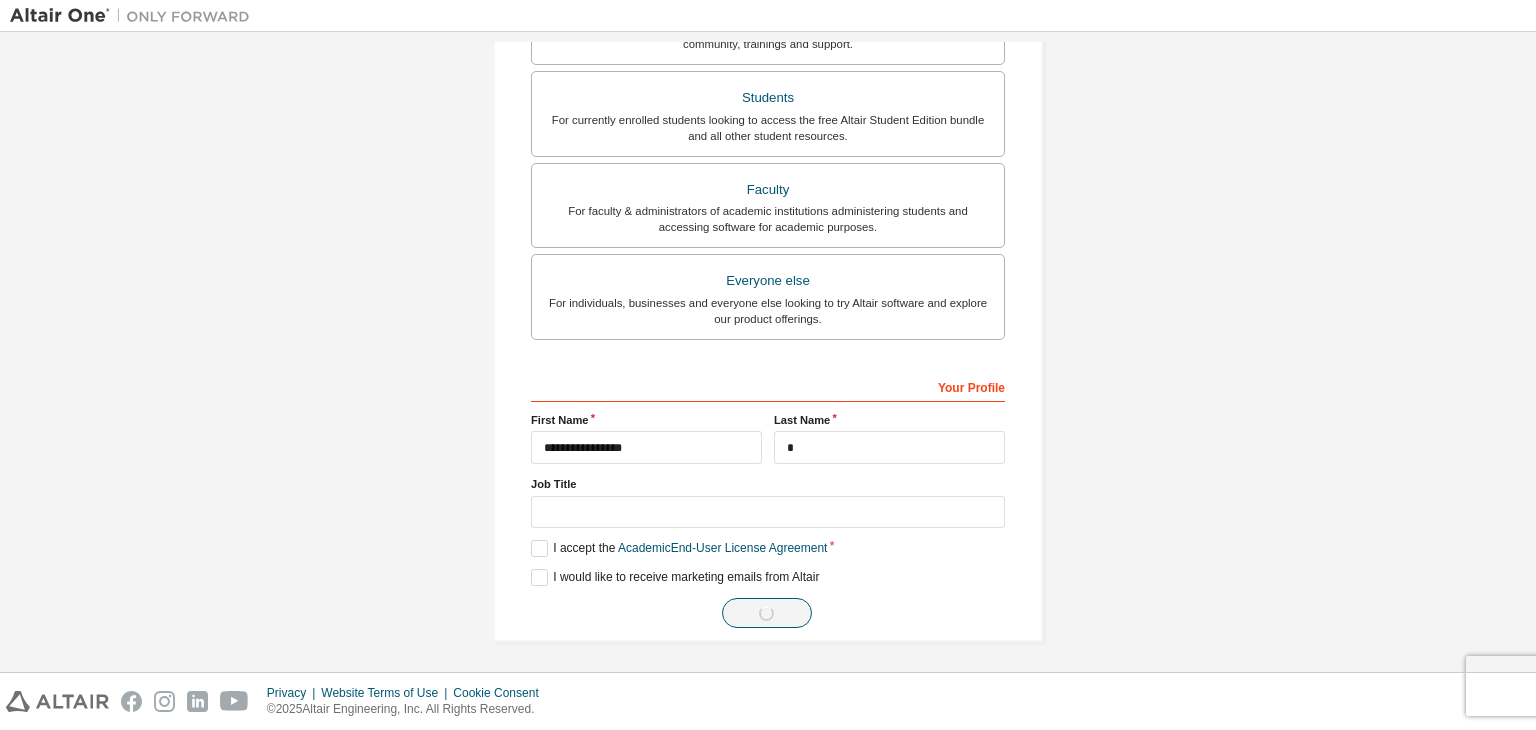 scroll, scrollTop: 0, scrollLeft: 0, axis: both 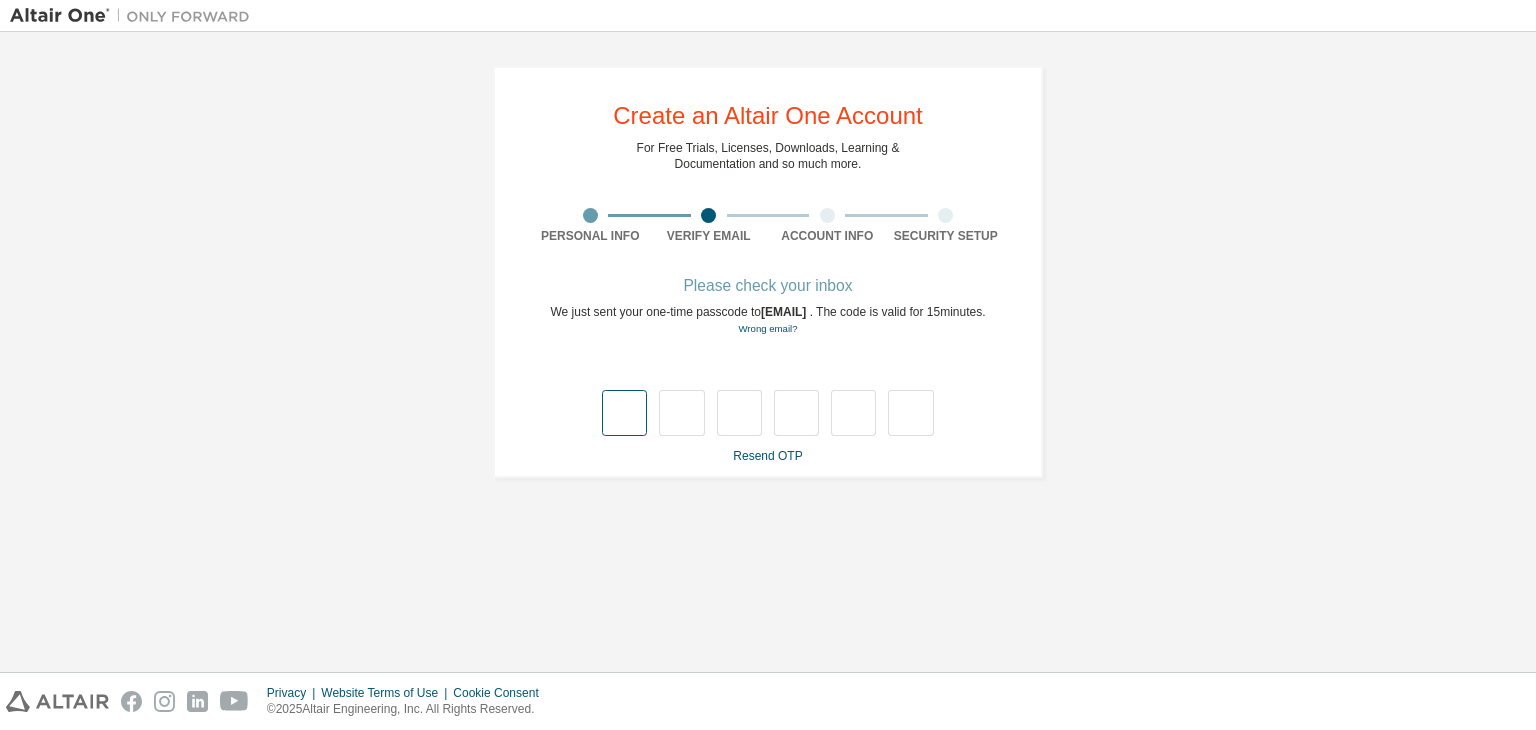 click at bounding box center (624, 413) 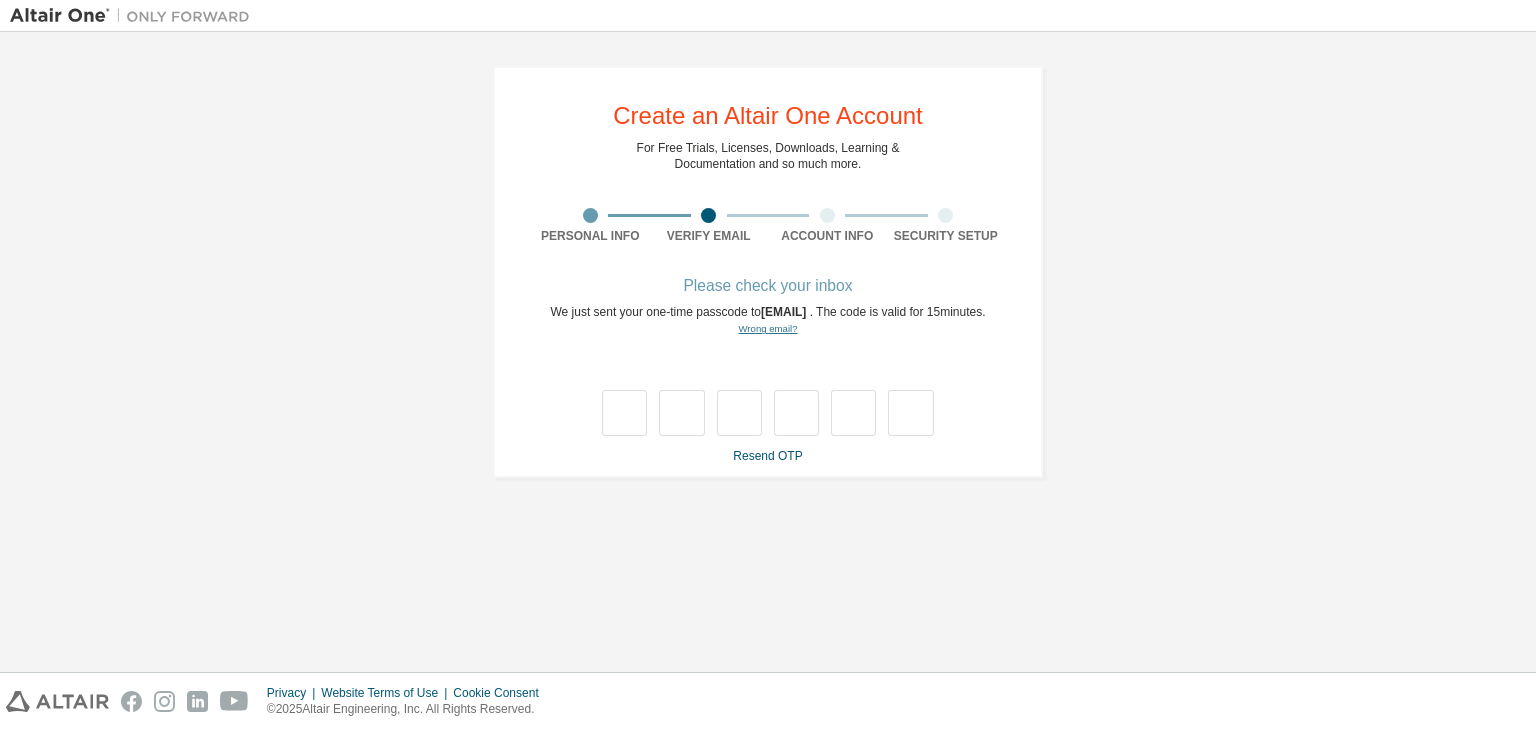 click on "Wrong email?" at bounding box center [767, 328] 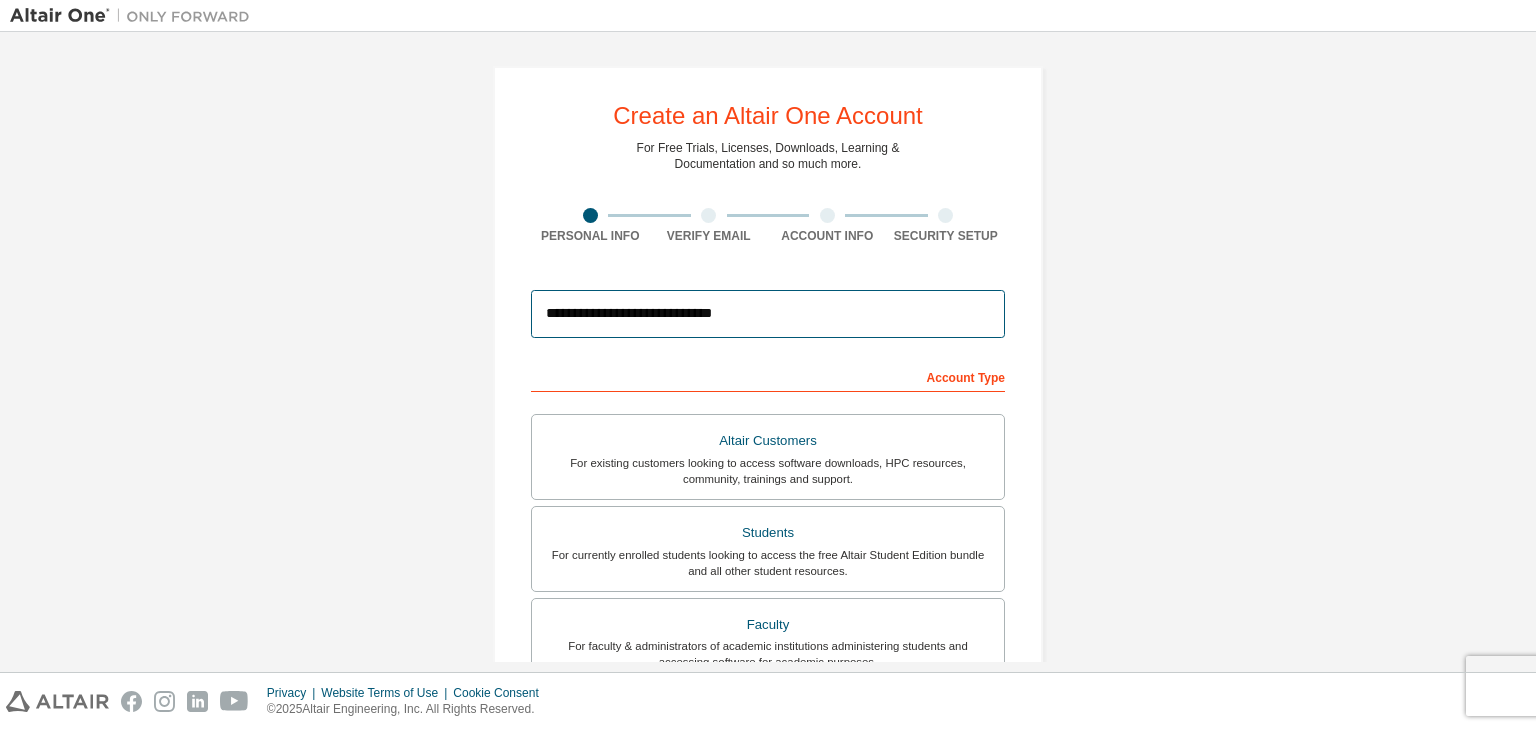 click on "**********" at bounding box center [768, 314] 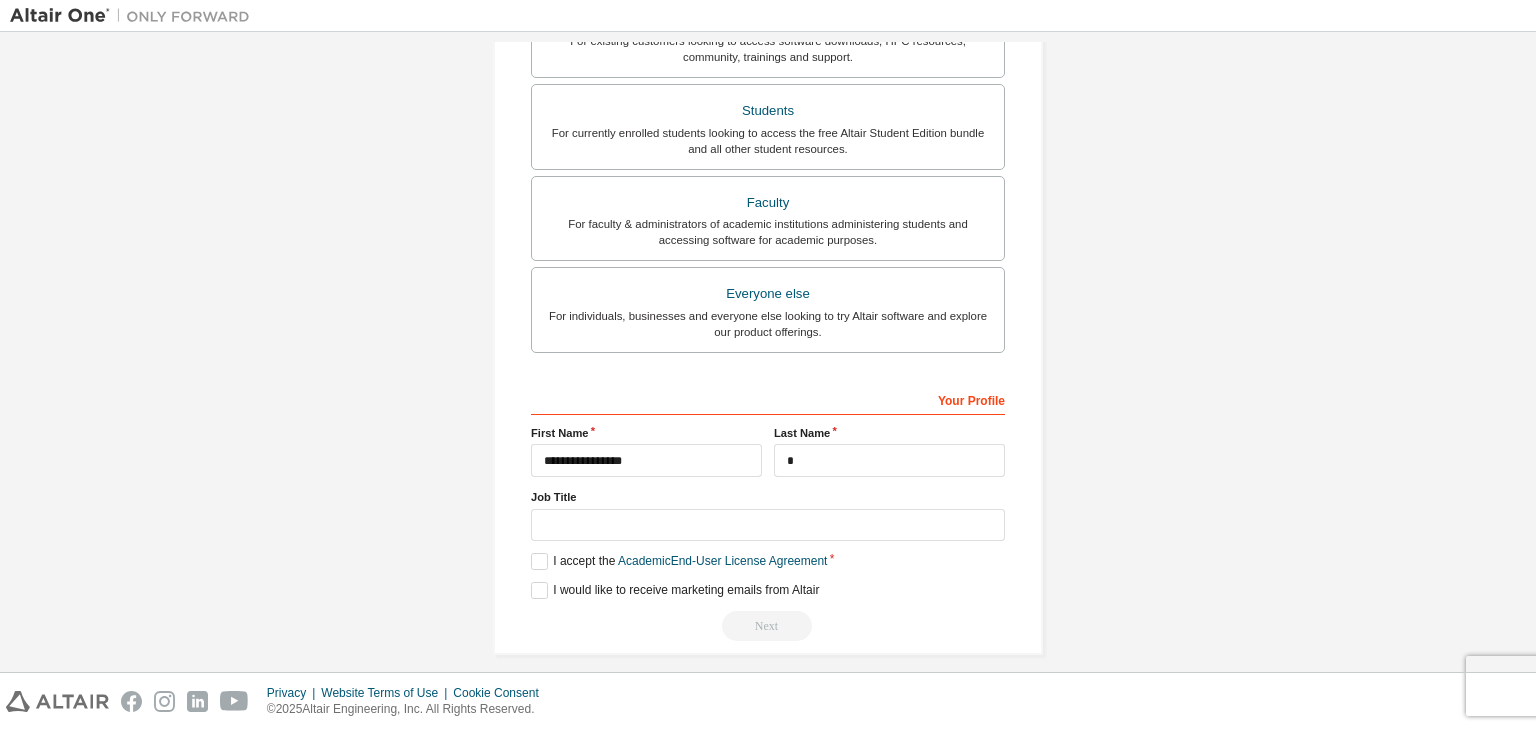 scroll, scrollTop: 435, scrollLeft: 0, axis: vertical 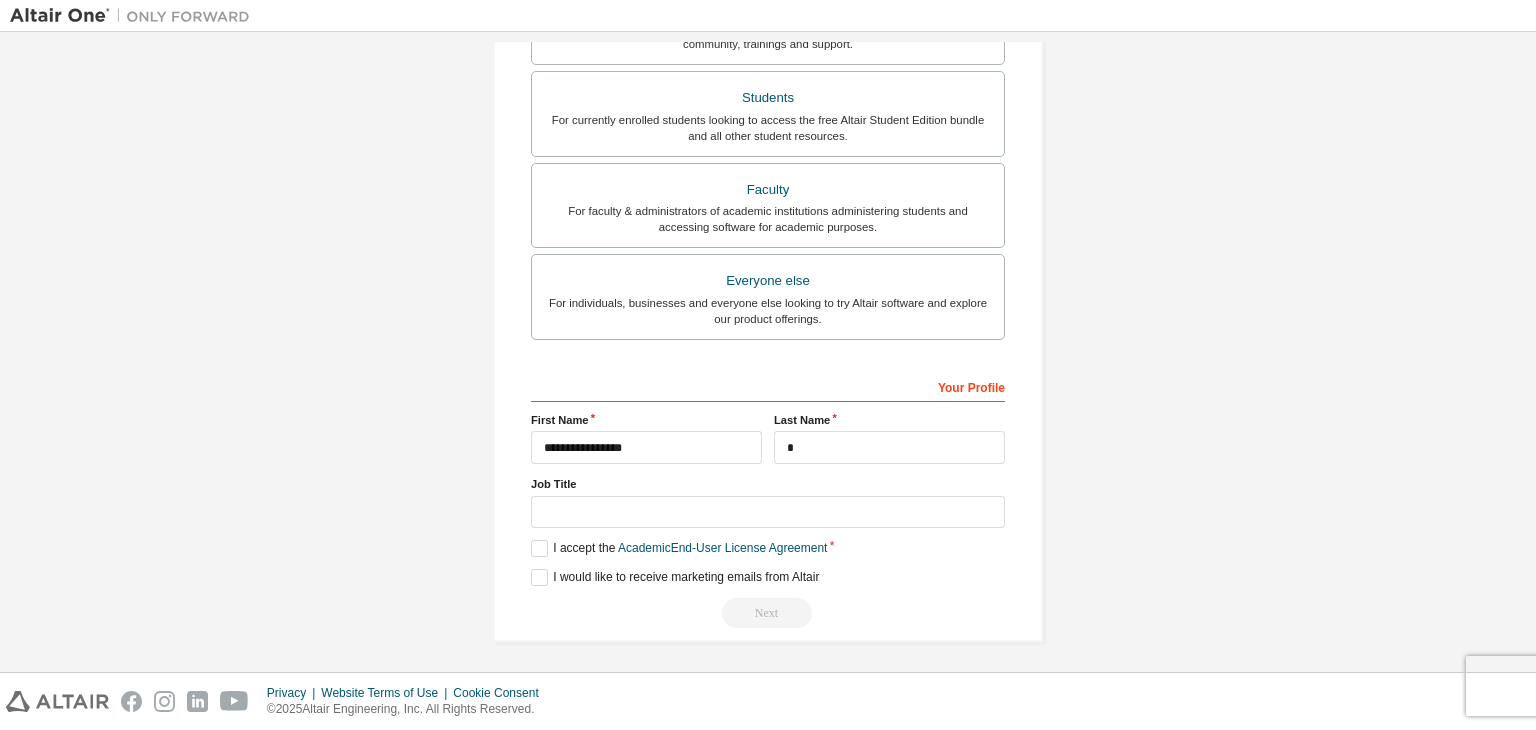click on "Next" at bounding box center [768, 613] 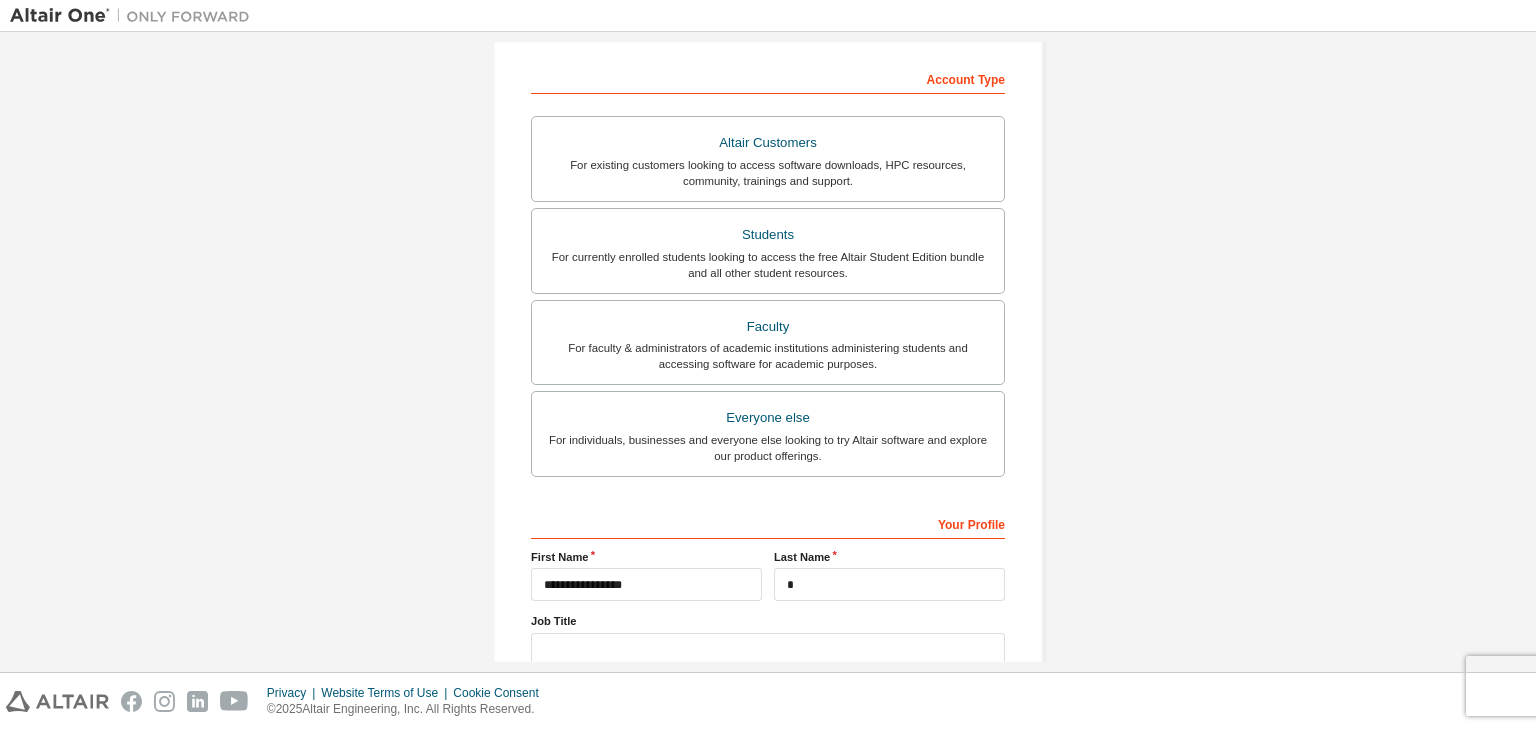 scroll, scrollTop: 276, scrollLeft: 0, axis: vertical 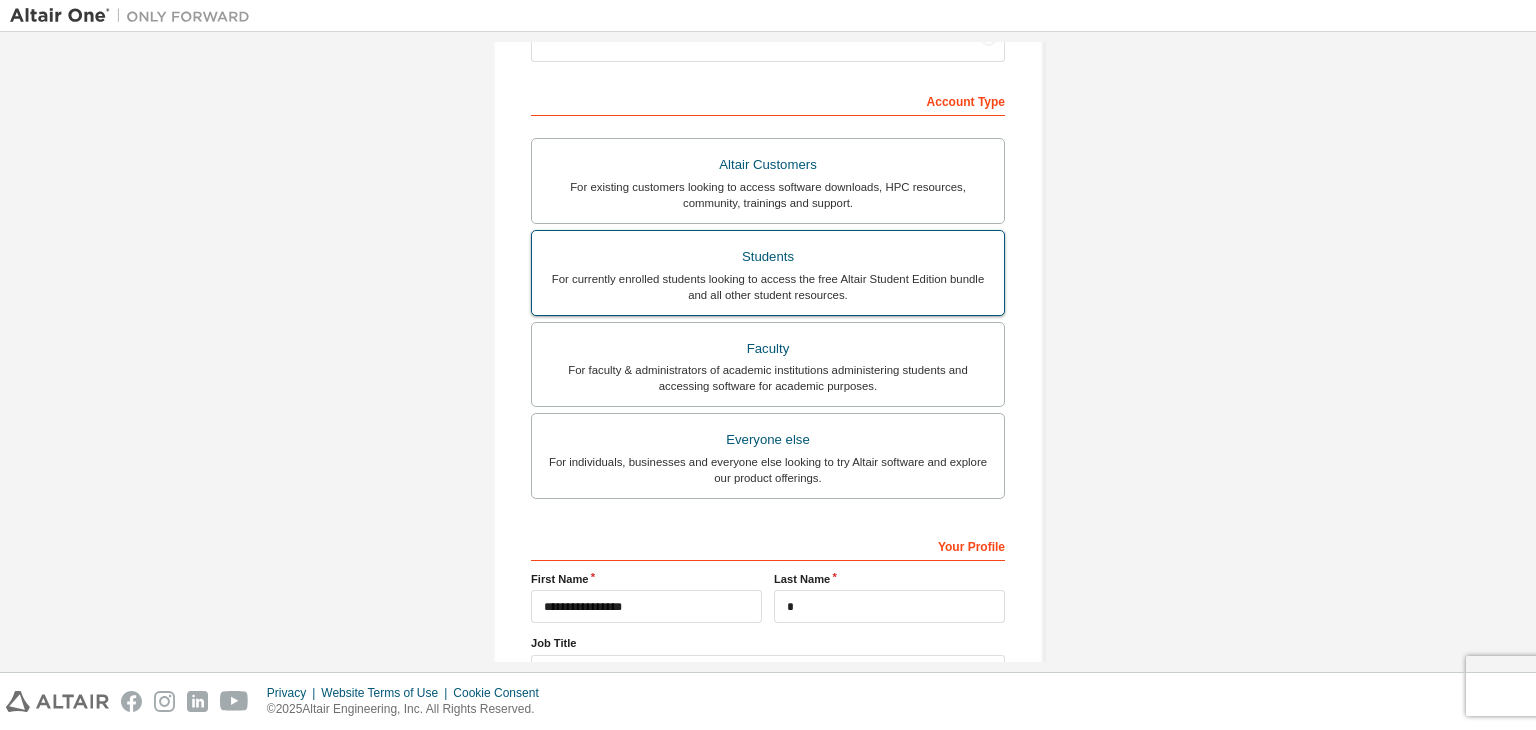 click on "For currently enrolled students looking to access the free Altair Student Edition bundle and all other student resources." at bounding box center (768, 287) 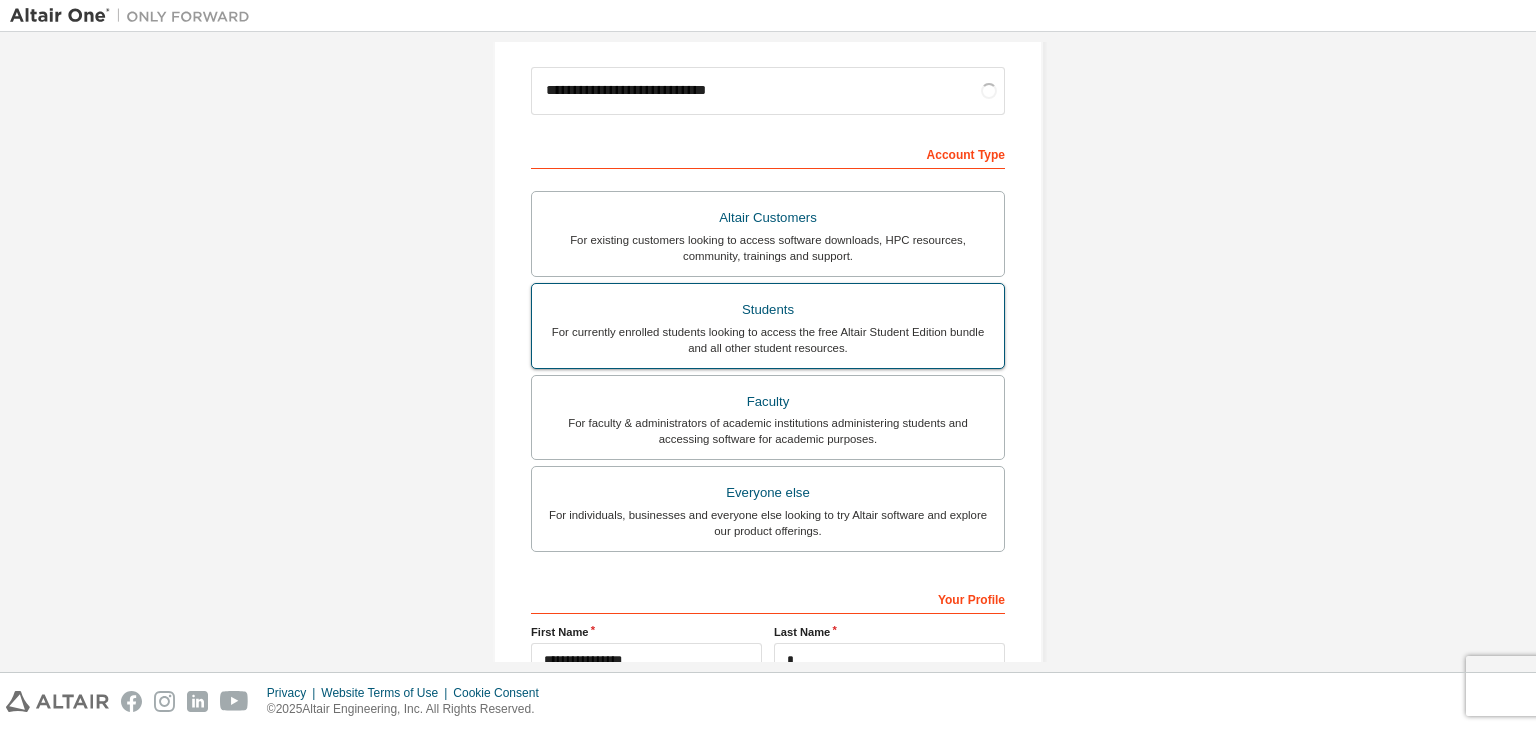 scroll, scrollTop: 216, scrollLeft: 0, axis: vertical 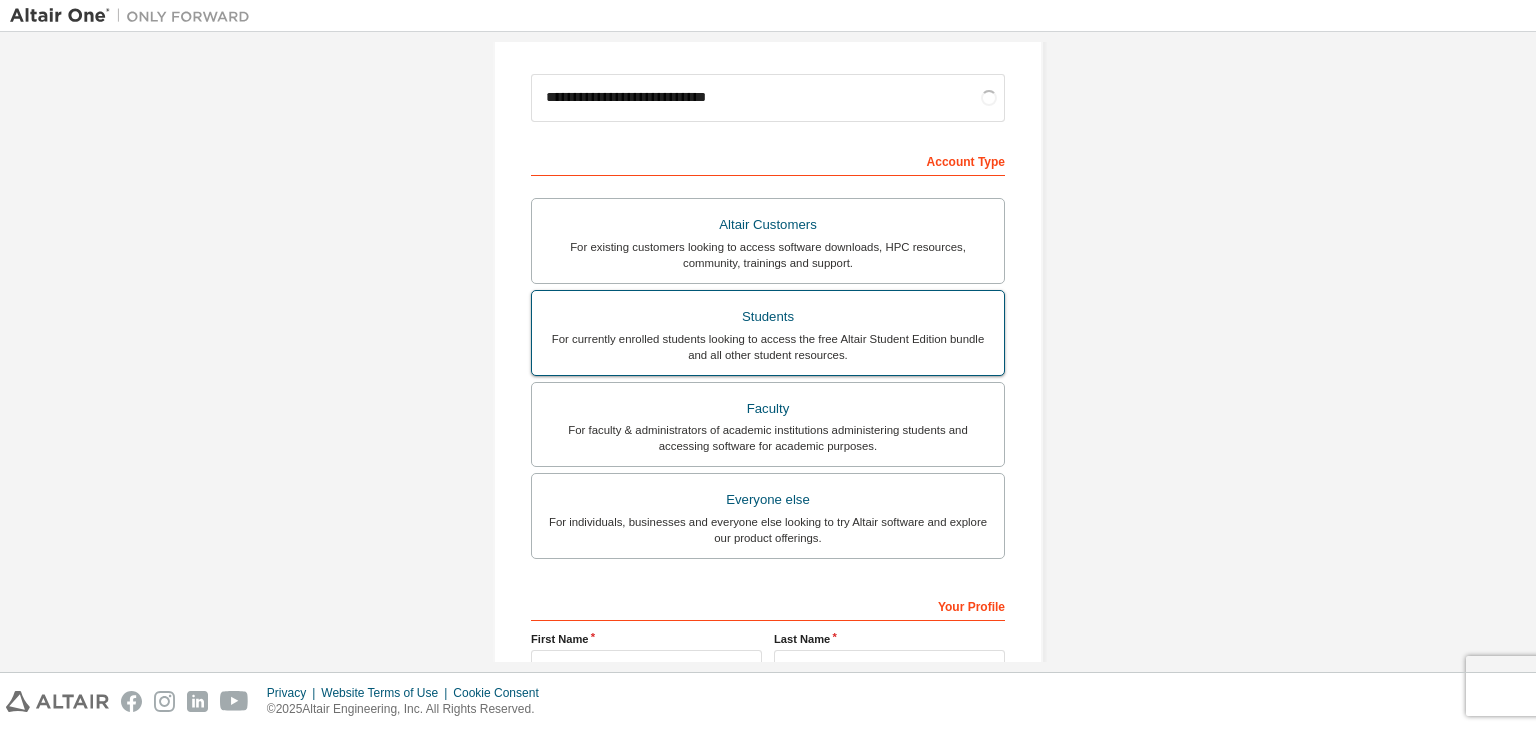 click on "Students" at bounding box center (768, 317) 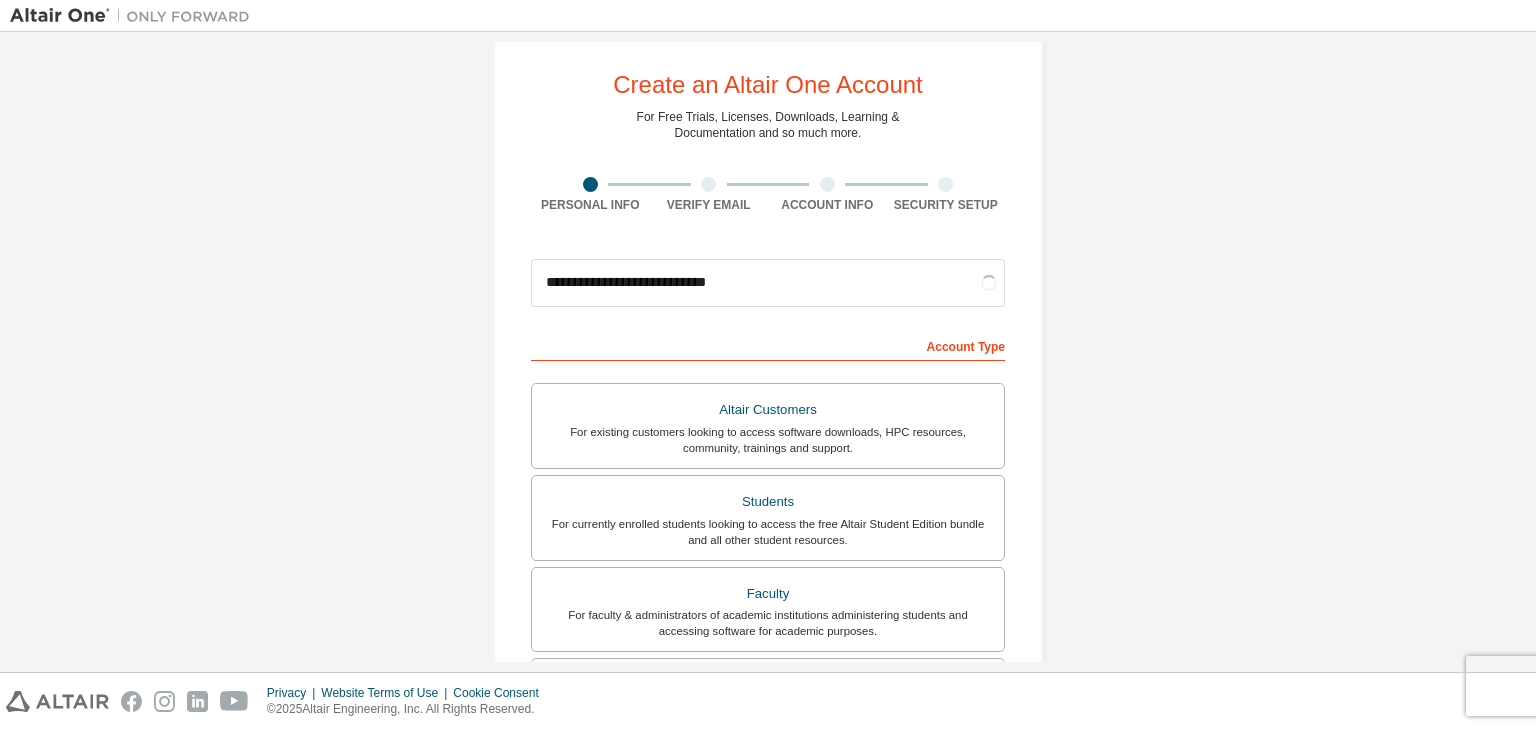scroll, scrollTop: 0, scrollLeft: 0, axis: both 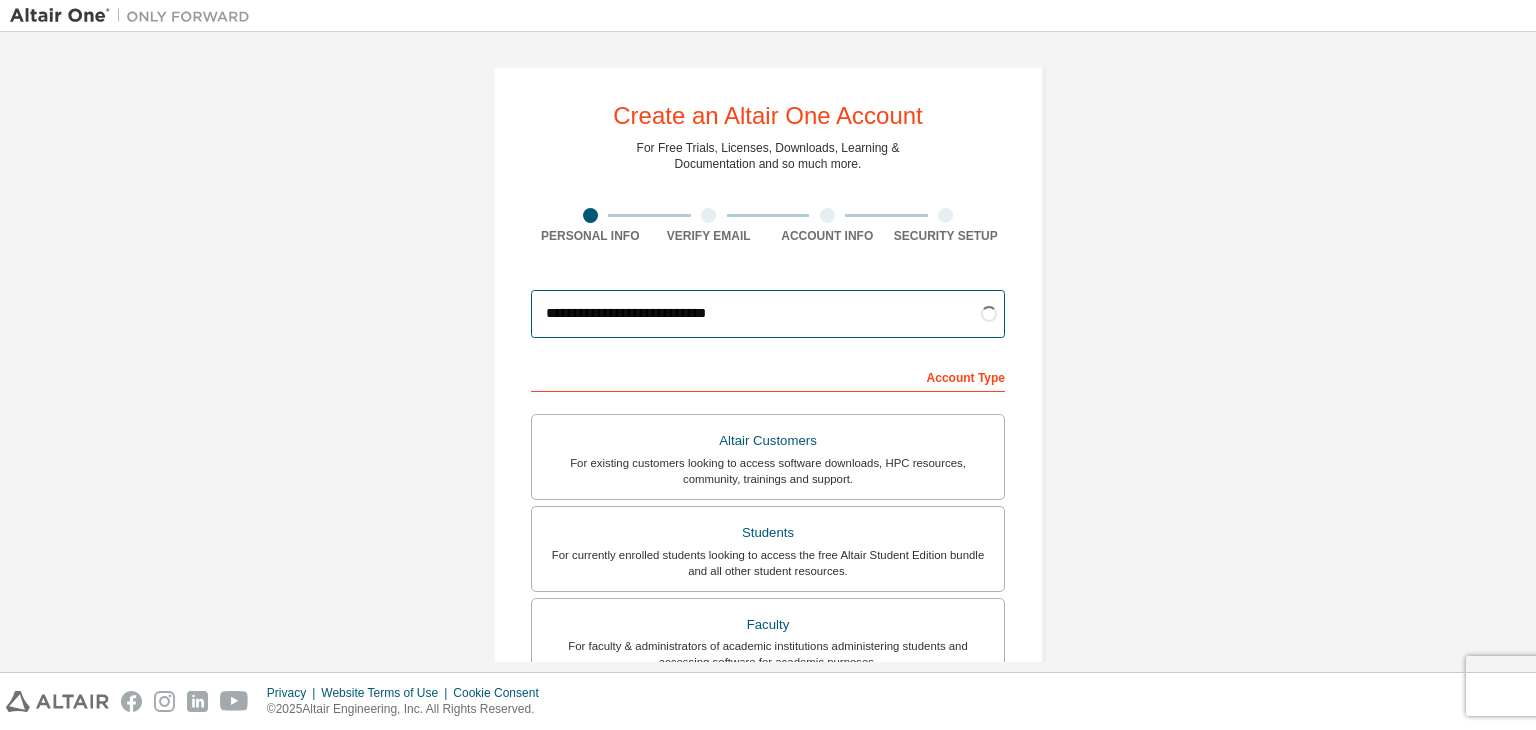 click on "**********" at bounding box center (768, 314) 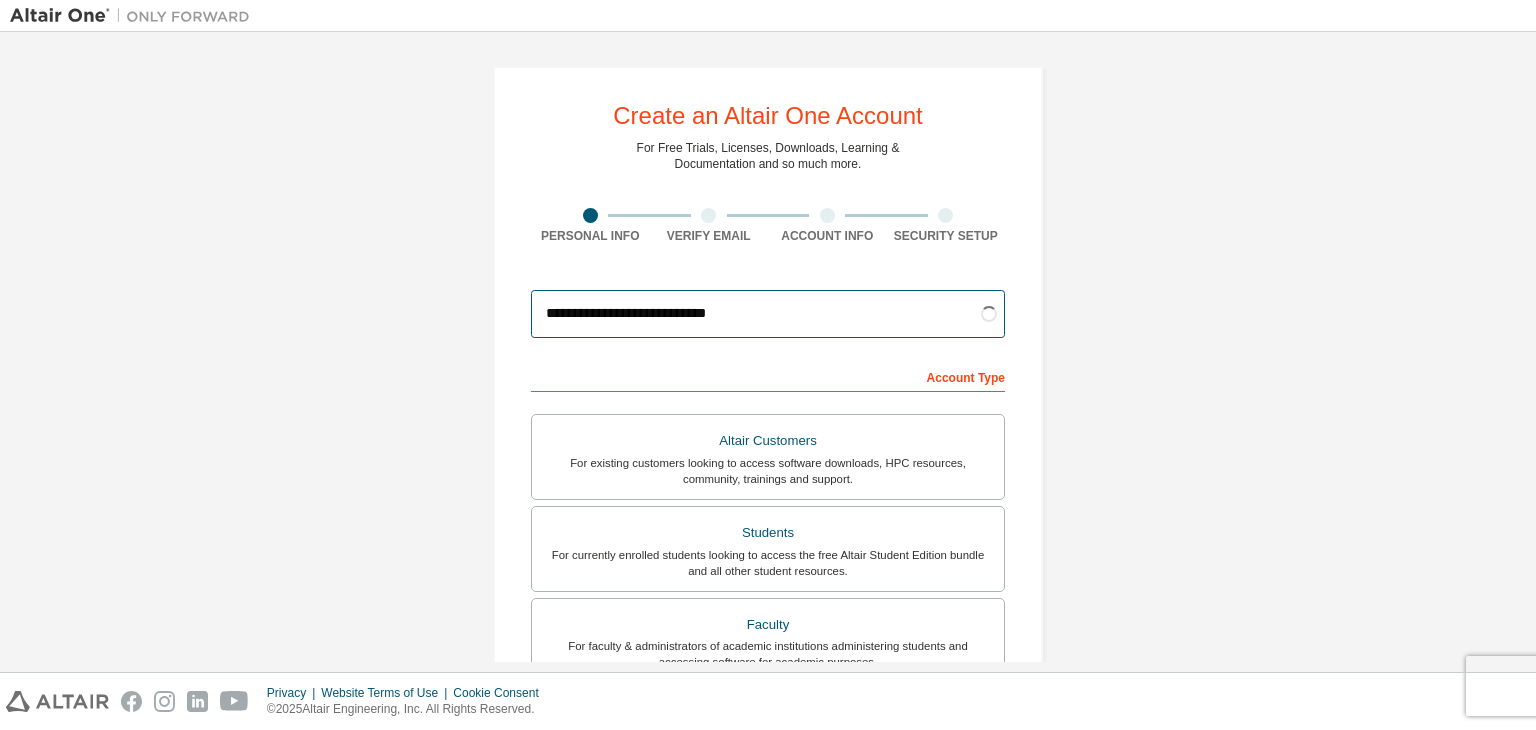 click on "**********" at bounding box center [768, 314] 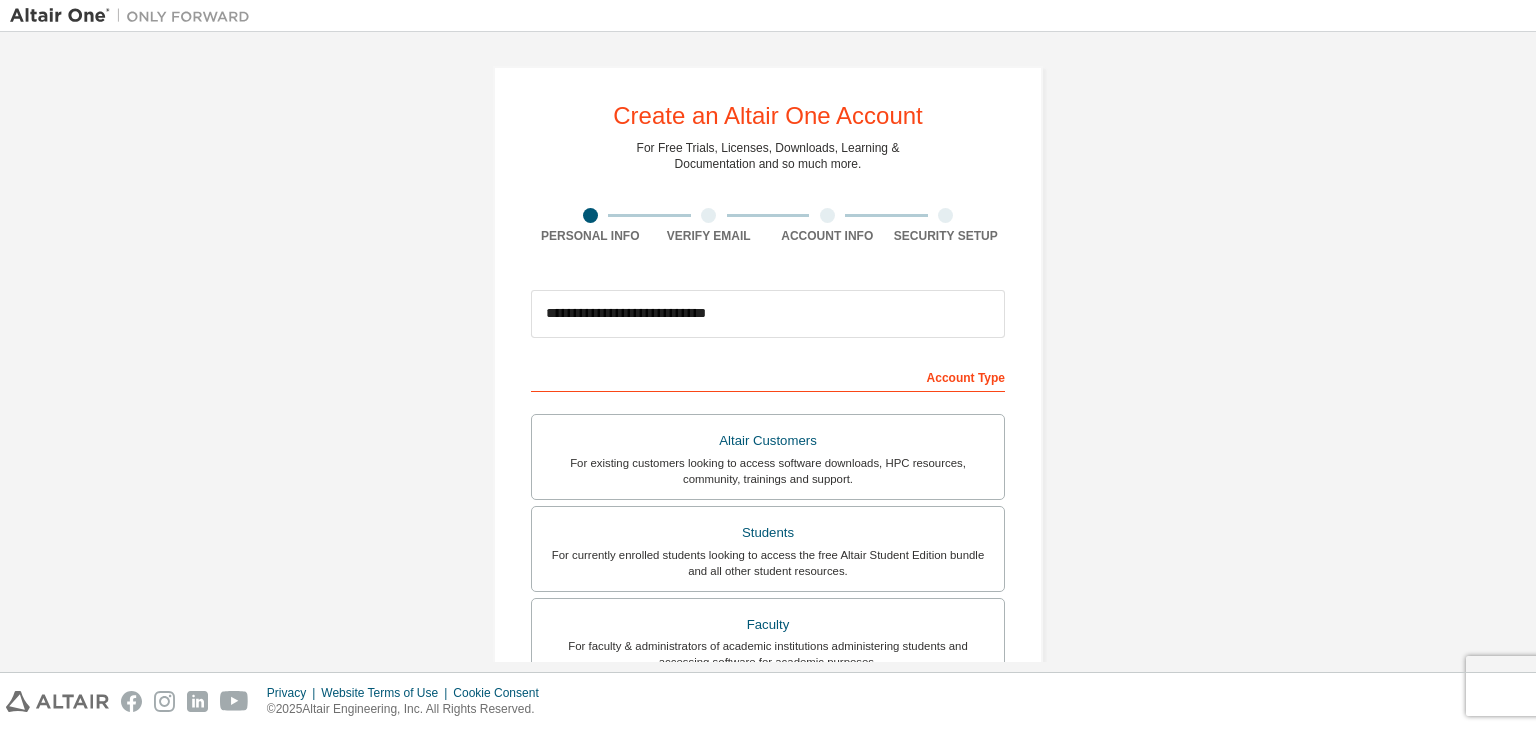 click on "**********" at bounding box center [768, 571] 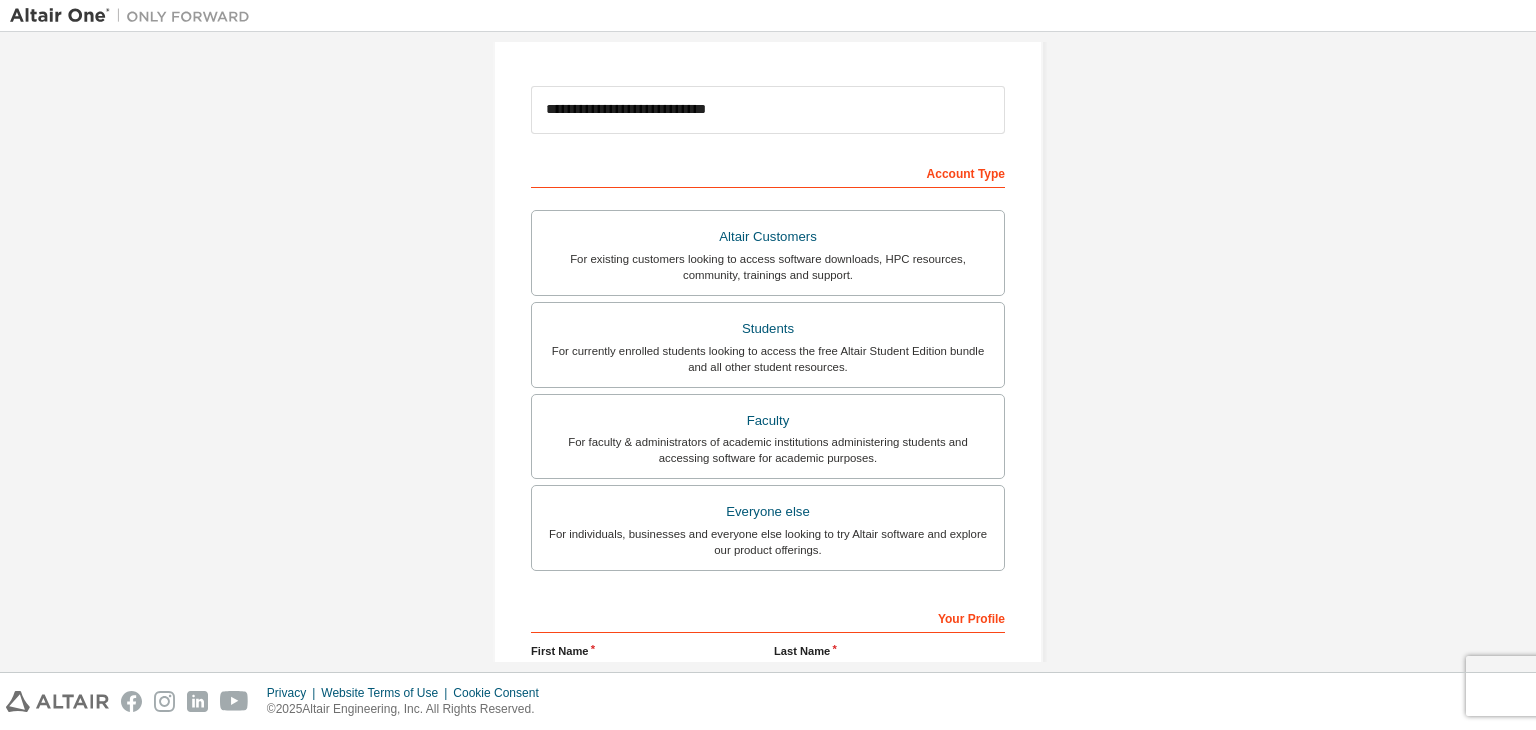 scroll, scrollTop: 435, scrollLeft: 0, axis: vertical 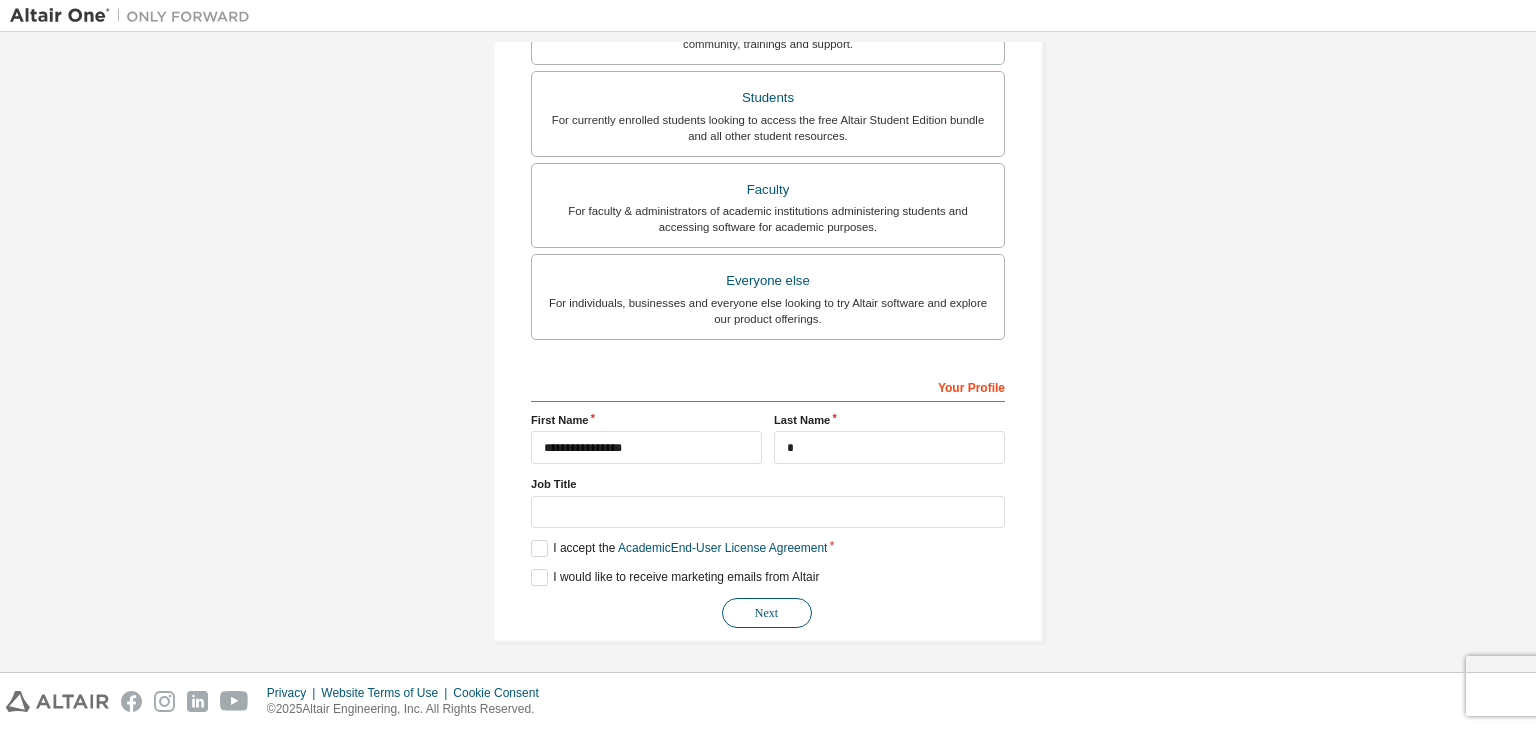 click on "Next" at bounding box center (767, 613) 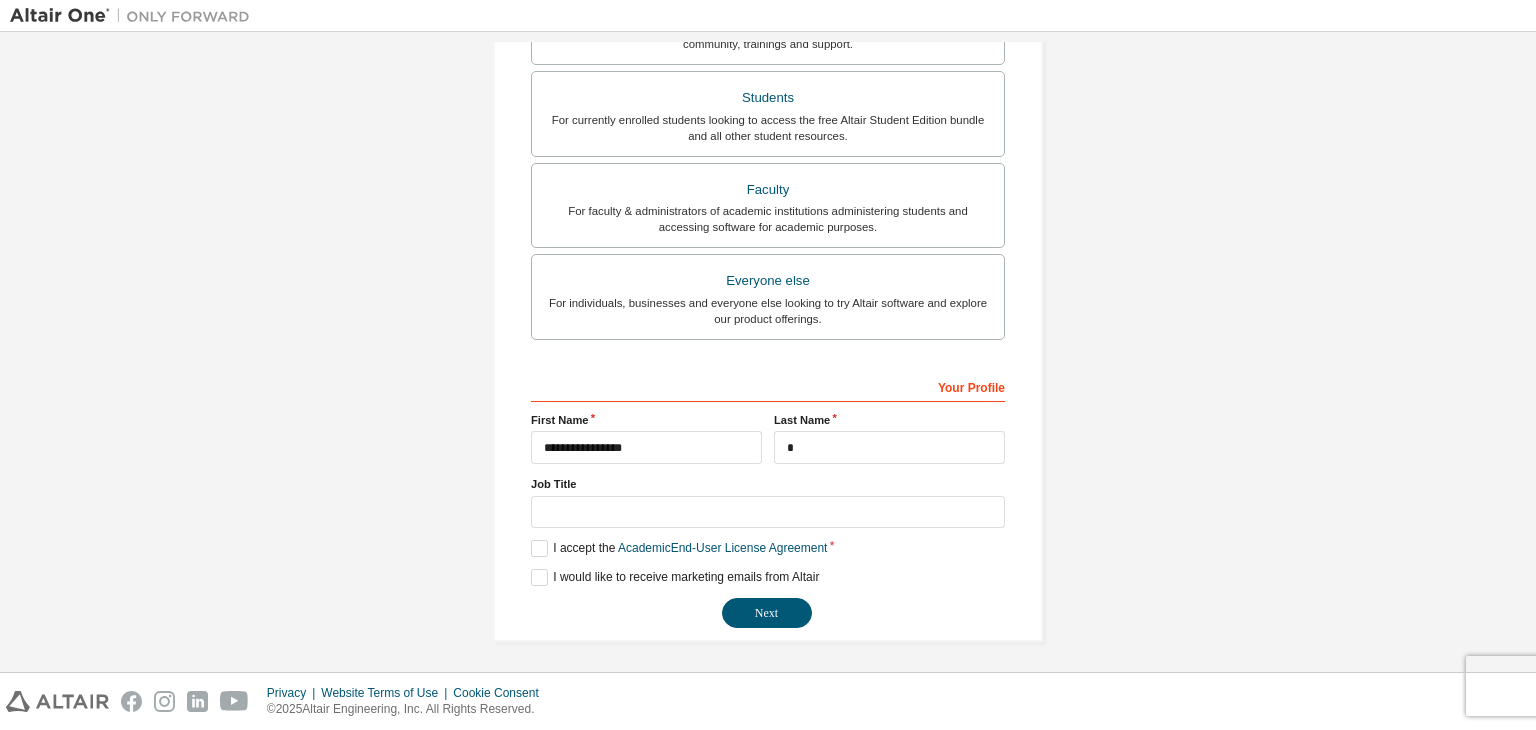 click on "**********" at bounding box center [768, 136] 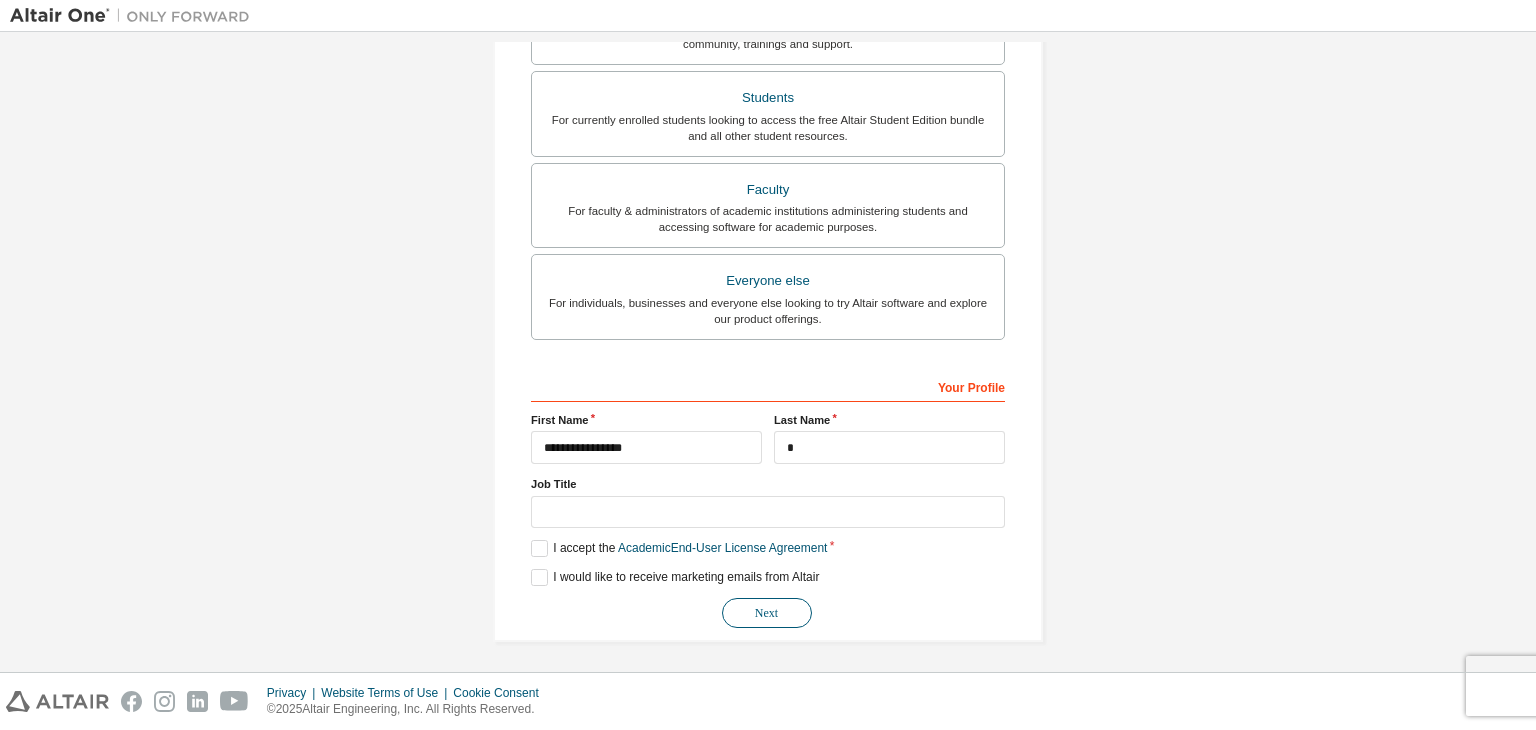 click on "Next" at bounding box center (767, 613) 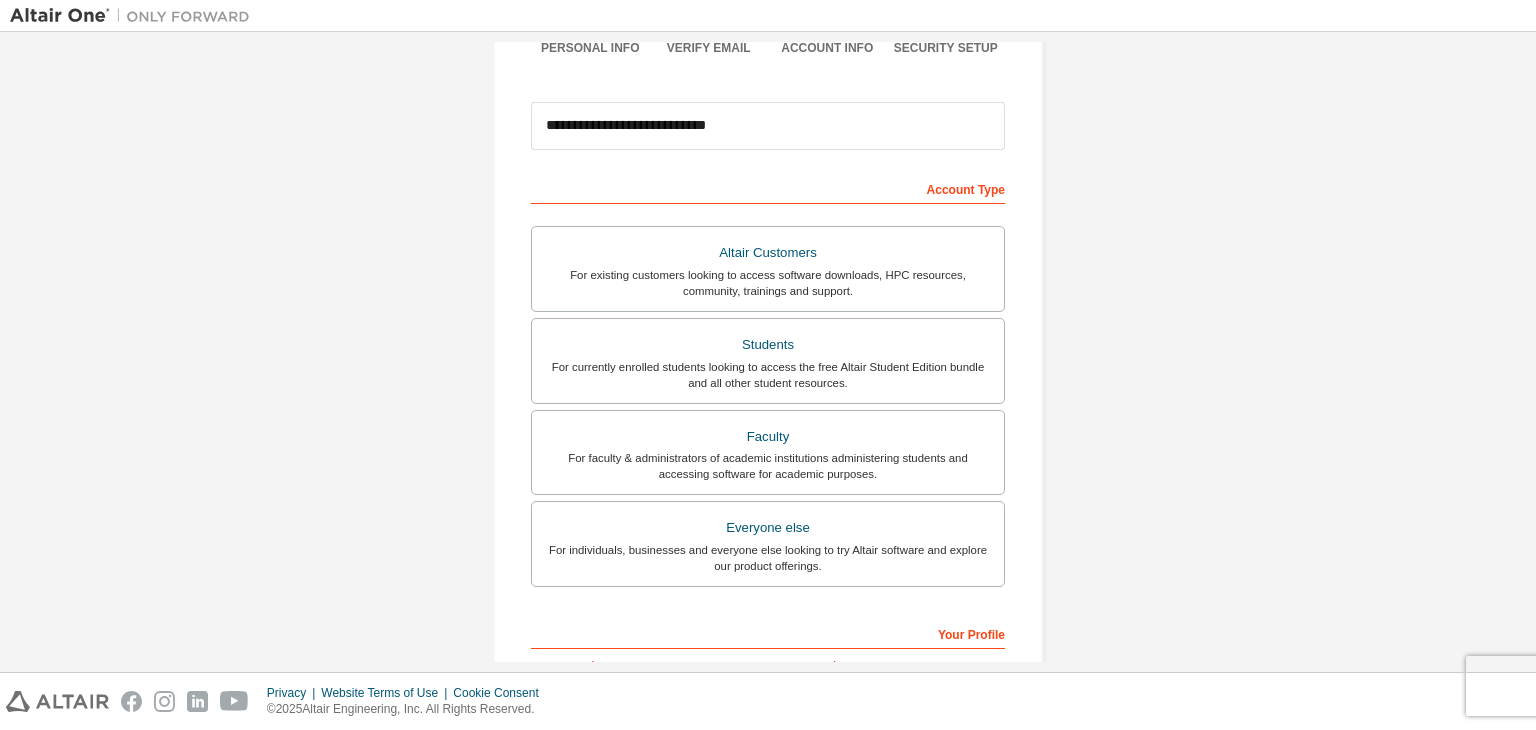 scroll, scrollTop: 151, scrollLeft: 0, axis: vertical 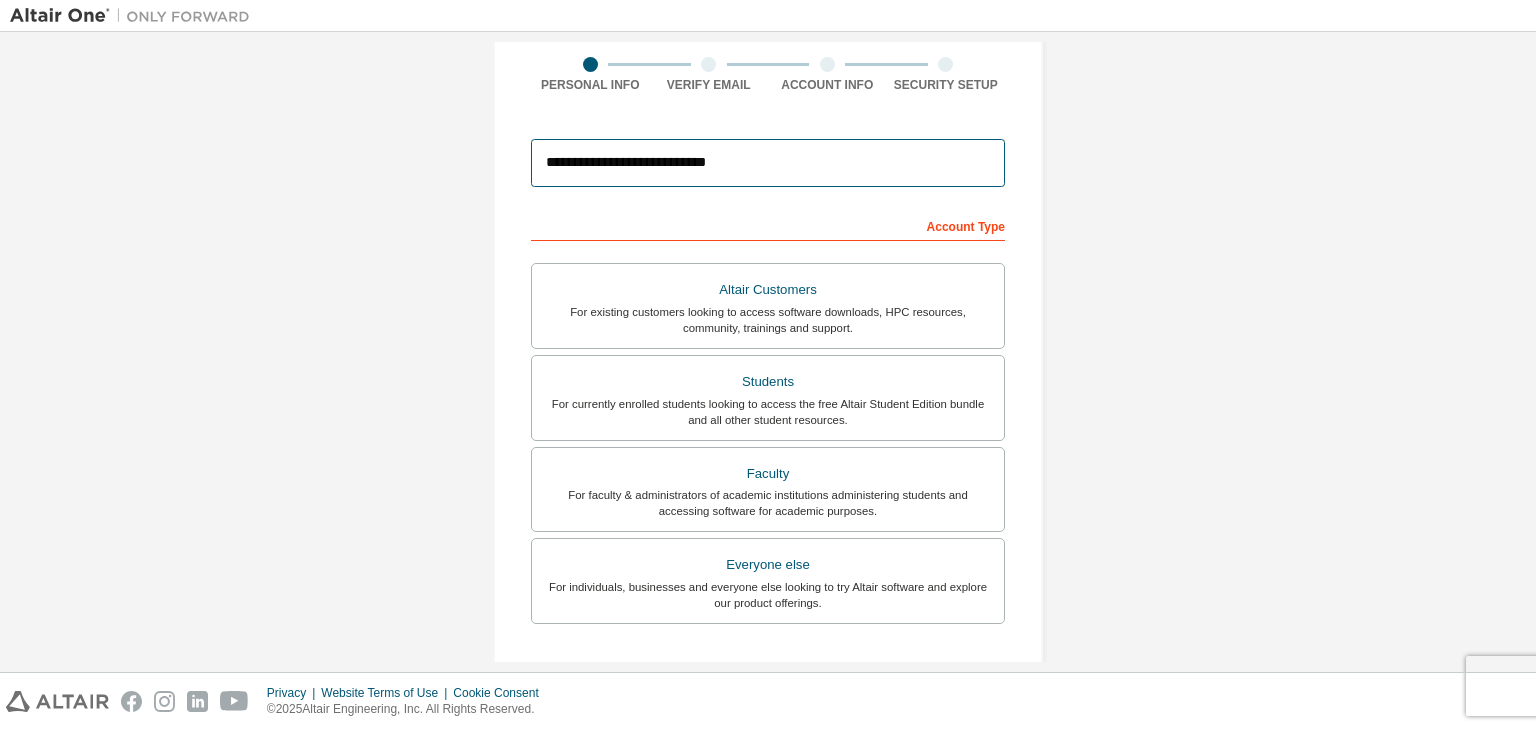 click on "**********" at bounding box center [768, 163] 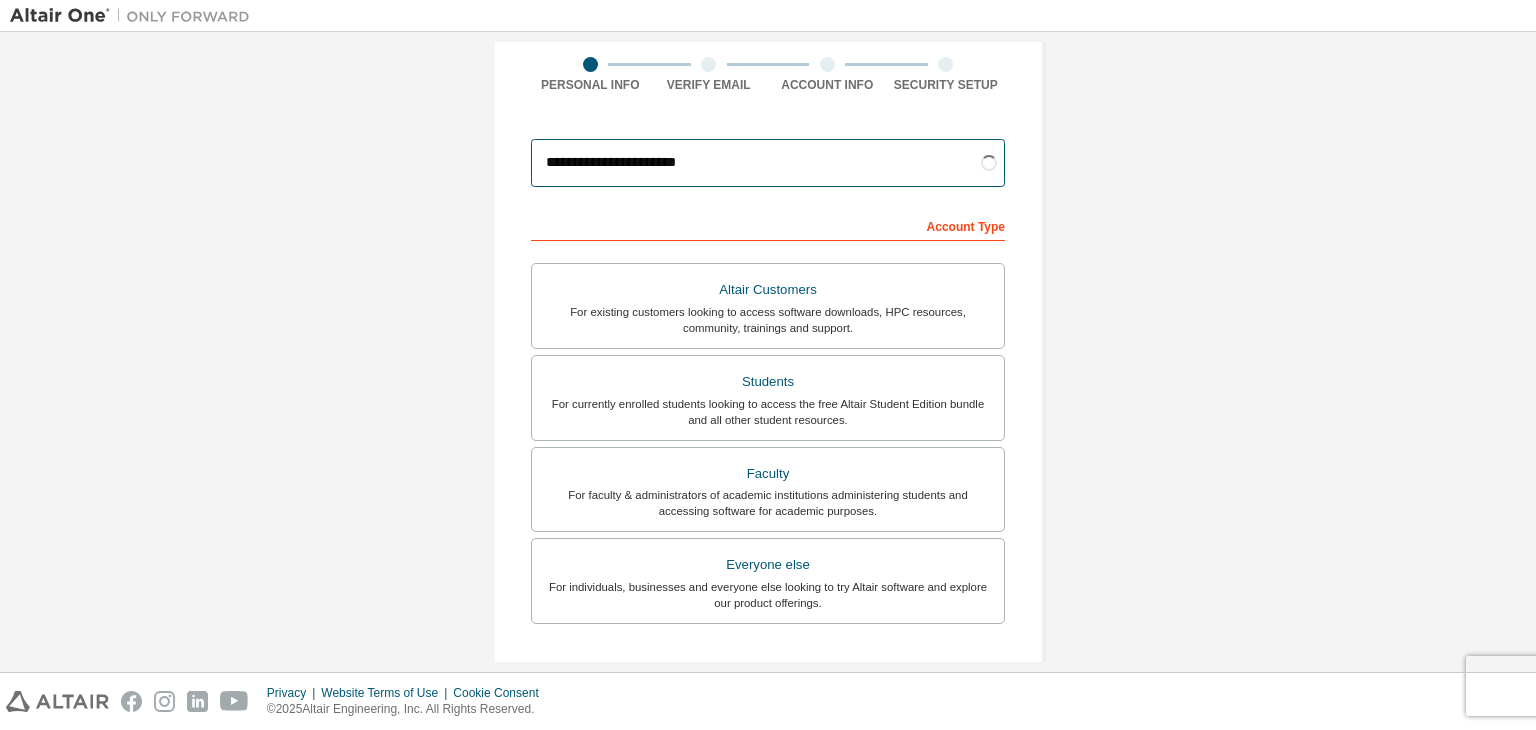 click on "**********" at bounding box center (768, 163) 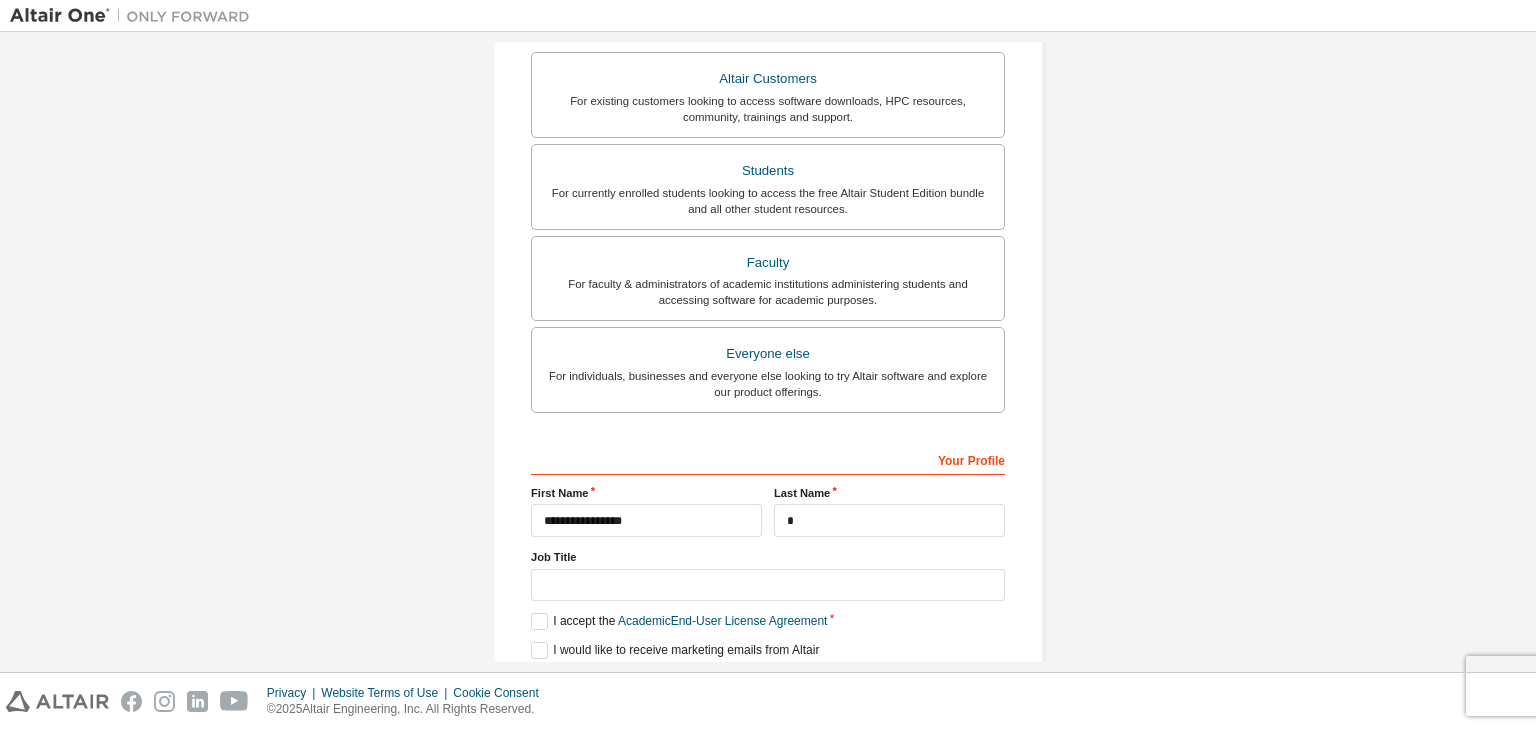scroll, scrollTop: 435, scrollLeft: 0, axis: vertical 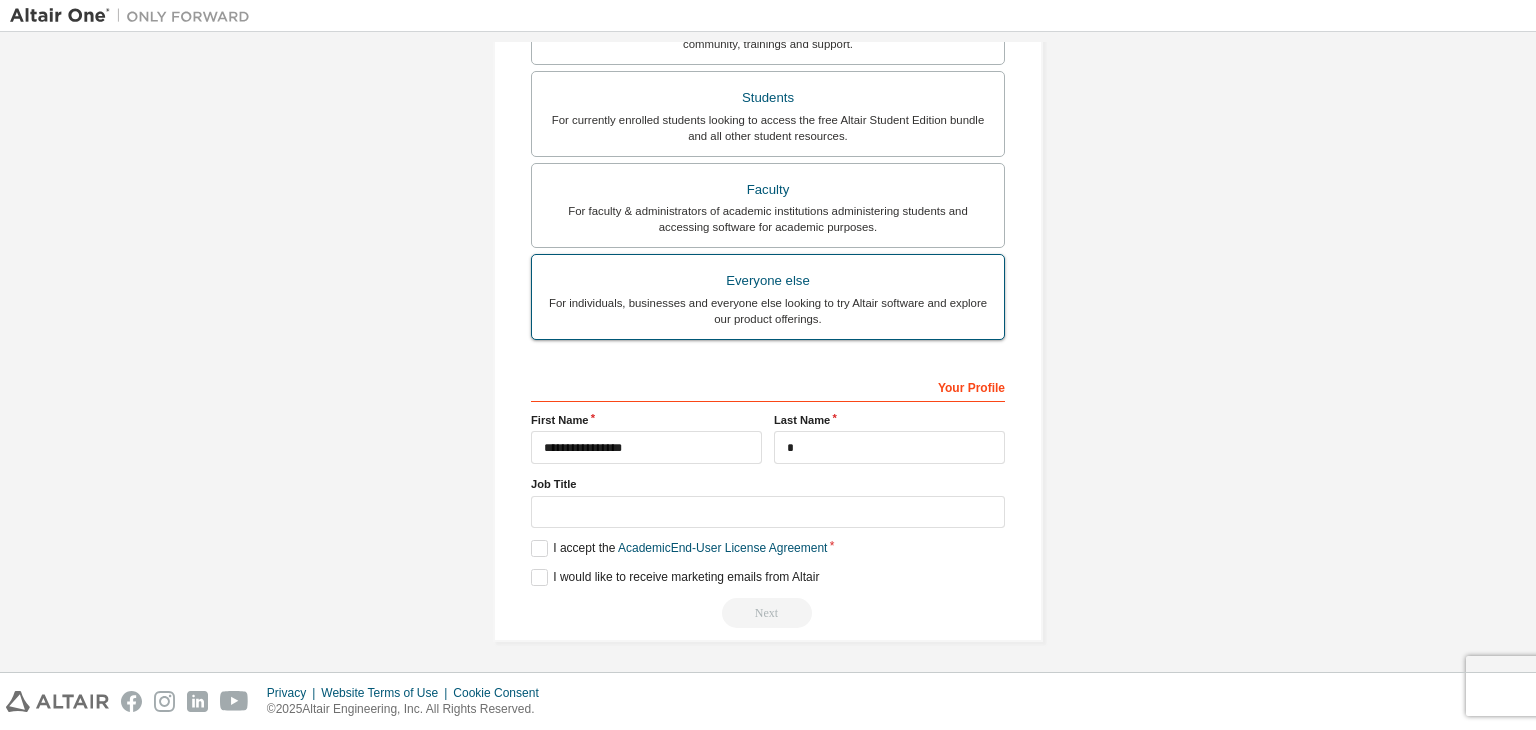 type on "**********" 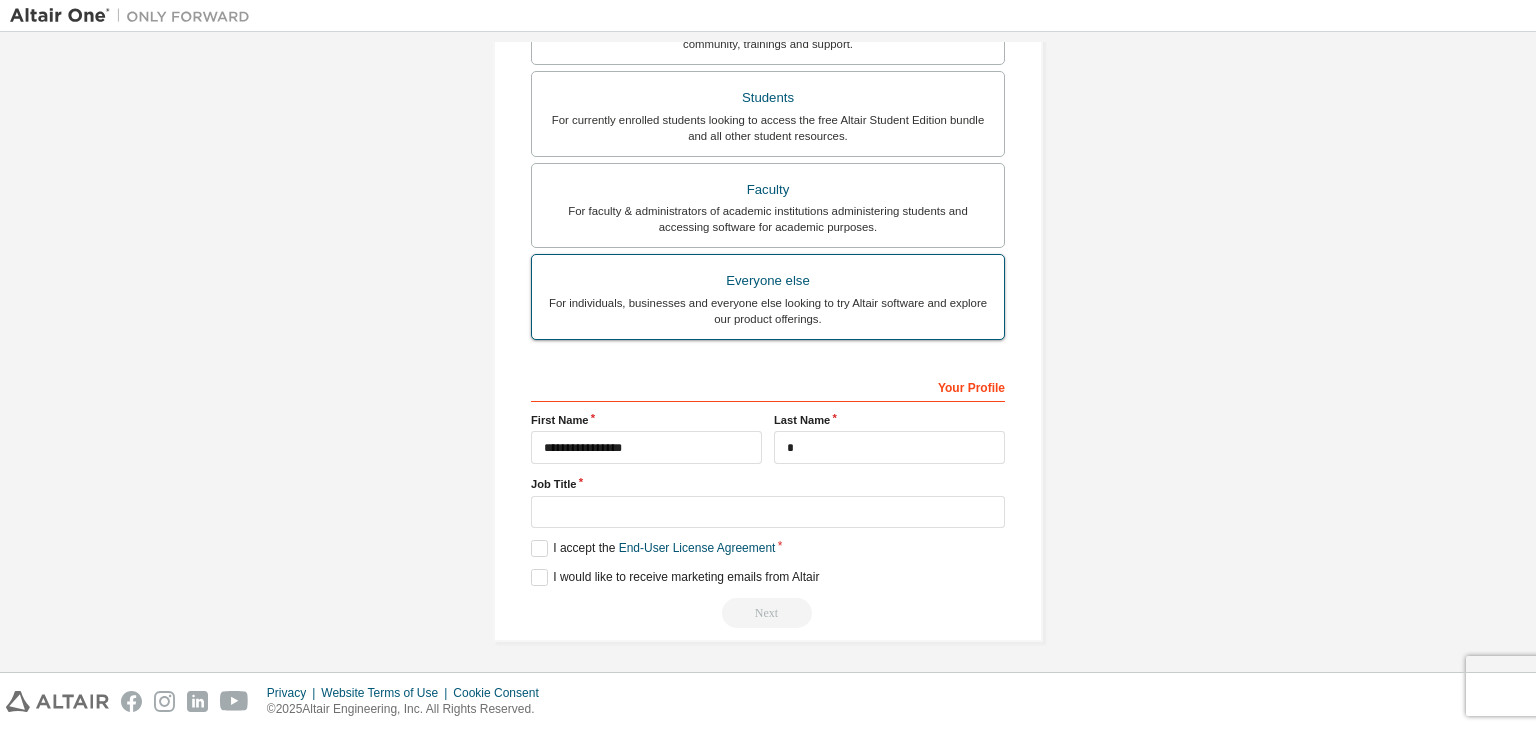 scroll, scrollTop: 383, scrollLeft: 0, axis: vertical 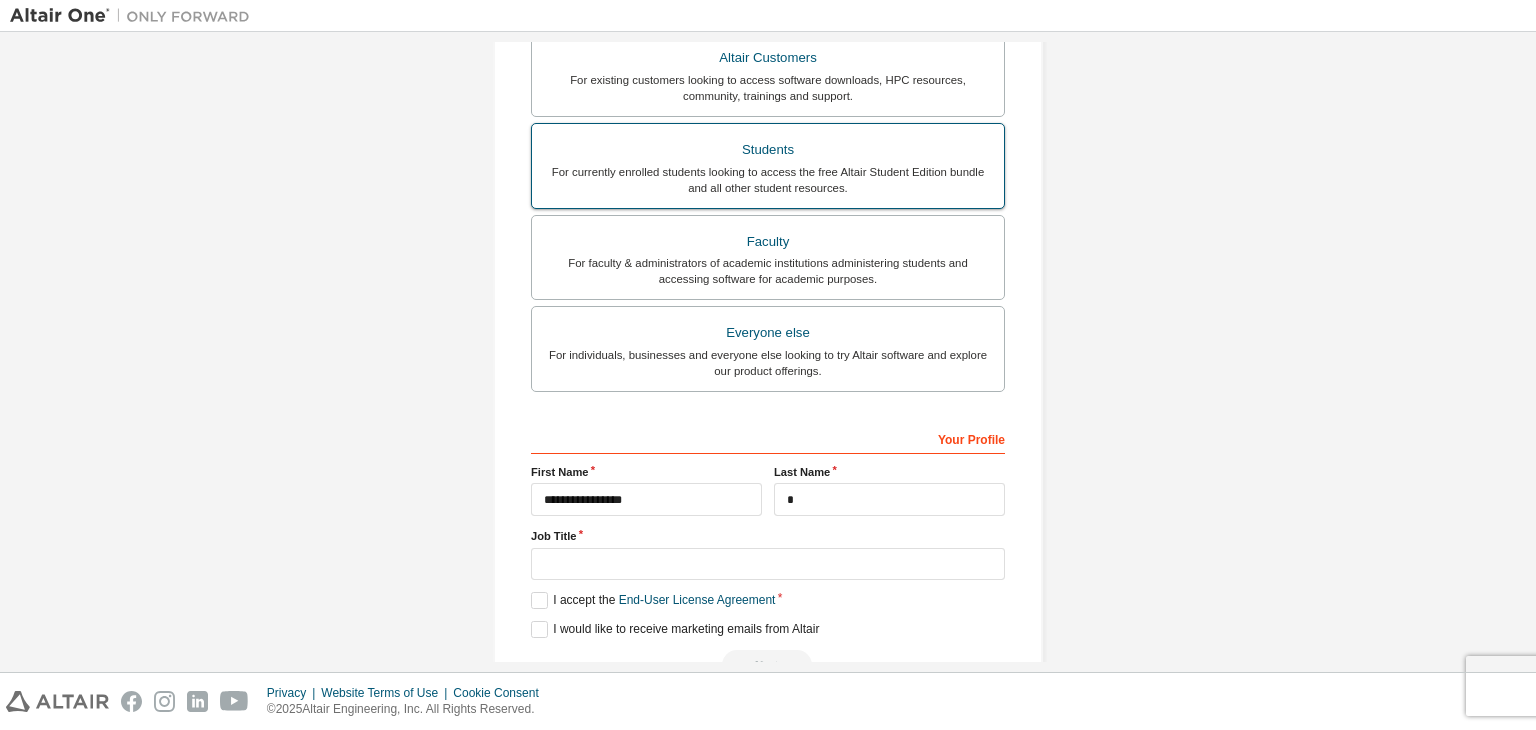 click on "For currently enrolled students looking to access the free Altair Student Edition bundle and all other student resources." at bounding box center [768, 180] 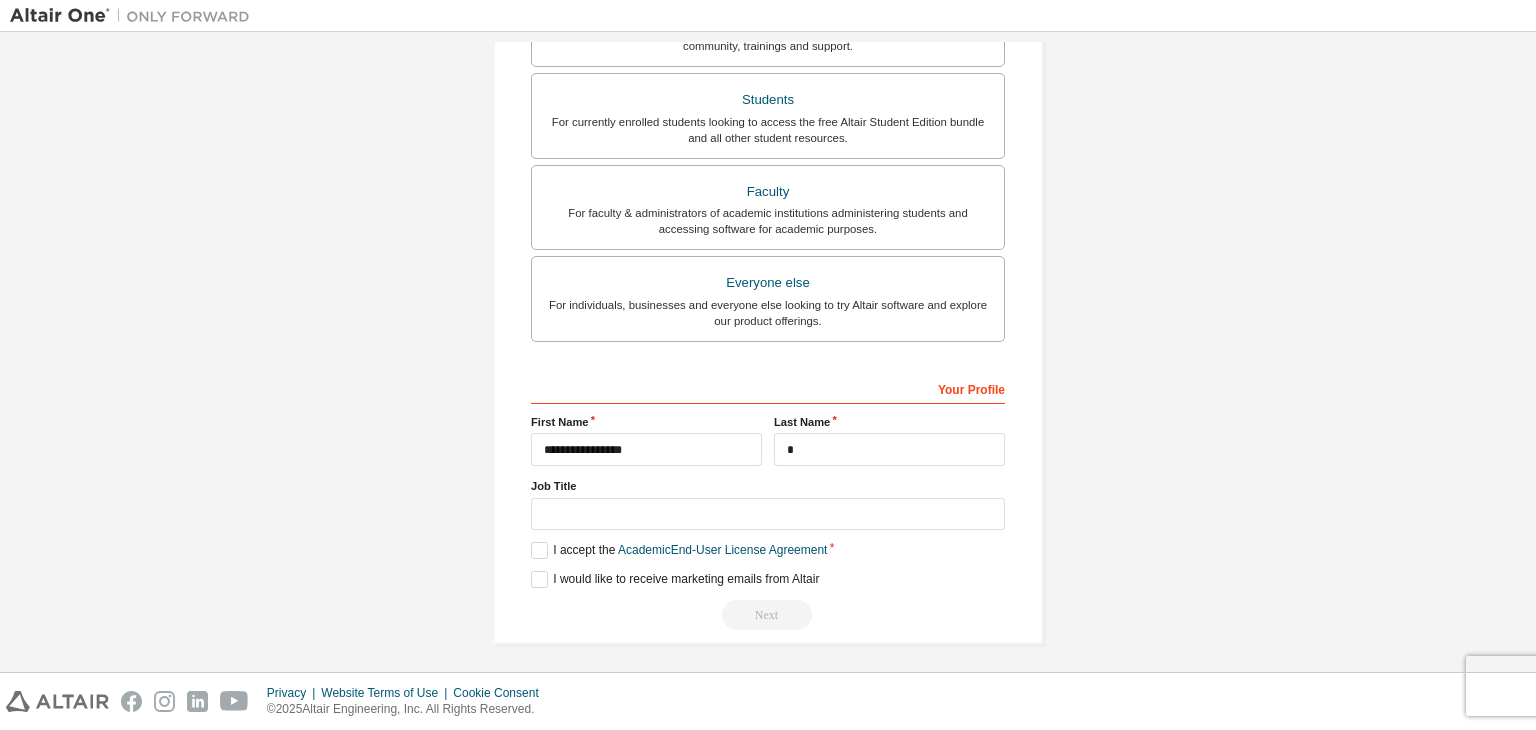 scroll, scrollTop: 434, scrollLeft: 0, axis: vertical 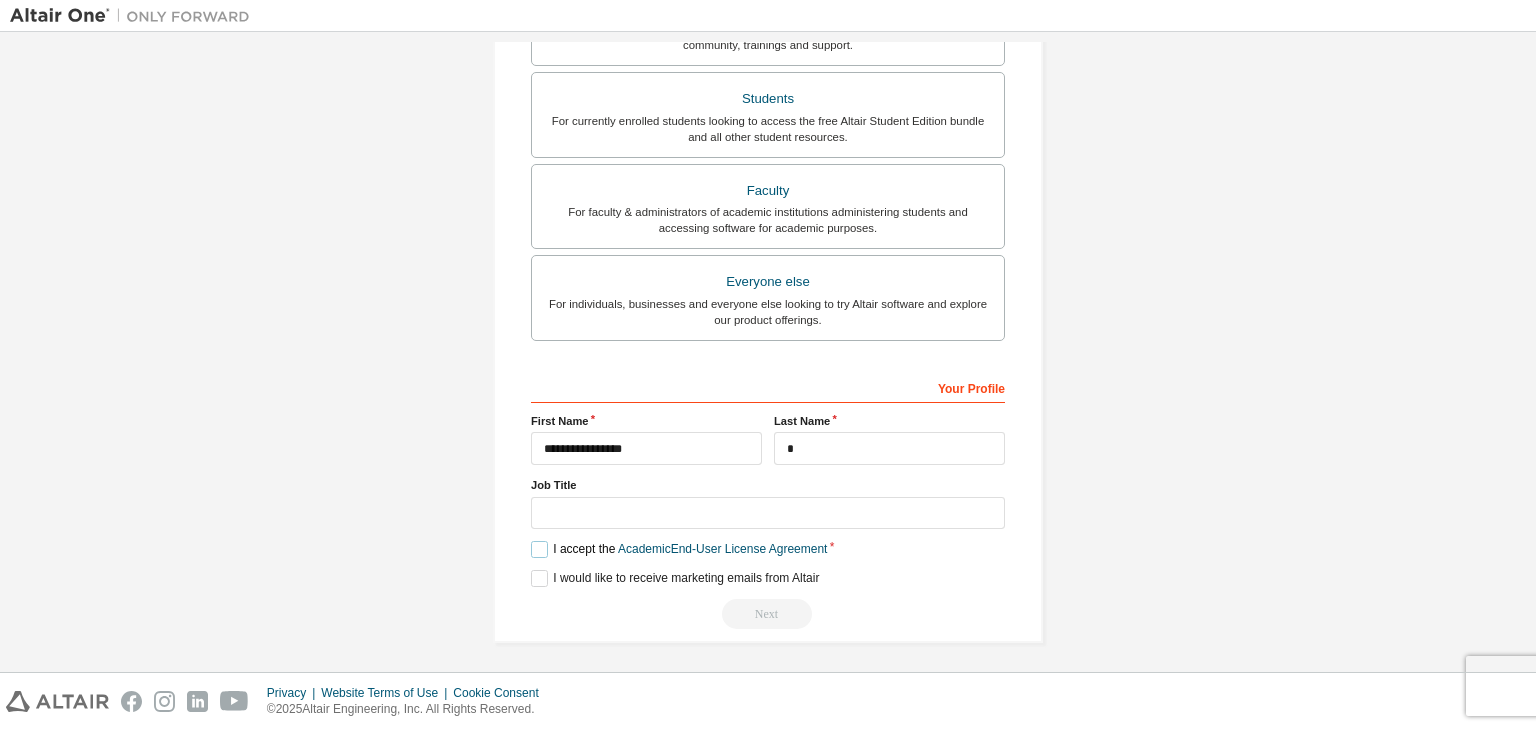 click on "I accept the   Academic   End-User License Agreement" at bounding box center (679, 549) 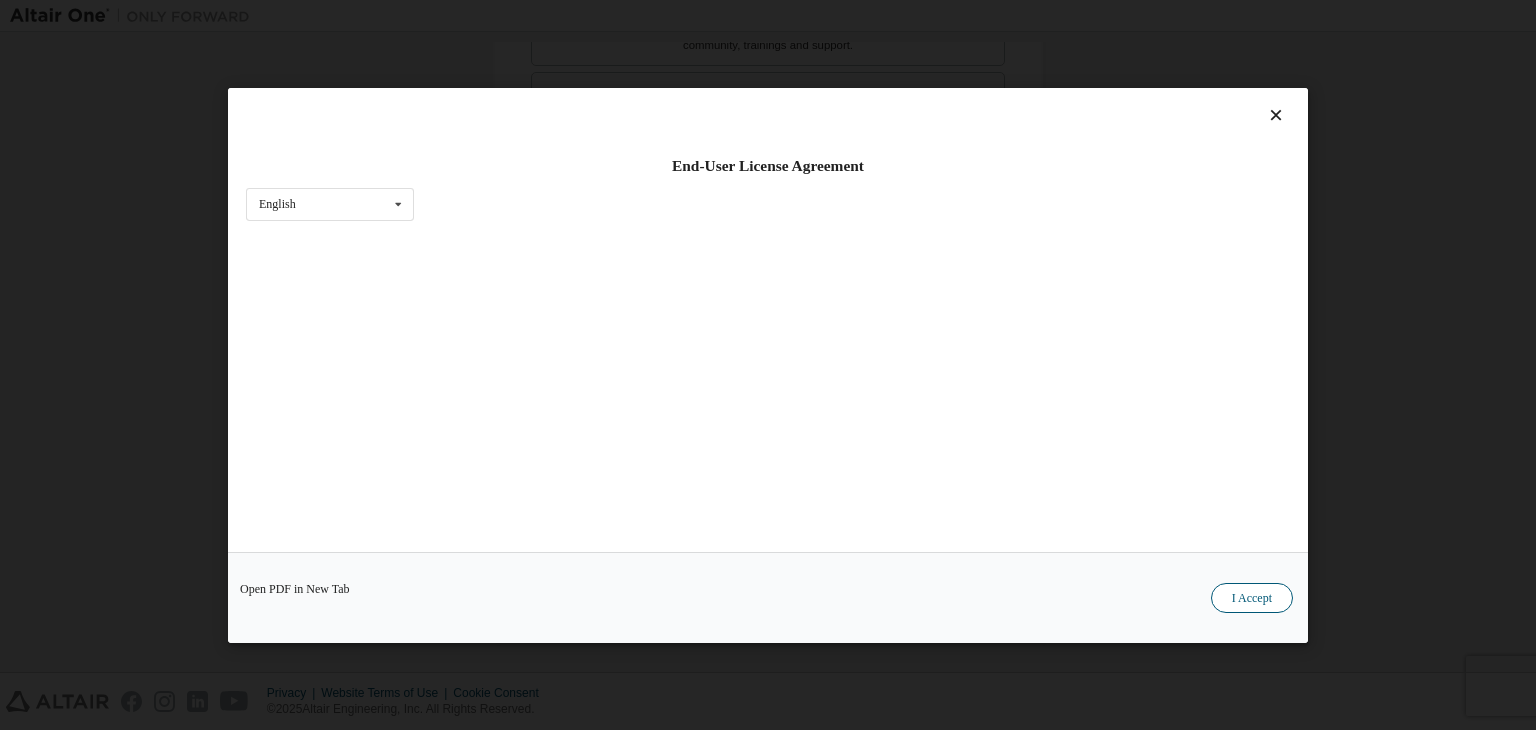 click on "I Accept" at bounding box center [1252, 598] 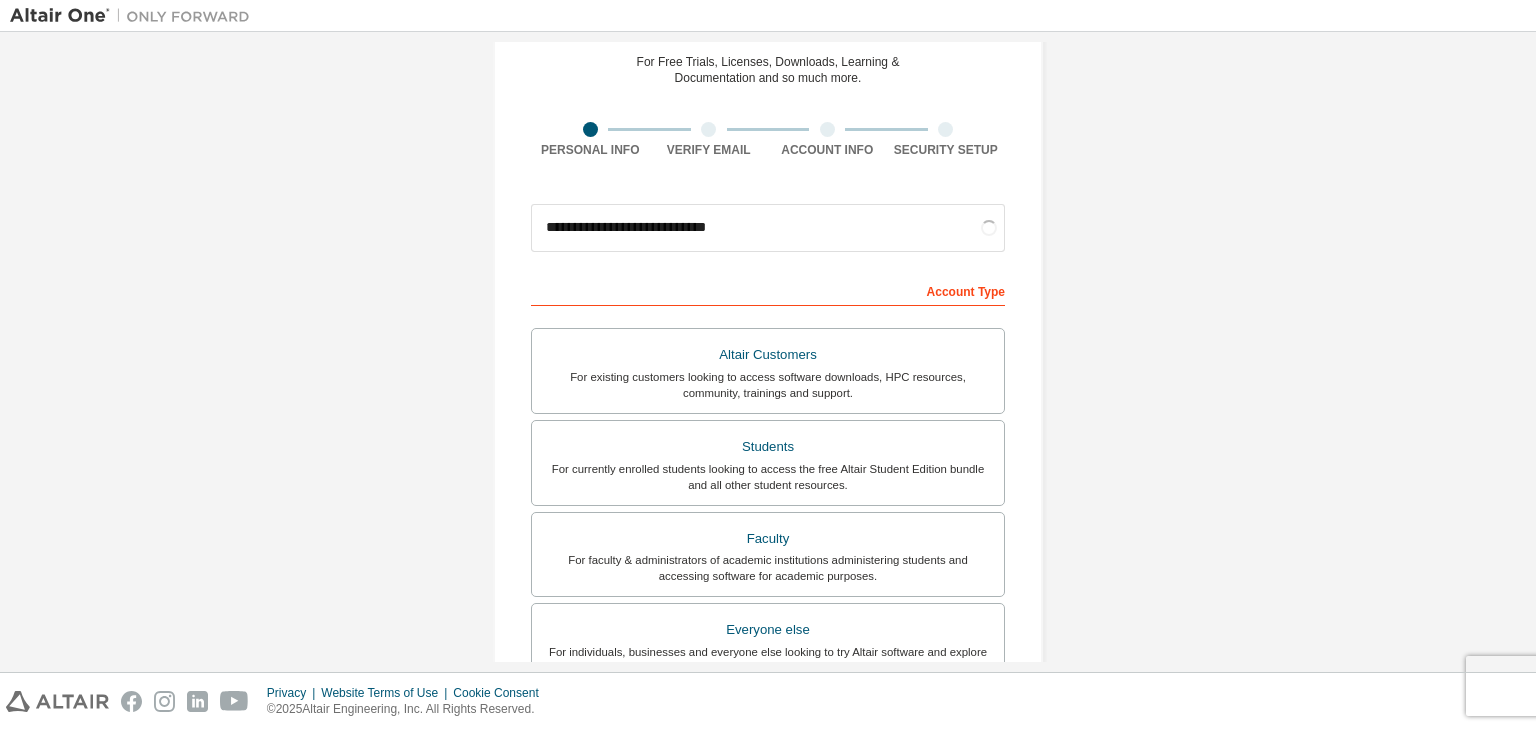 scroll, scrollTop: 435, scrollLeft: 0, axis: vertical 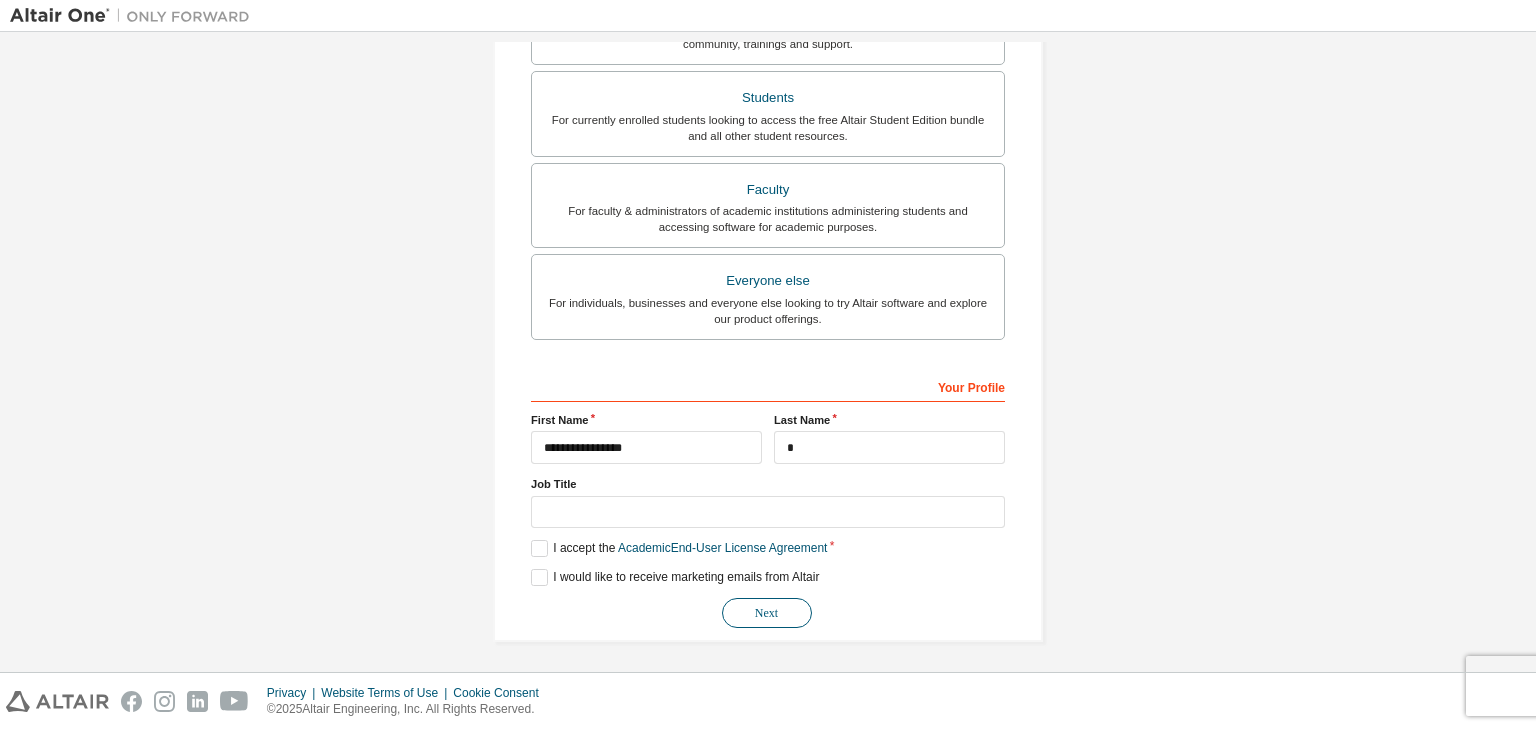 click on "Next" at bounding box center (767, 613) 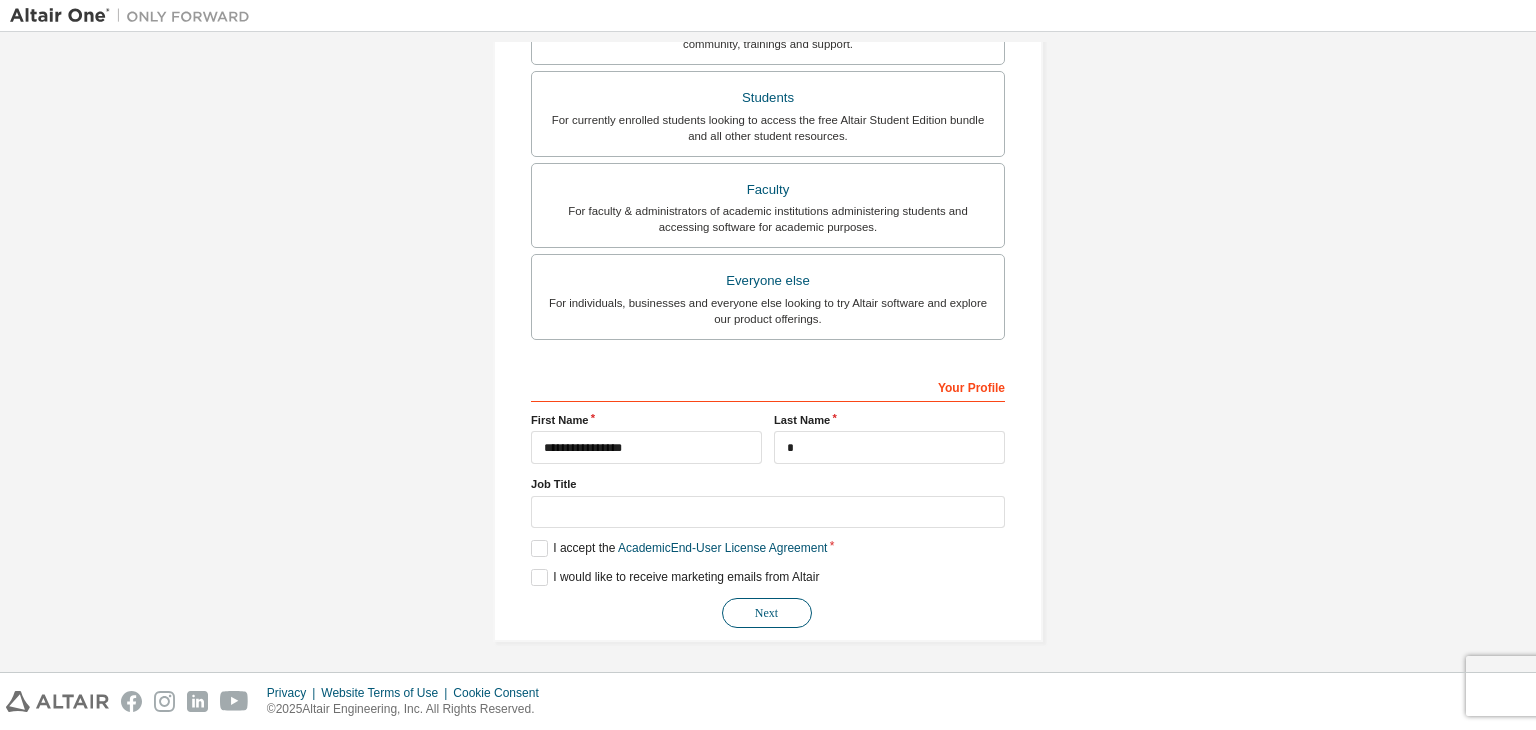 click on "Next" at bounding box center (767, 613) 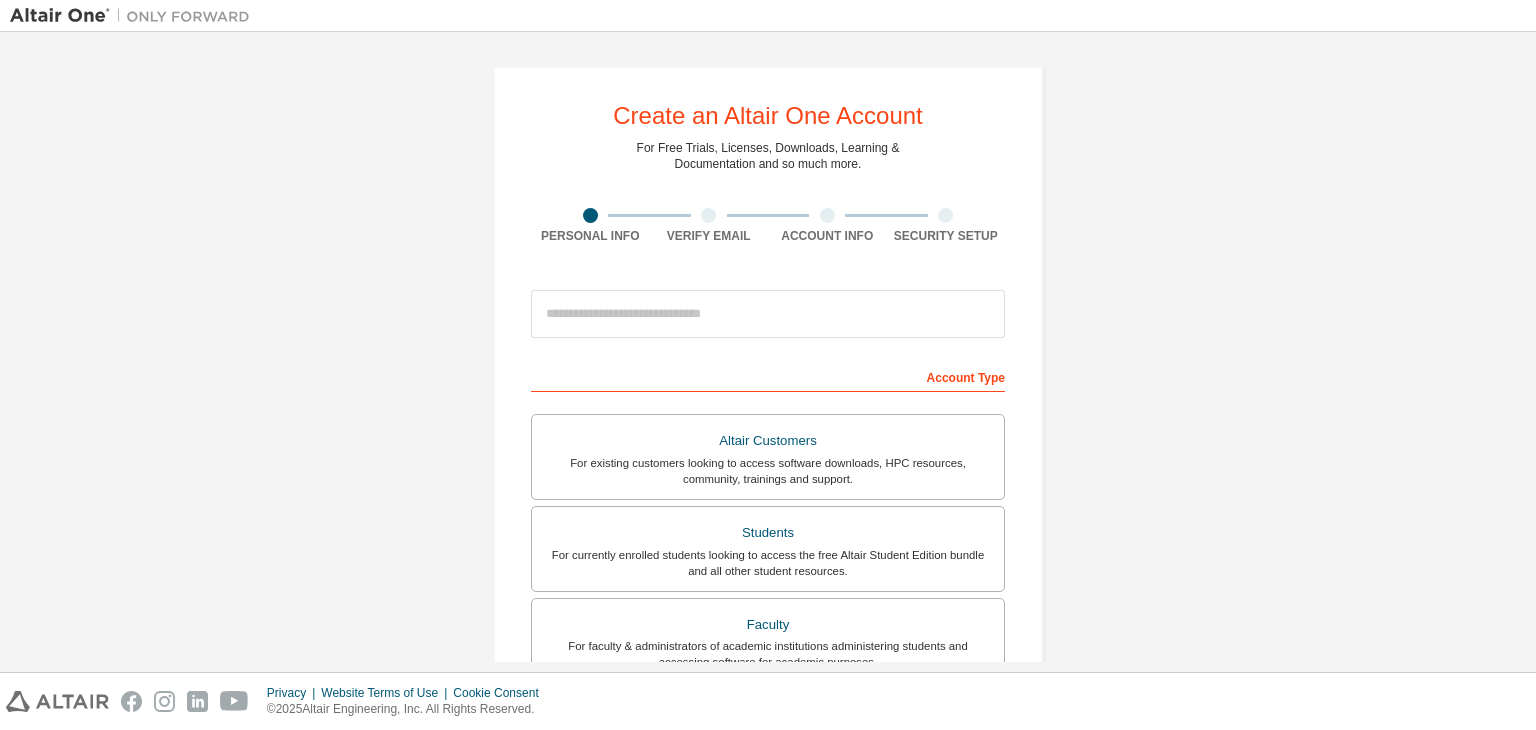 scroll, scrollTop: 0, scrollLeft: 0, axis: both 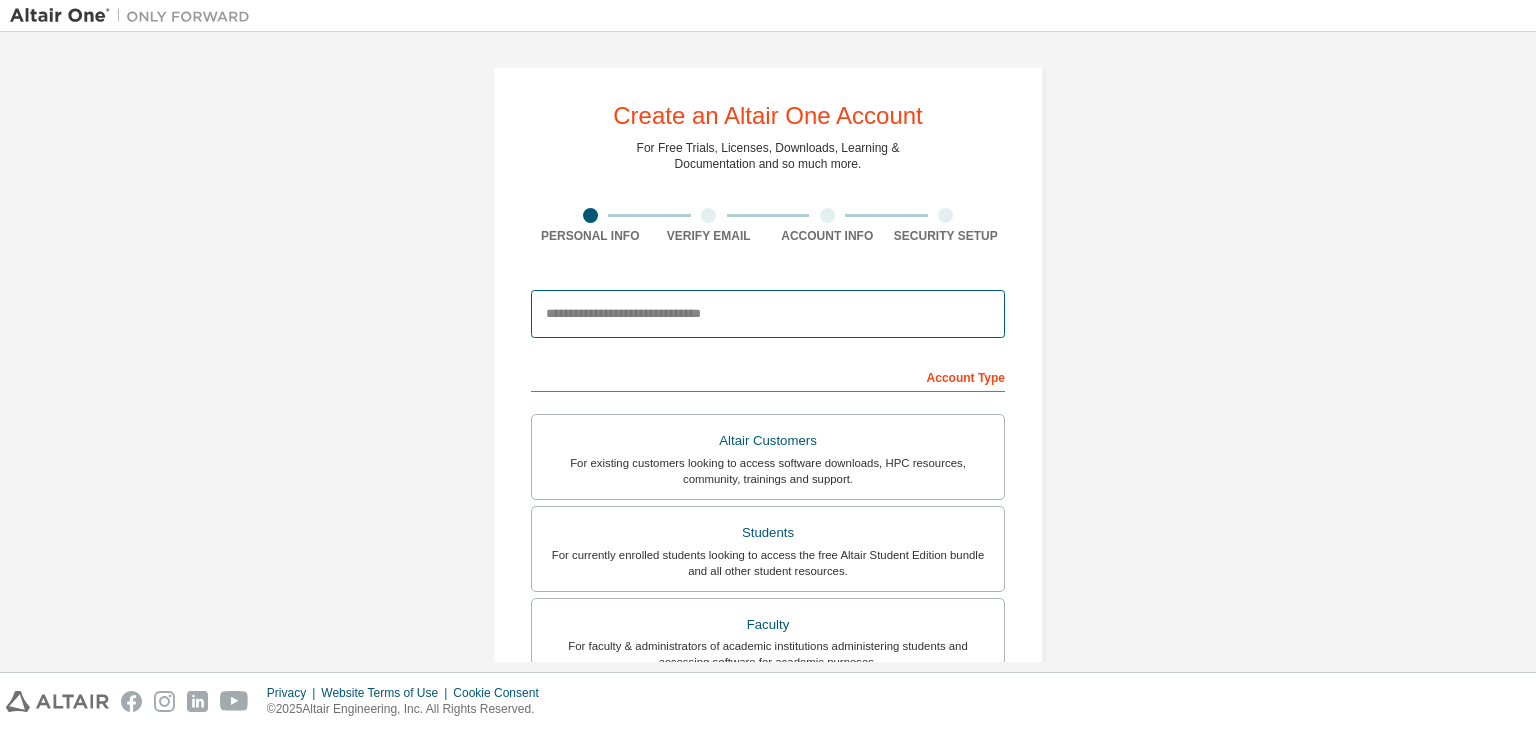 click at bounding box center (768, 314) 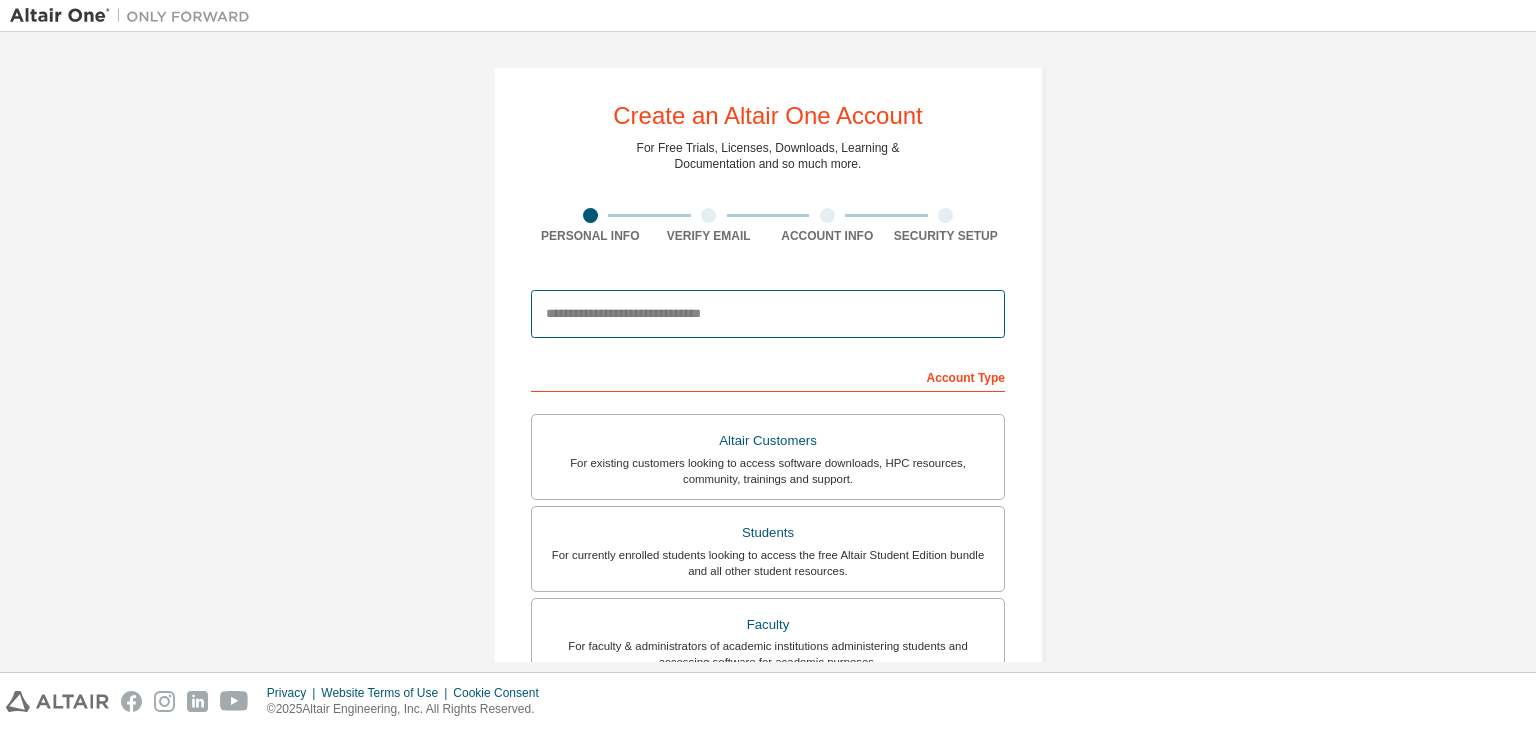 click at bounding box center (768, 314) 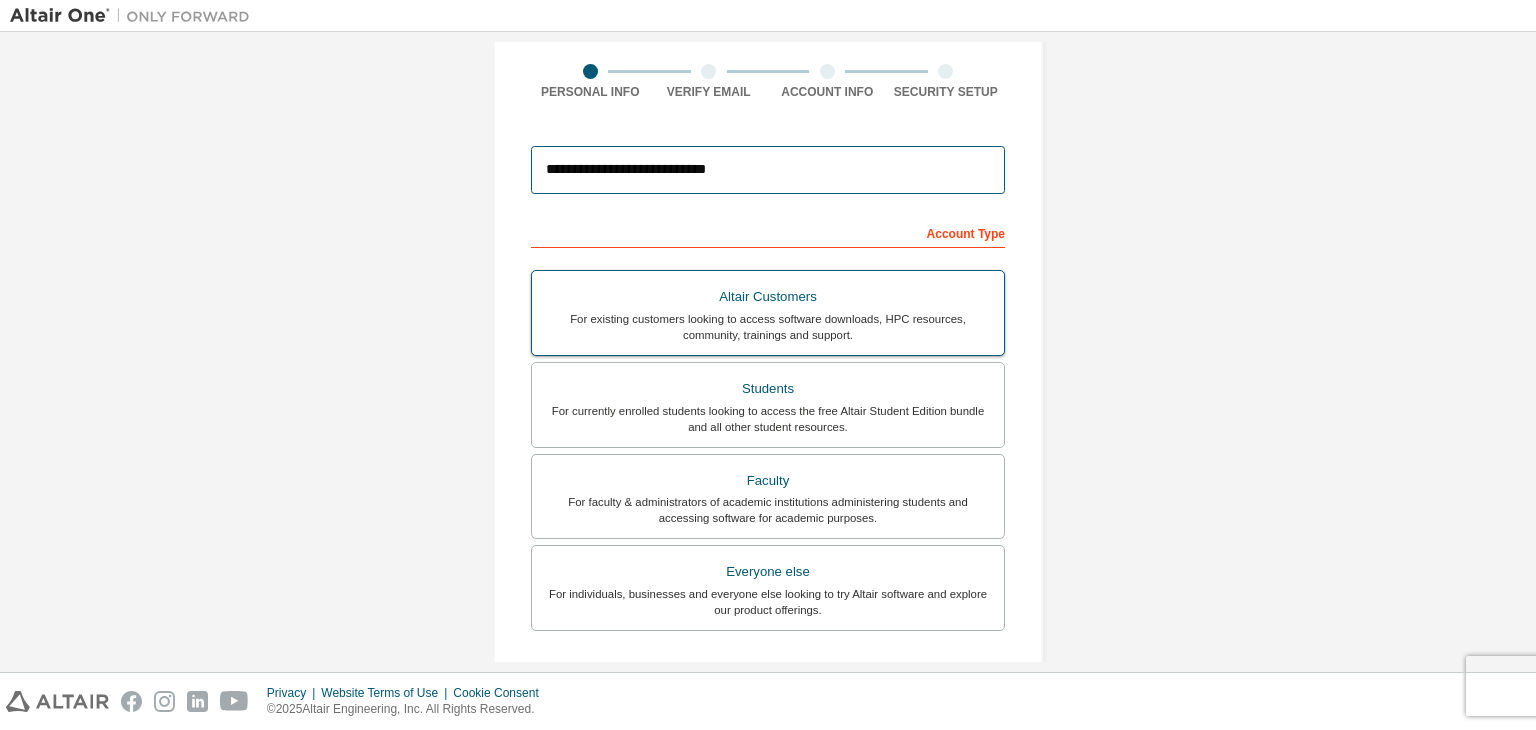 scroll, scrollTop: 156, scrollLeft: 0, axis: vertical 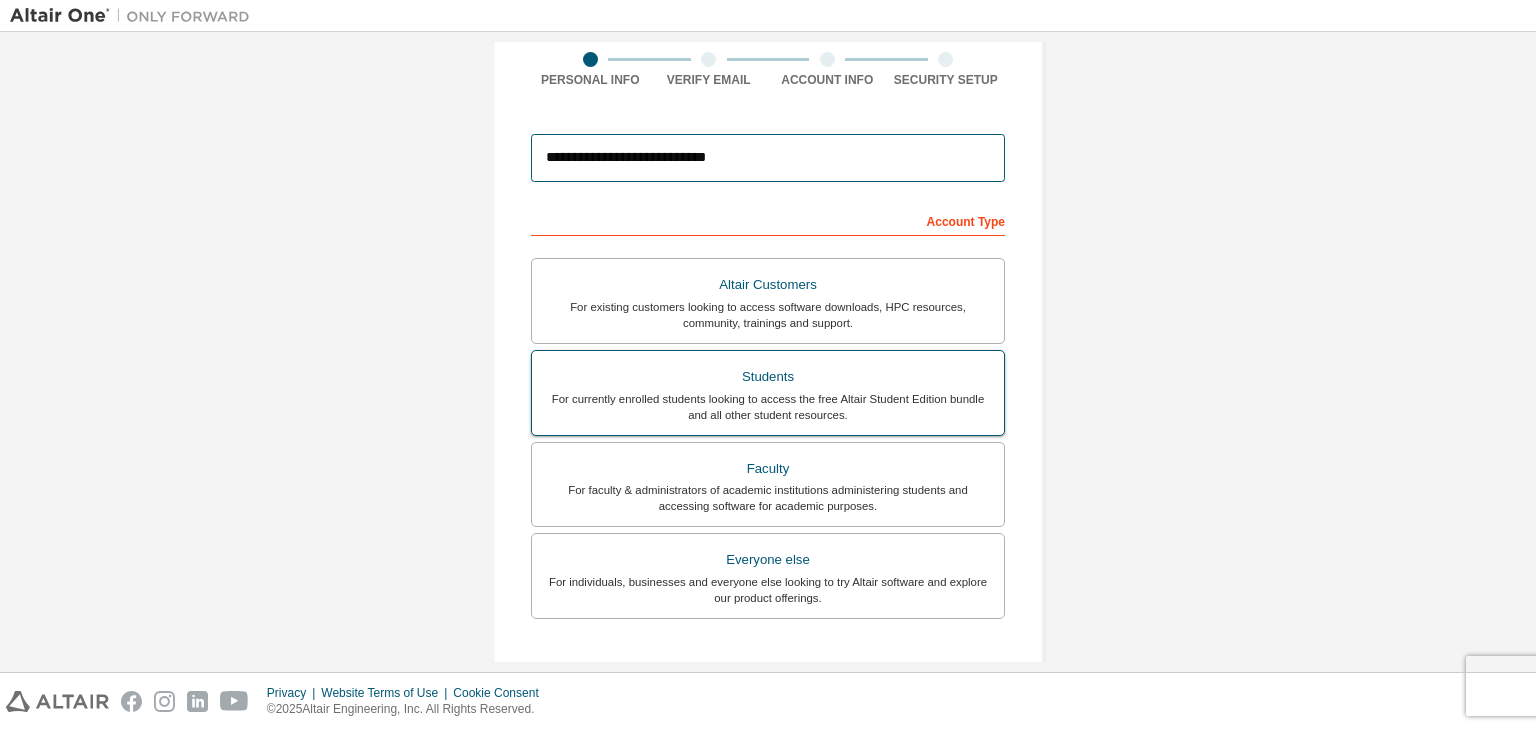type on "**********" 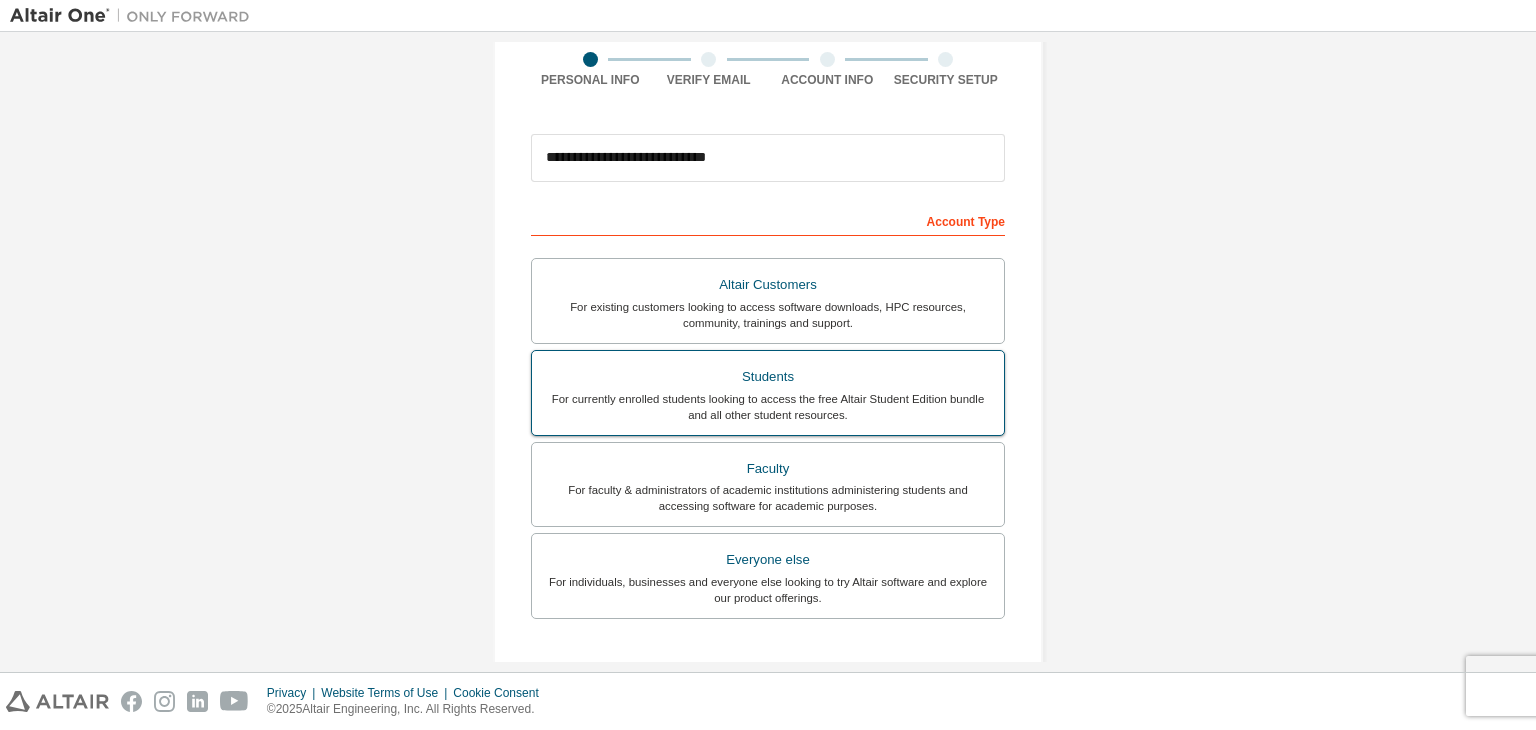 click on "Students" at bounding box center [768, 377] 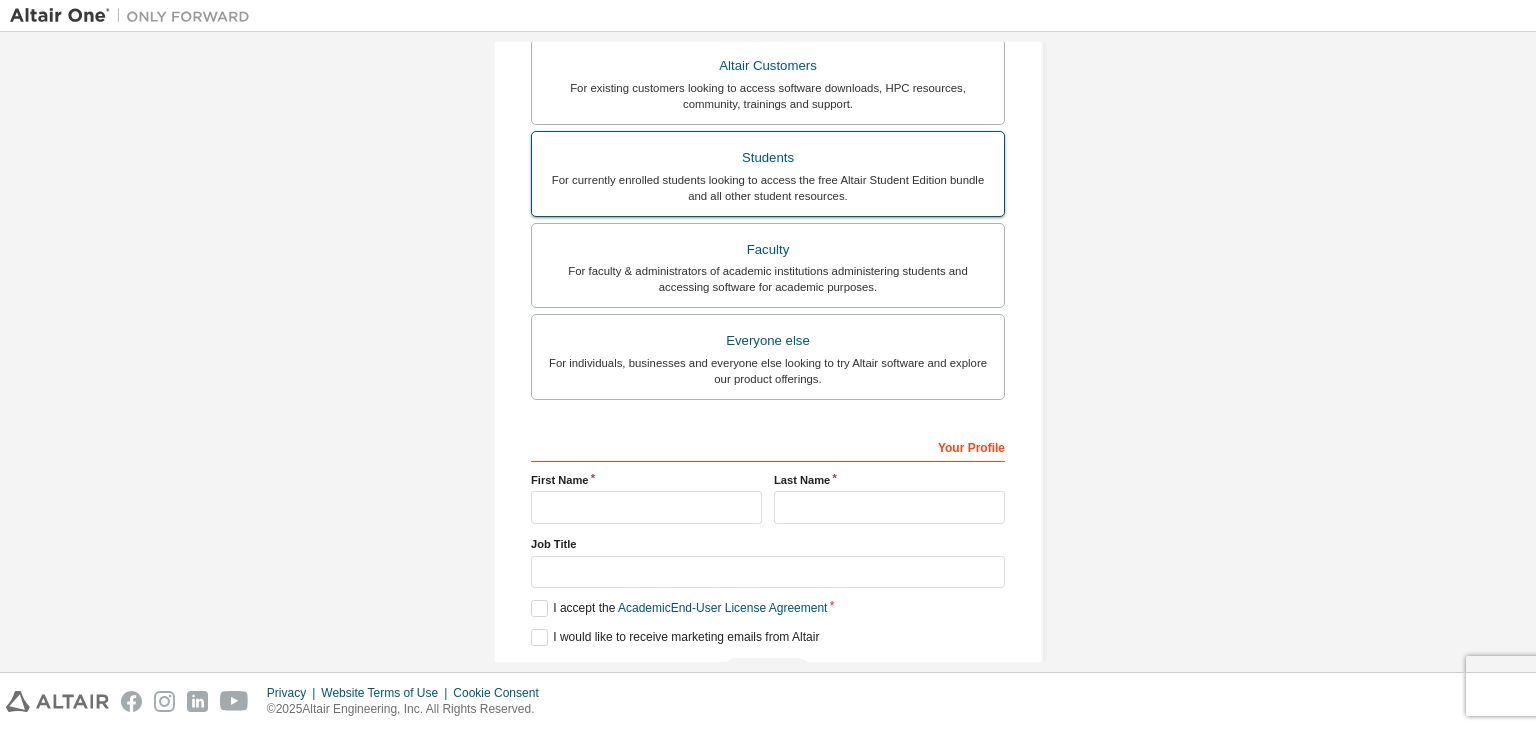scroll, scrollTop: 376, scrollLeft: 0, axis: vertical 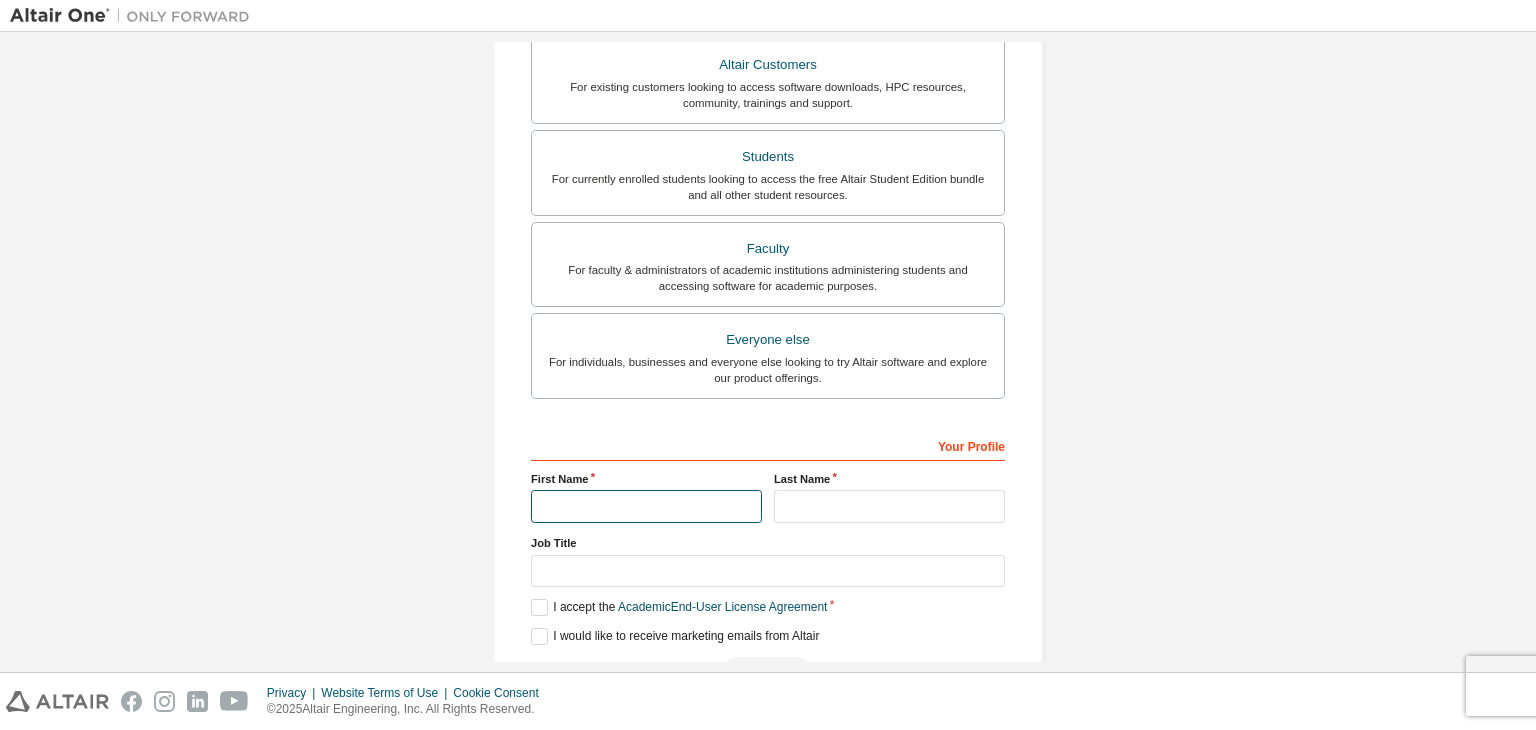 click at bounding box center [646, 506] 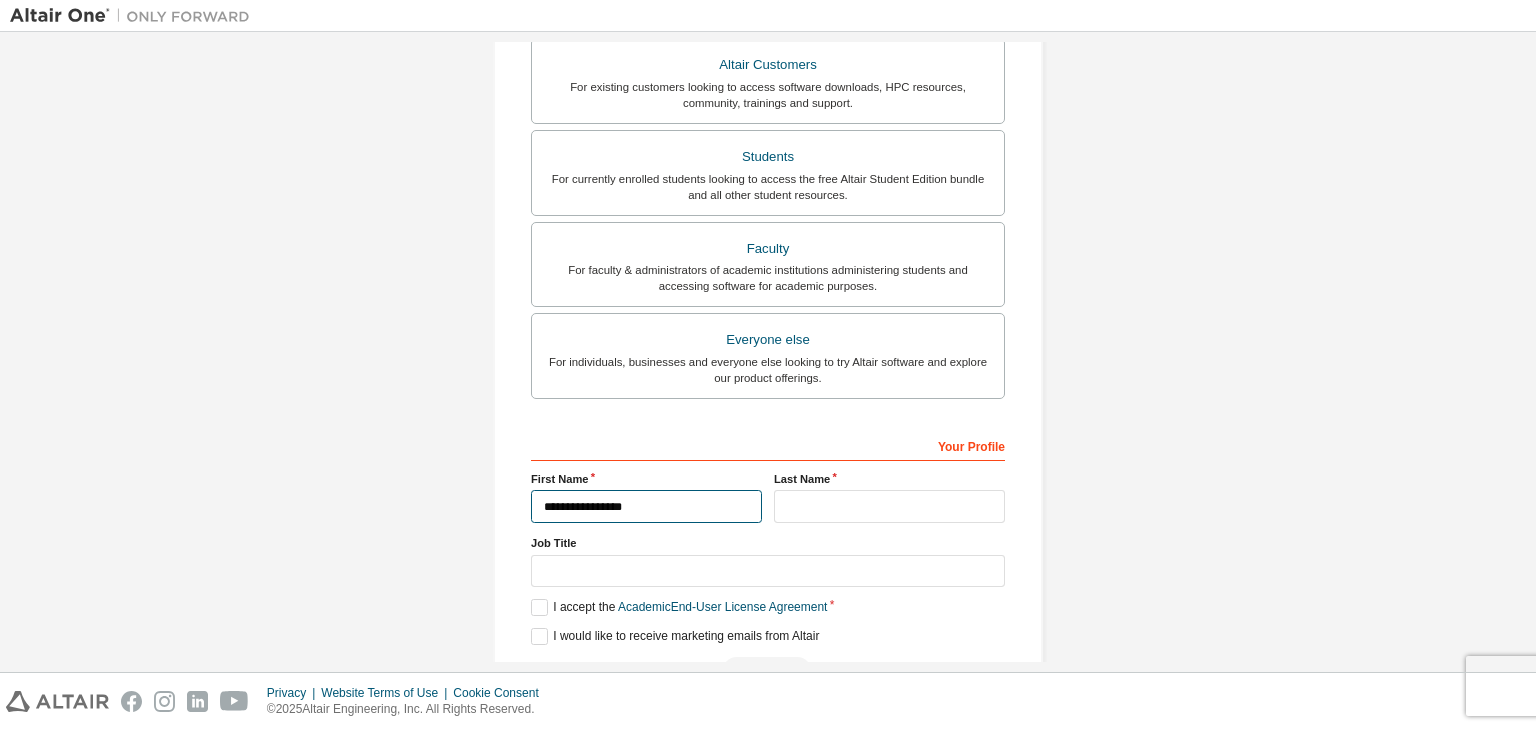 click on "**********" at bounding box center (646, 506) 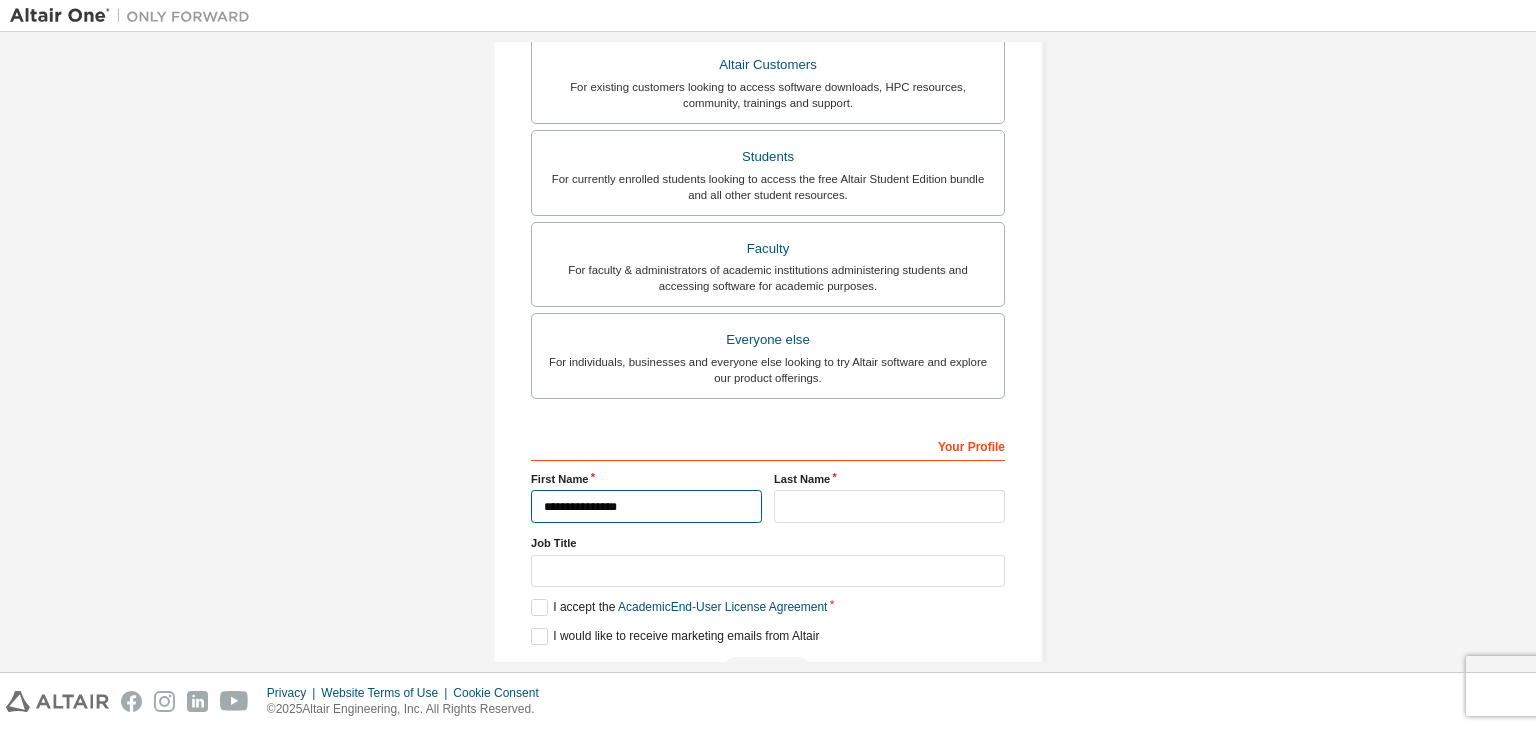 type on "**********" 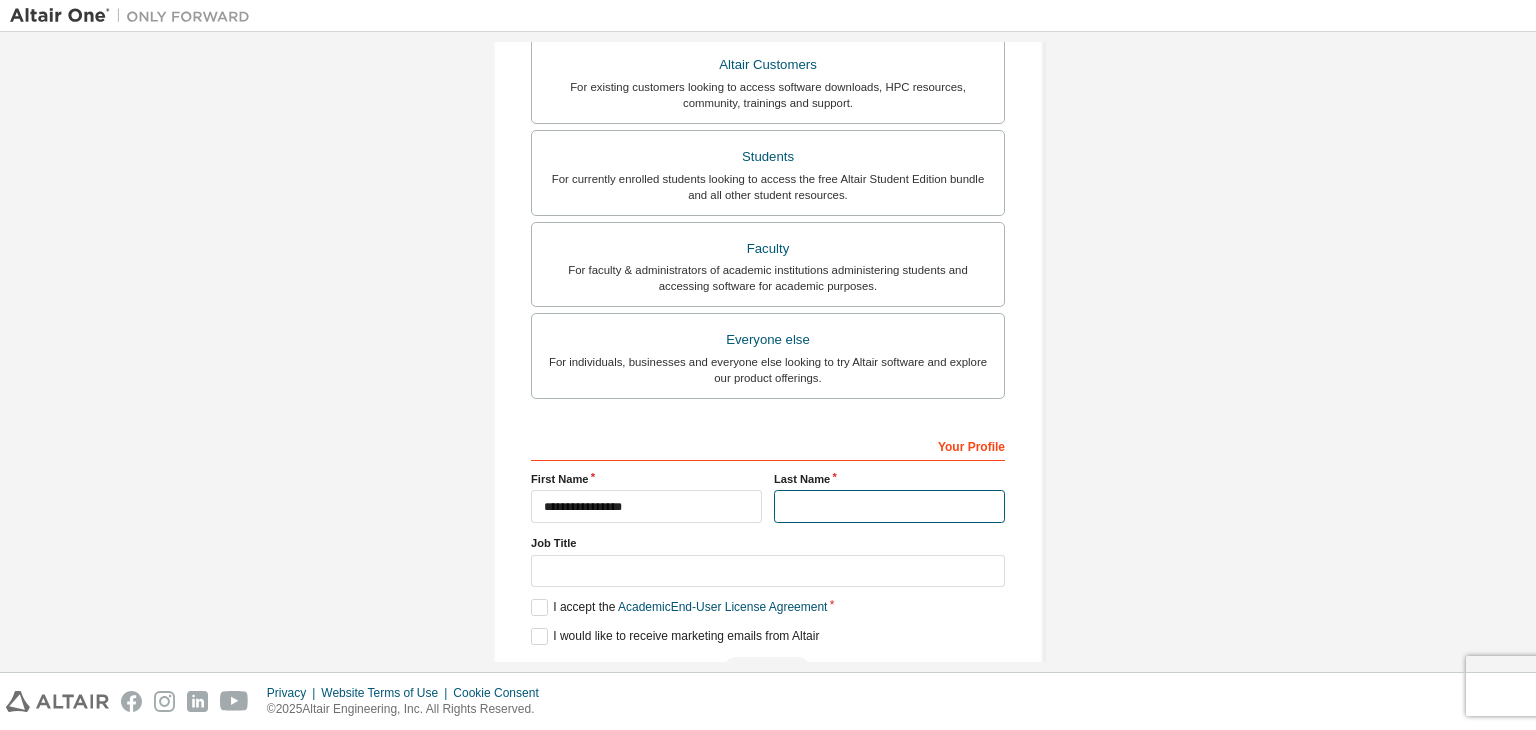 click at bounding box center [889, 506] 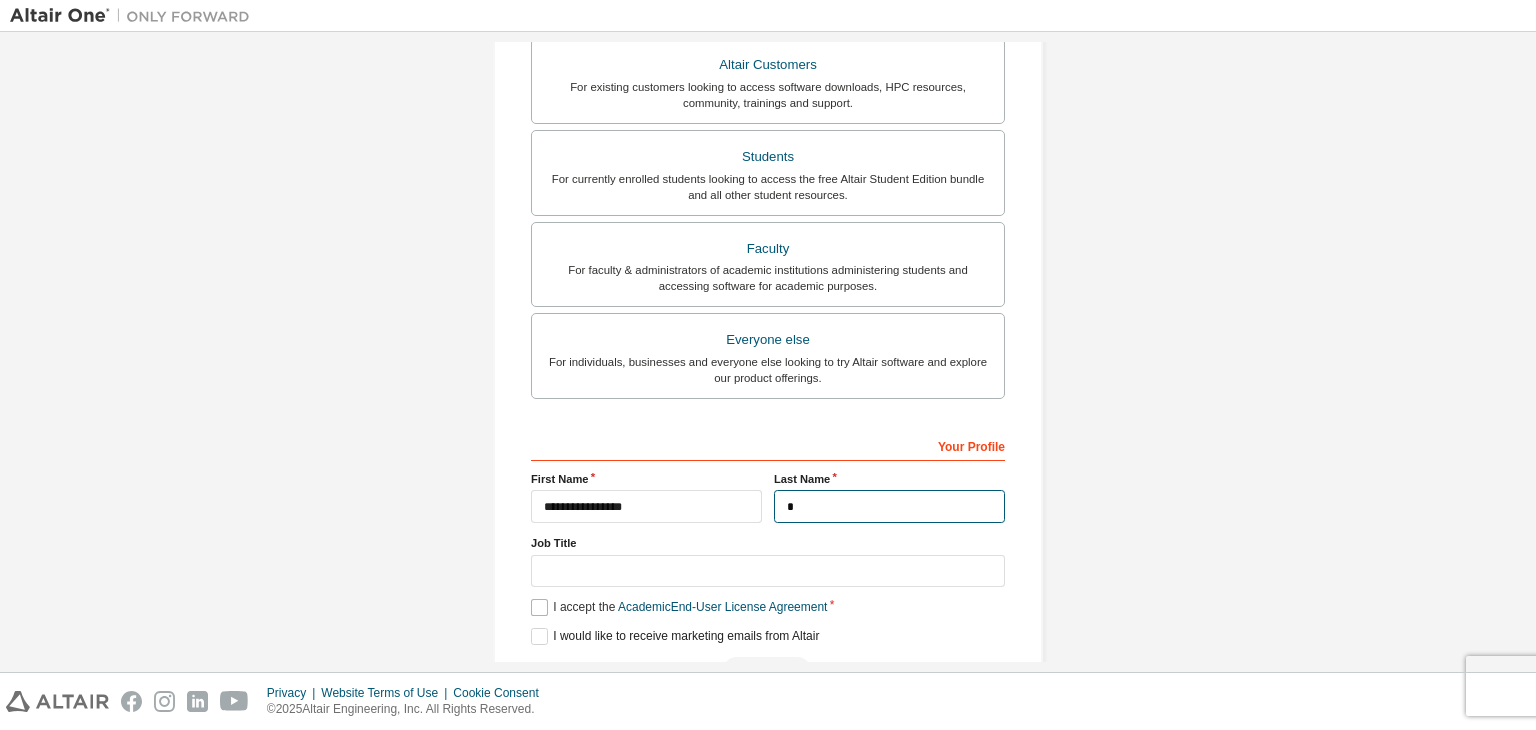 type on "*" 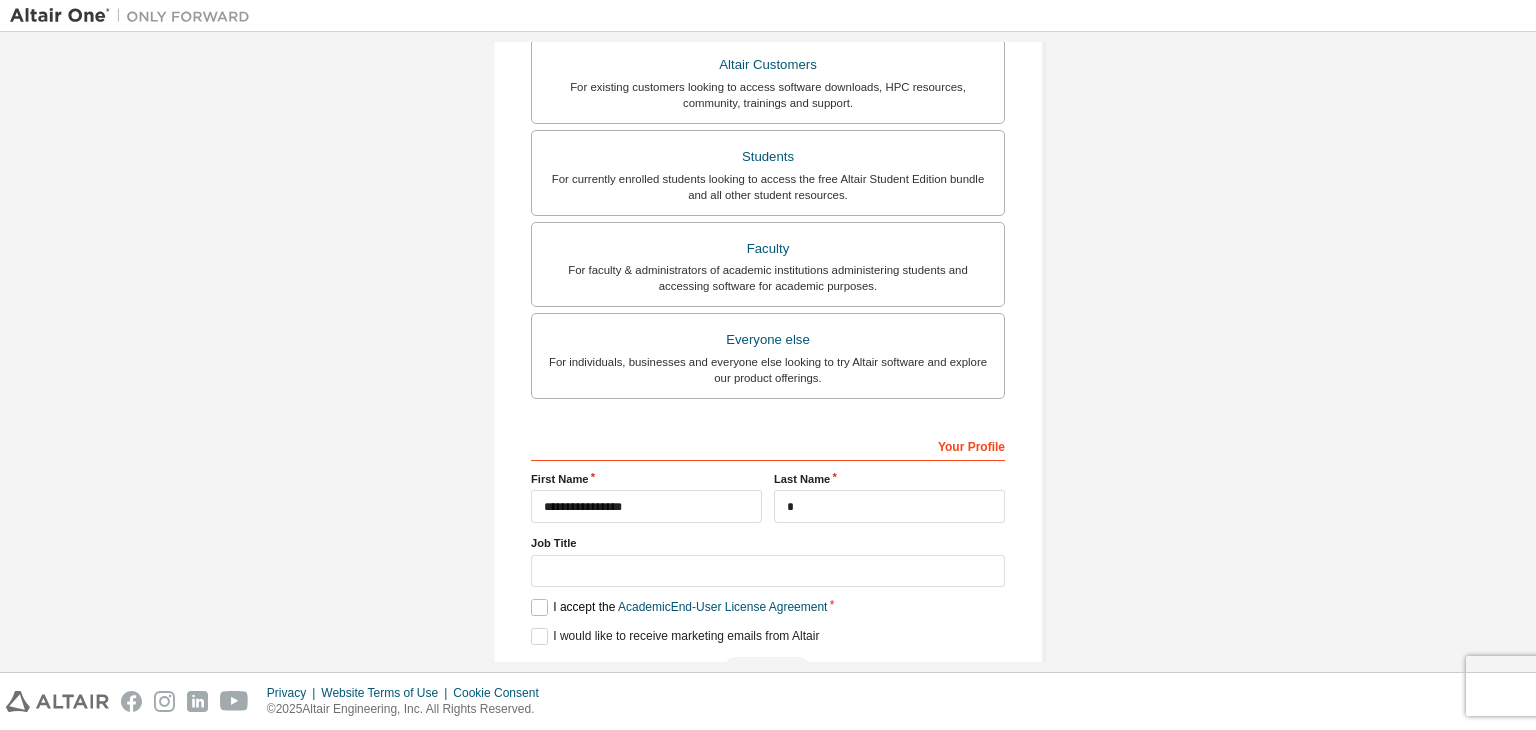 click on "I accept the   Academic   End-User License Agreement" at bounding box center (679, 607) 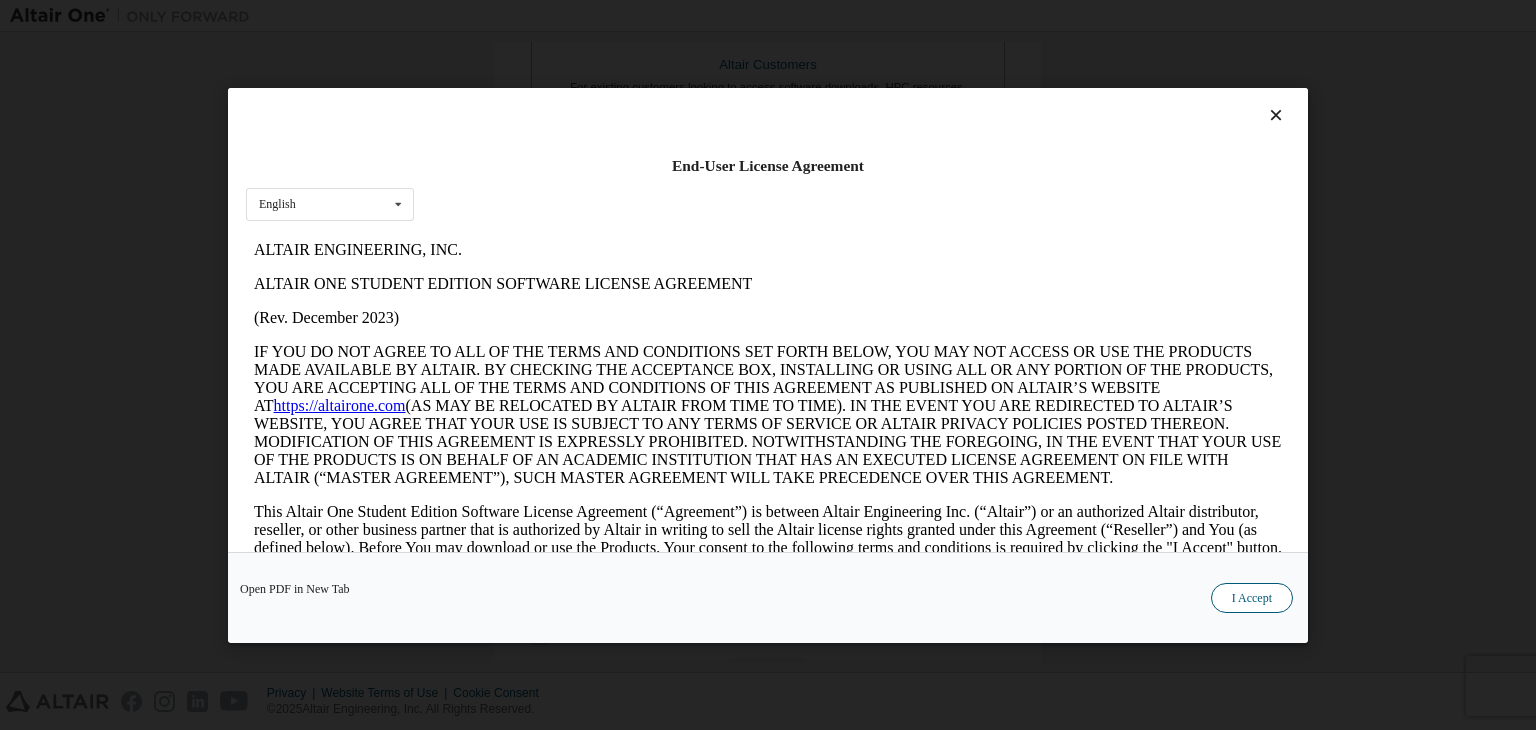 scroll, scrollTop: 0, scrollLeft: 0, axis: both 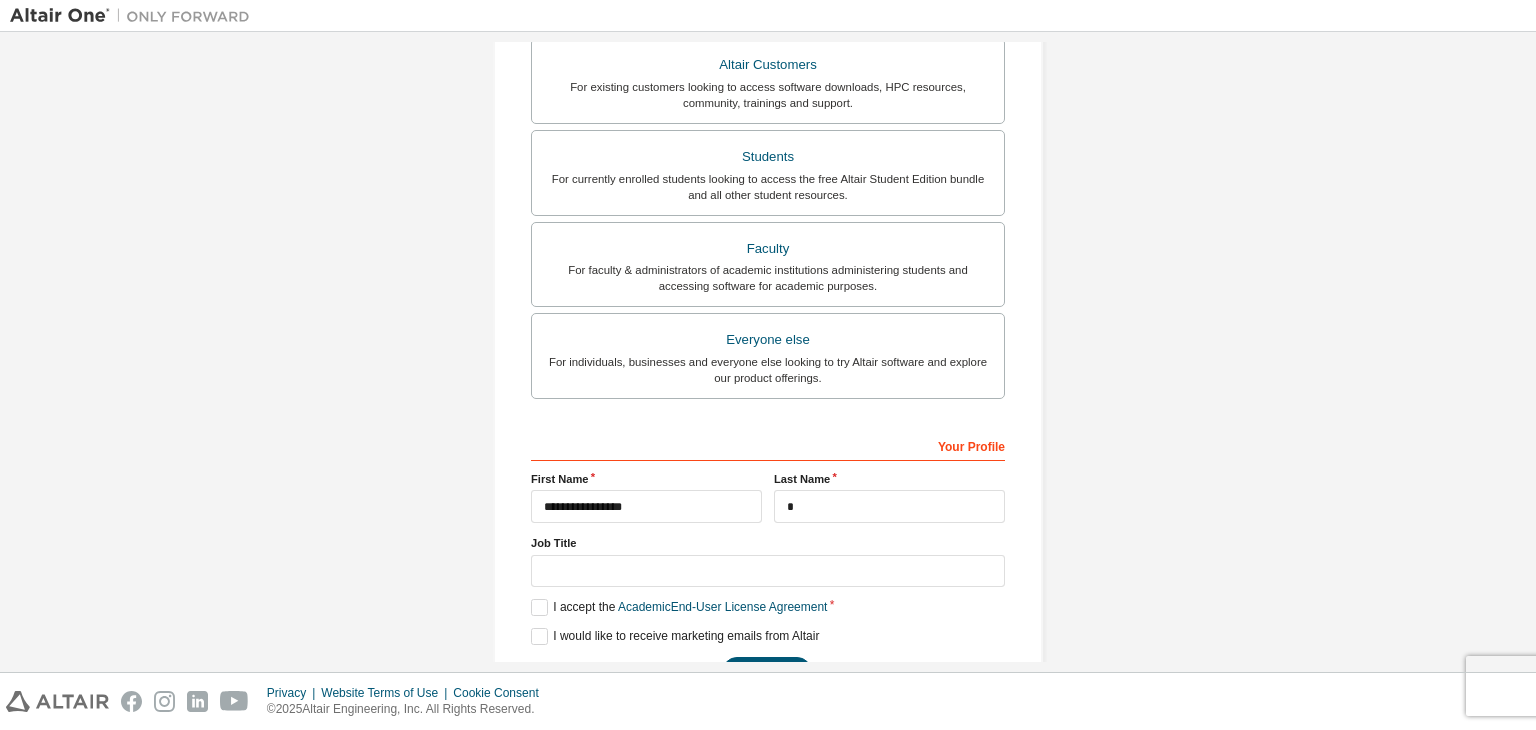 click on "**********" at bounding box center [768, 195] 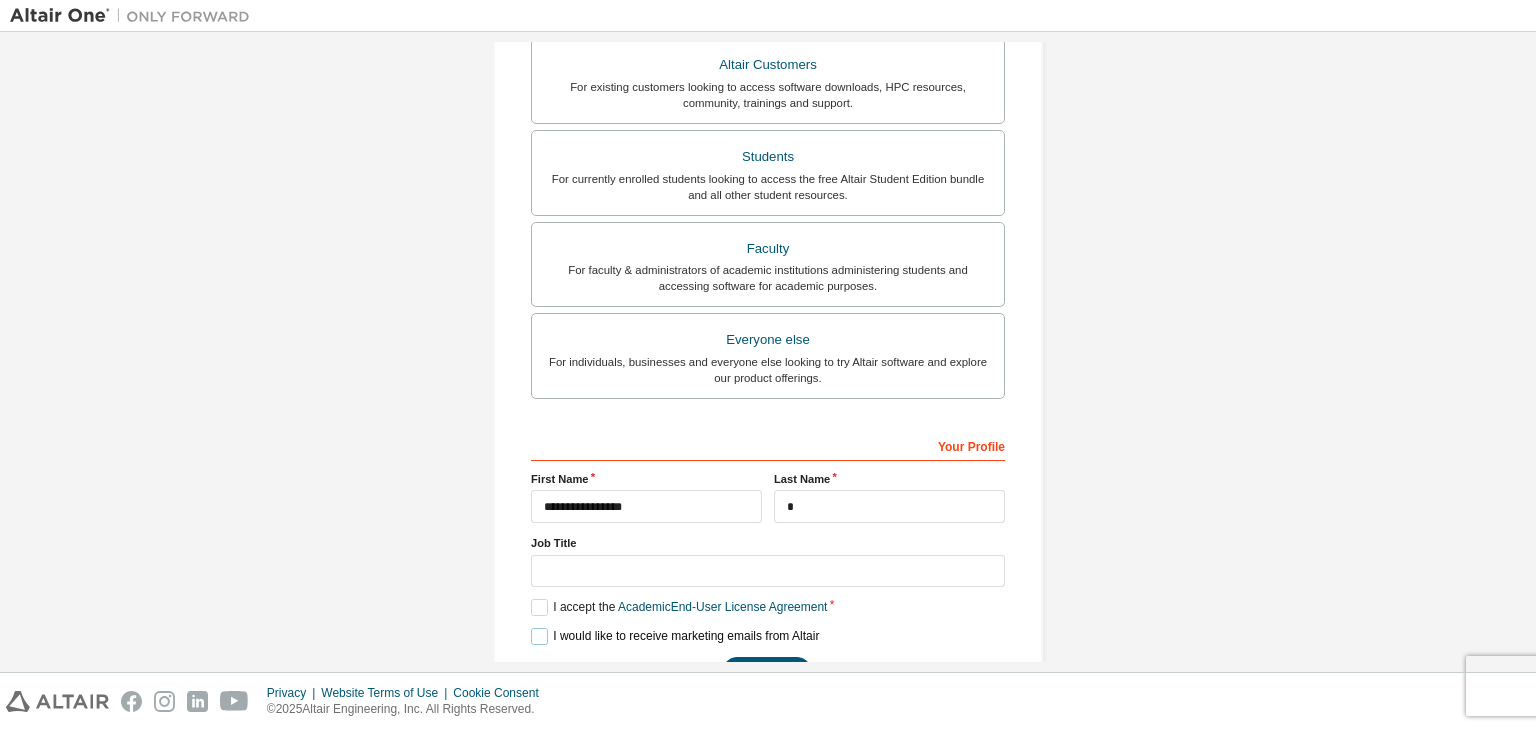 click on "I would like to receive marketing emails from Altair" at bounding box center (675, 636) 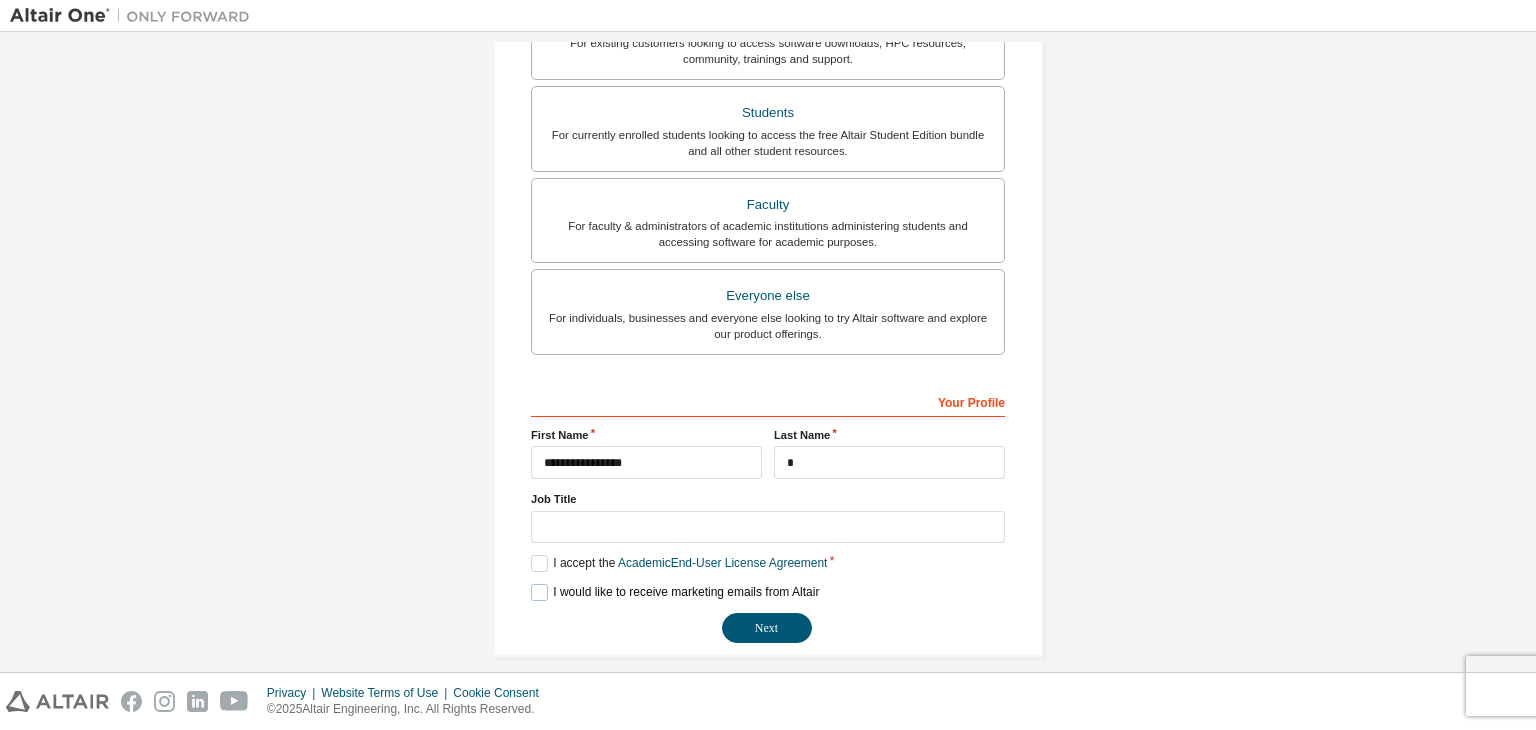scroll, scrollTop: 424, scrollLeft: 0, axis: vertical 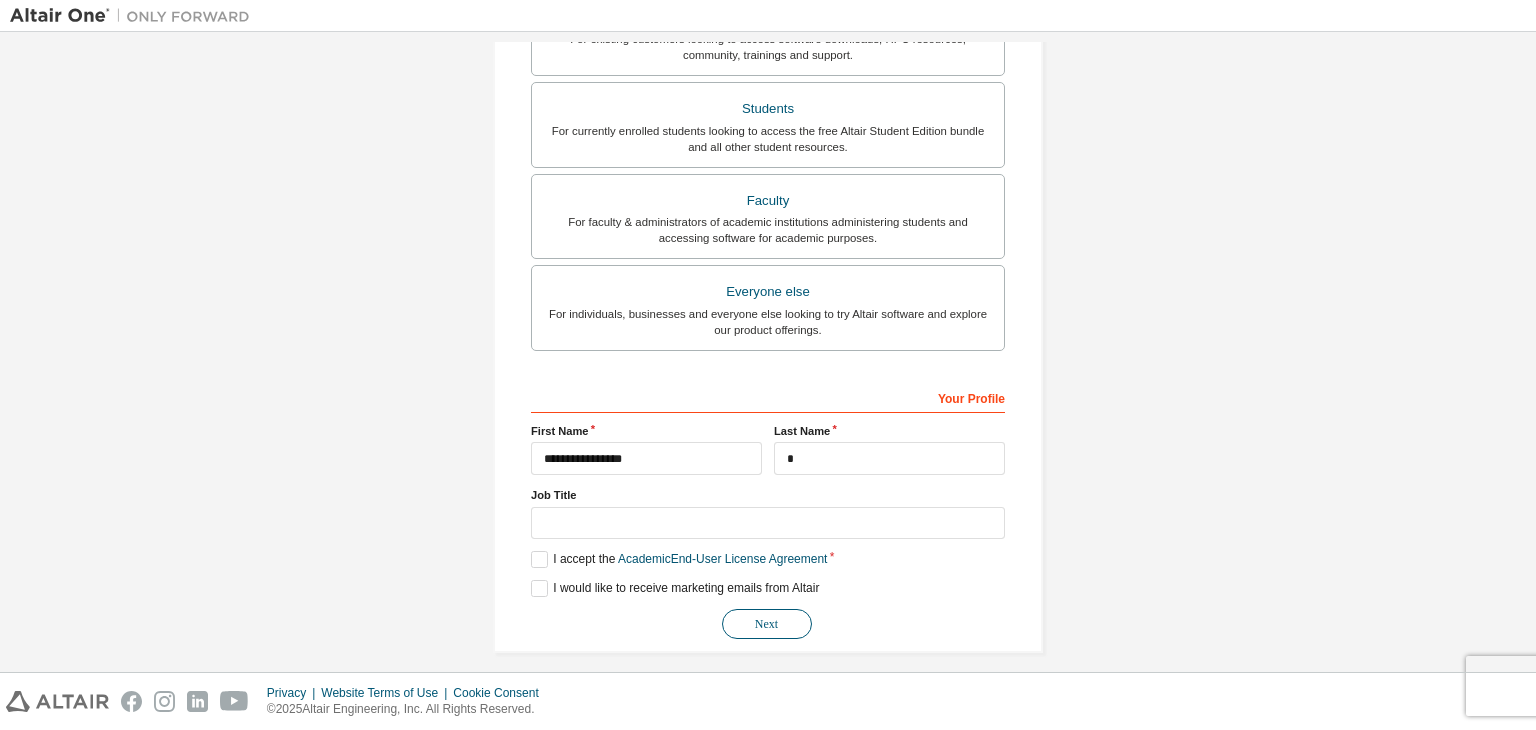 click on "Next" at bounding box center (767, 624) 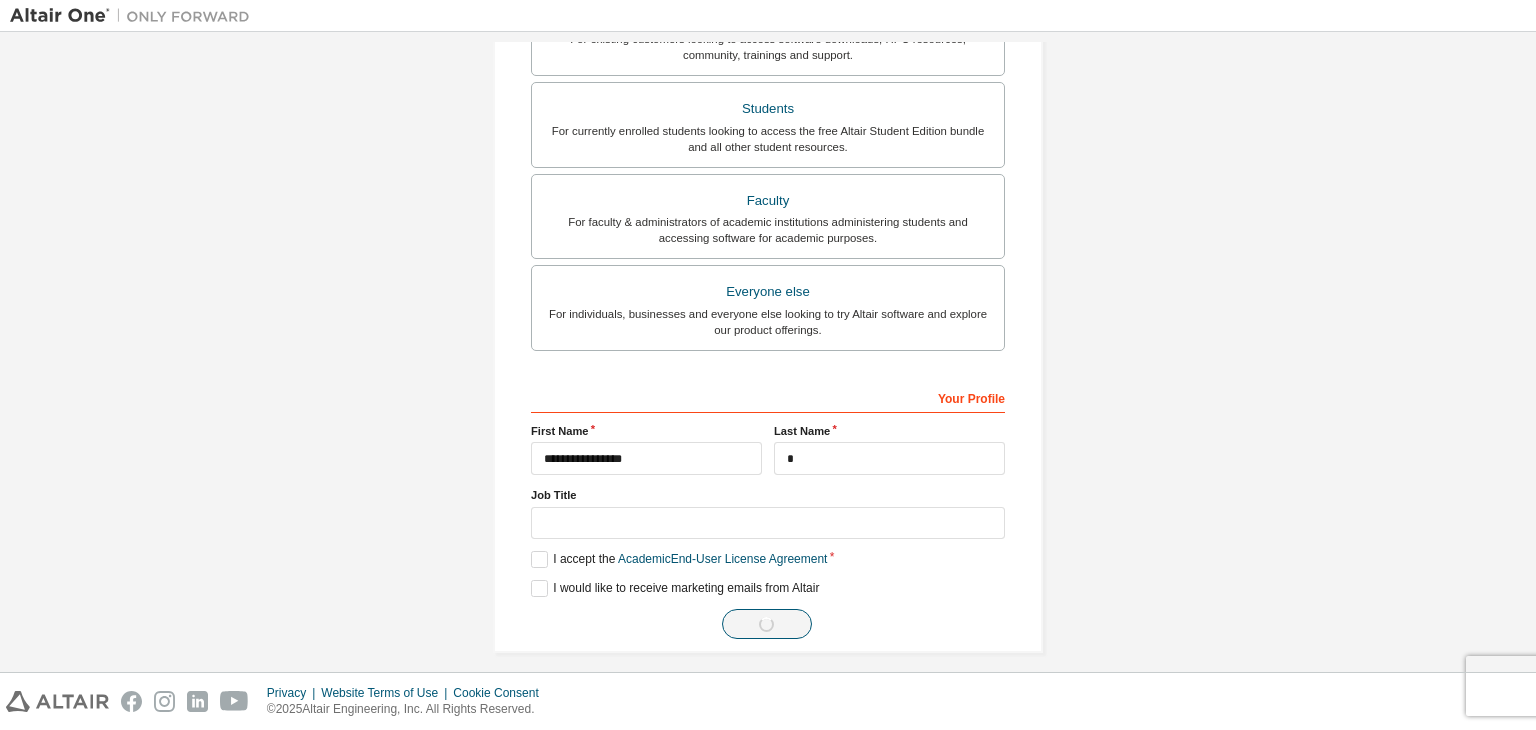 scroll, scrollTop: 0, scrollLeft: 0, axis: both 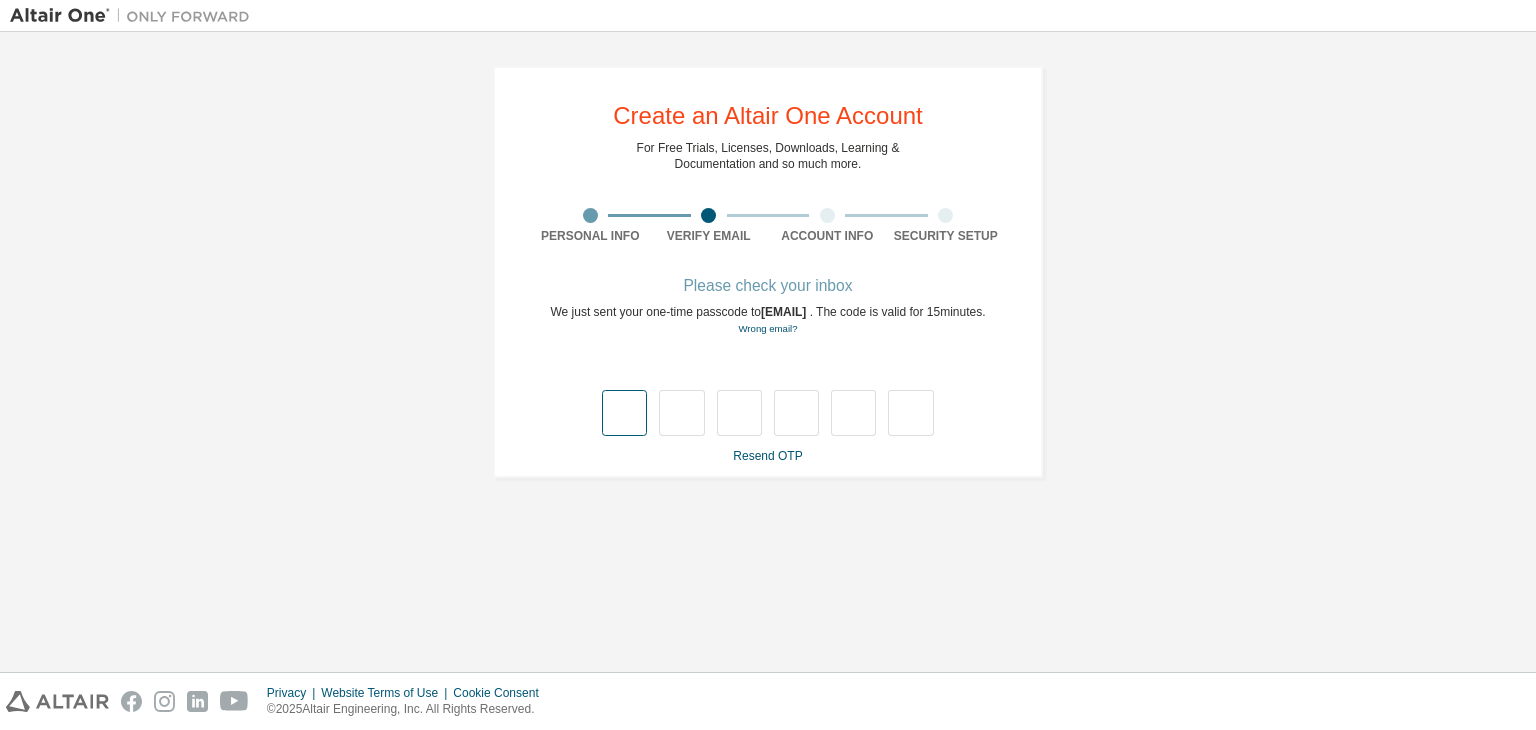 click at bounding box center [624, 413] 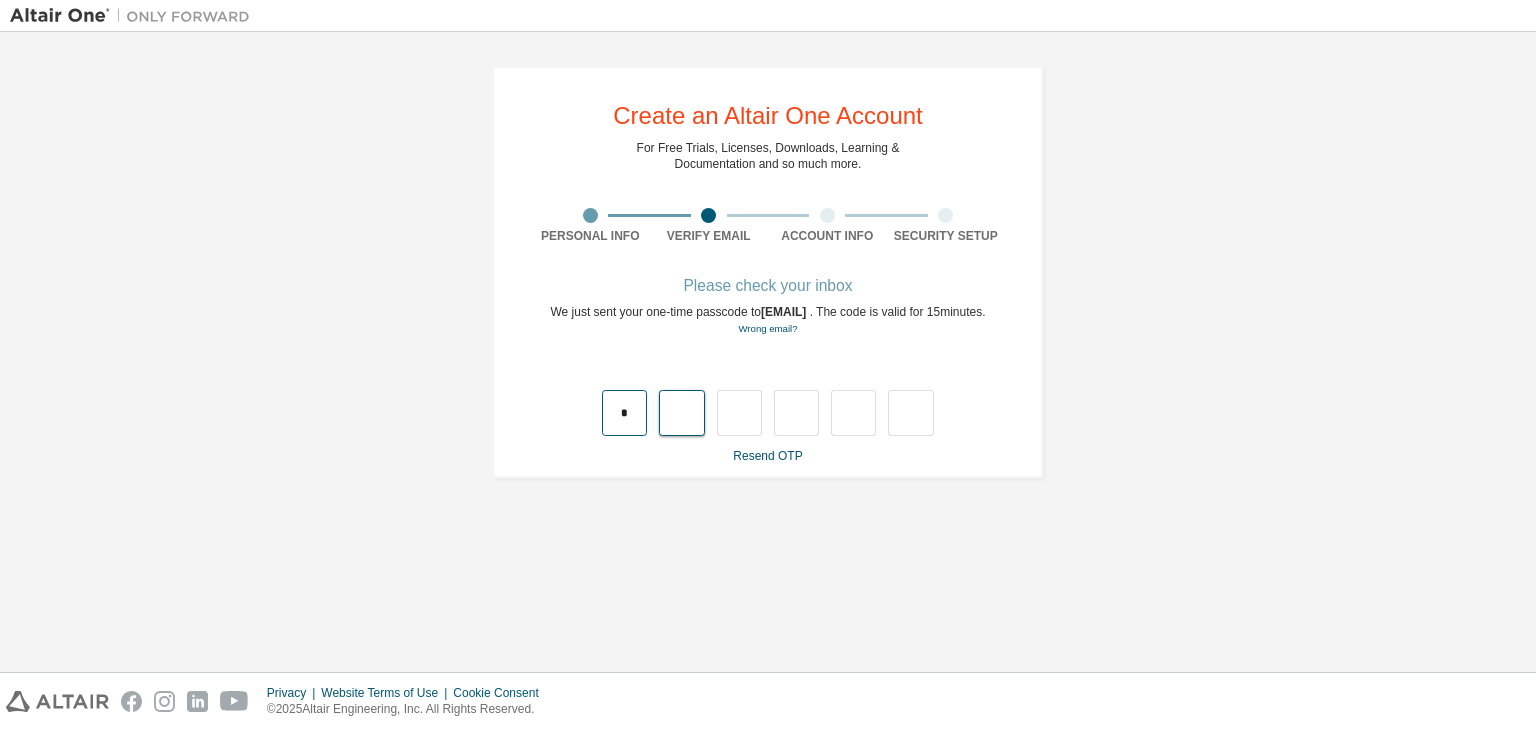 type on "*" 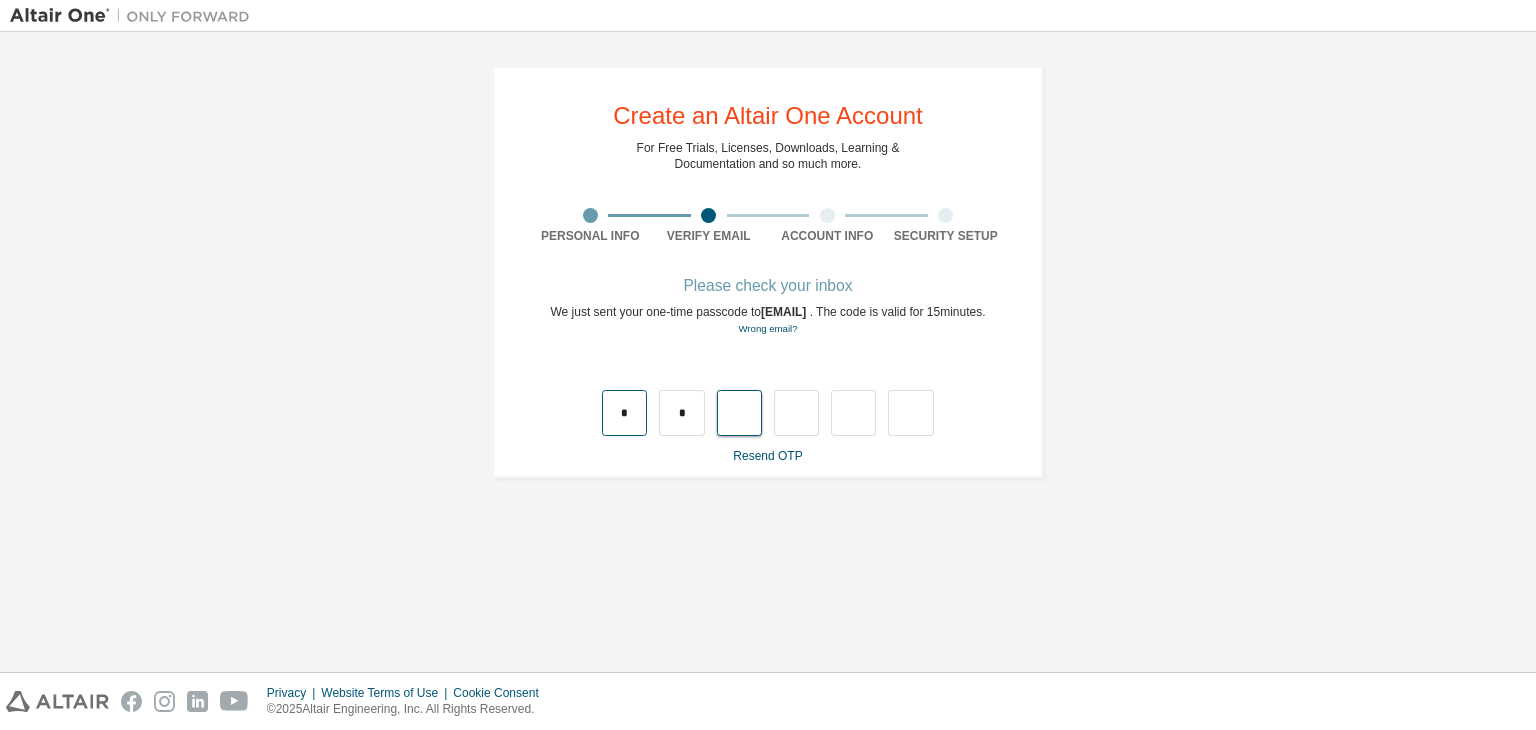 type on "*" 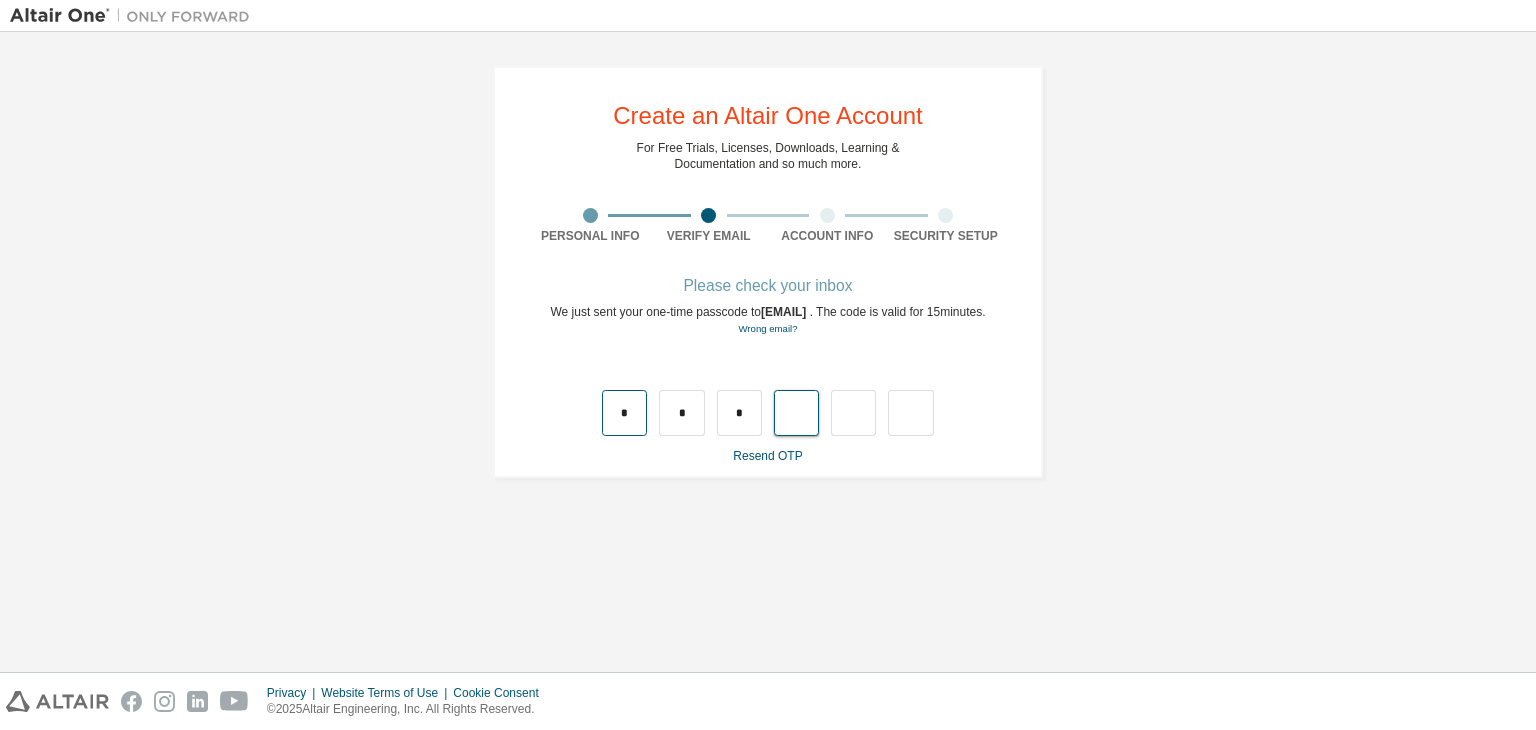 type on "*" 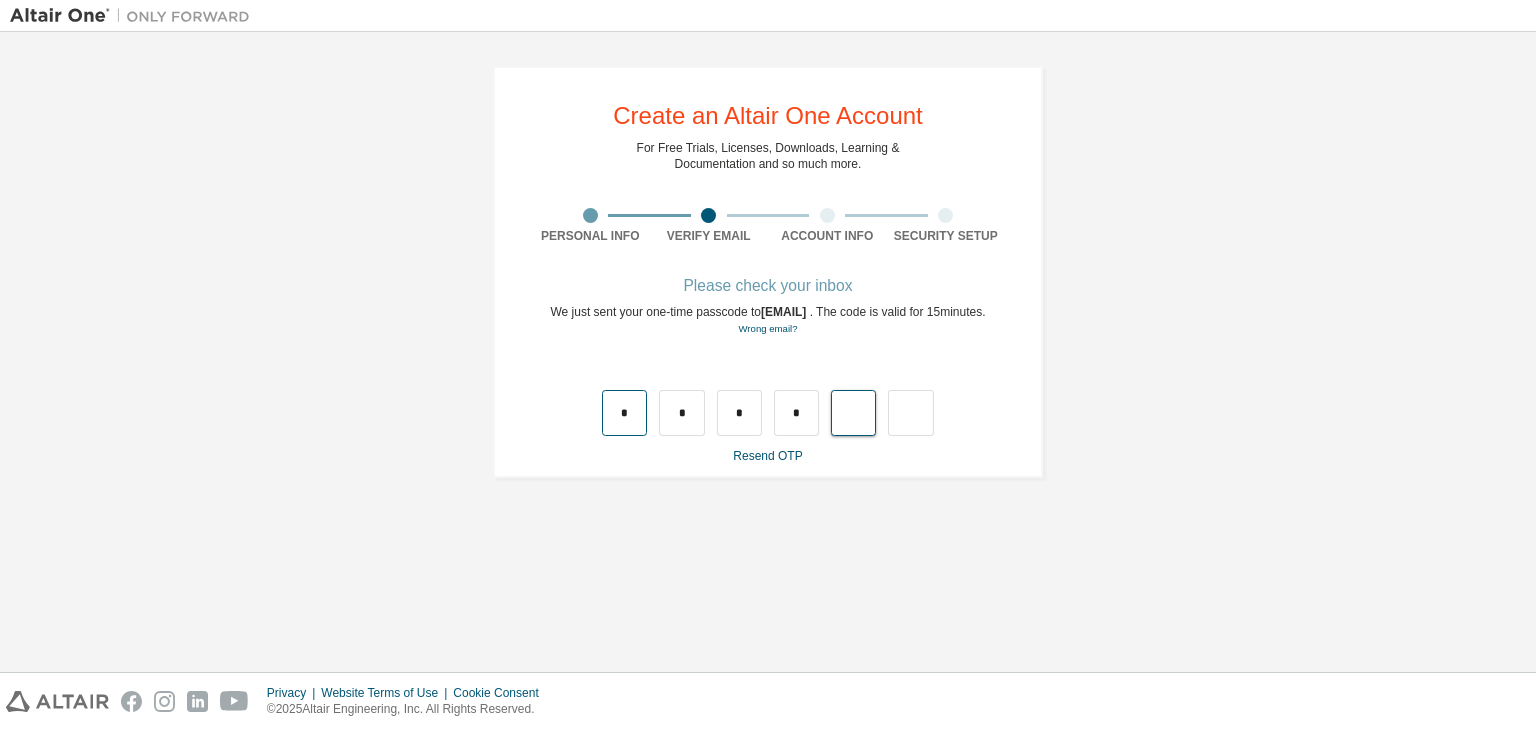 type on "*" 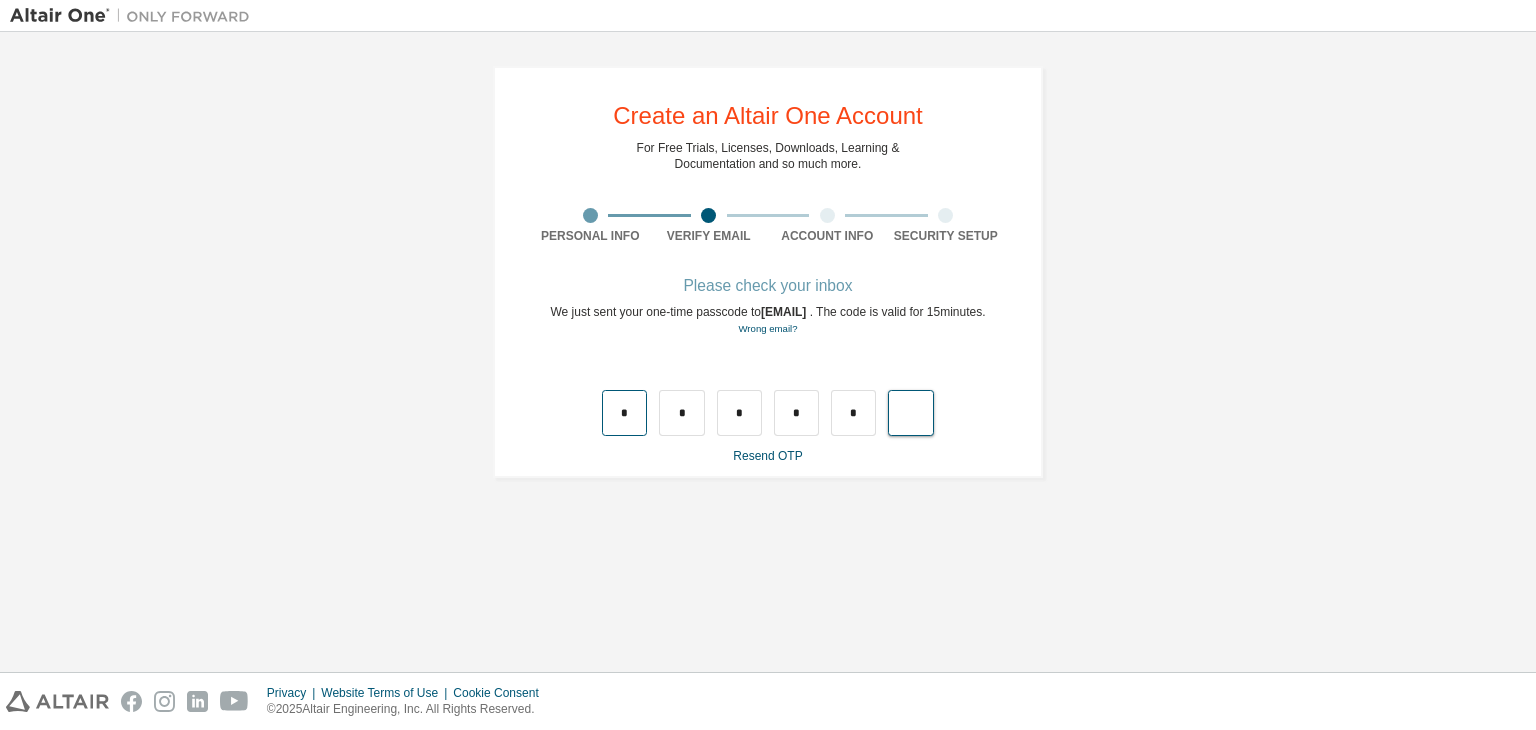 type on "*" 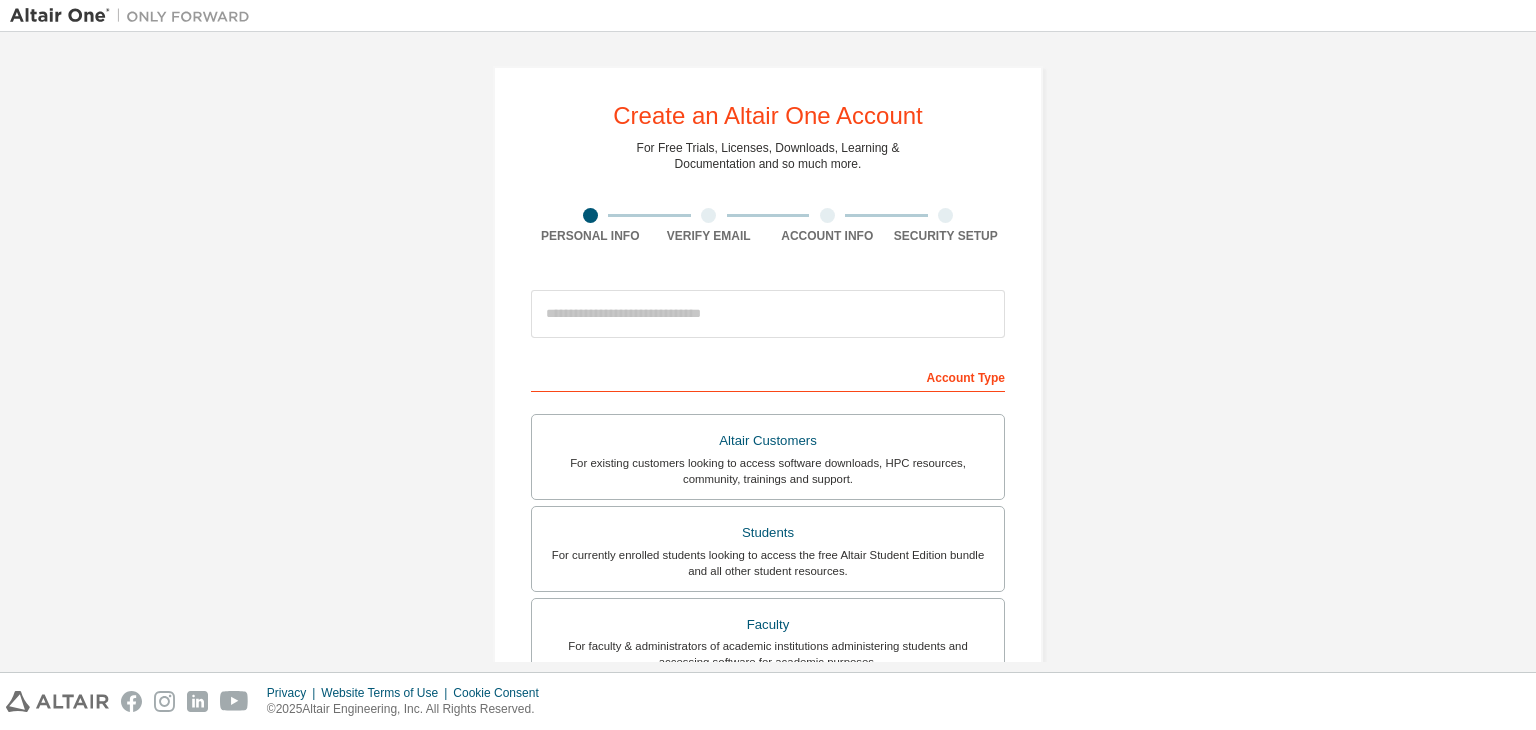 scroll, scrollTop: 0, scrollLeft: 0, axis: both 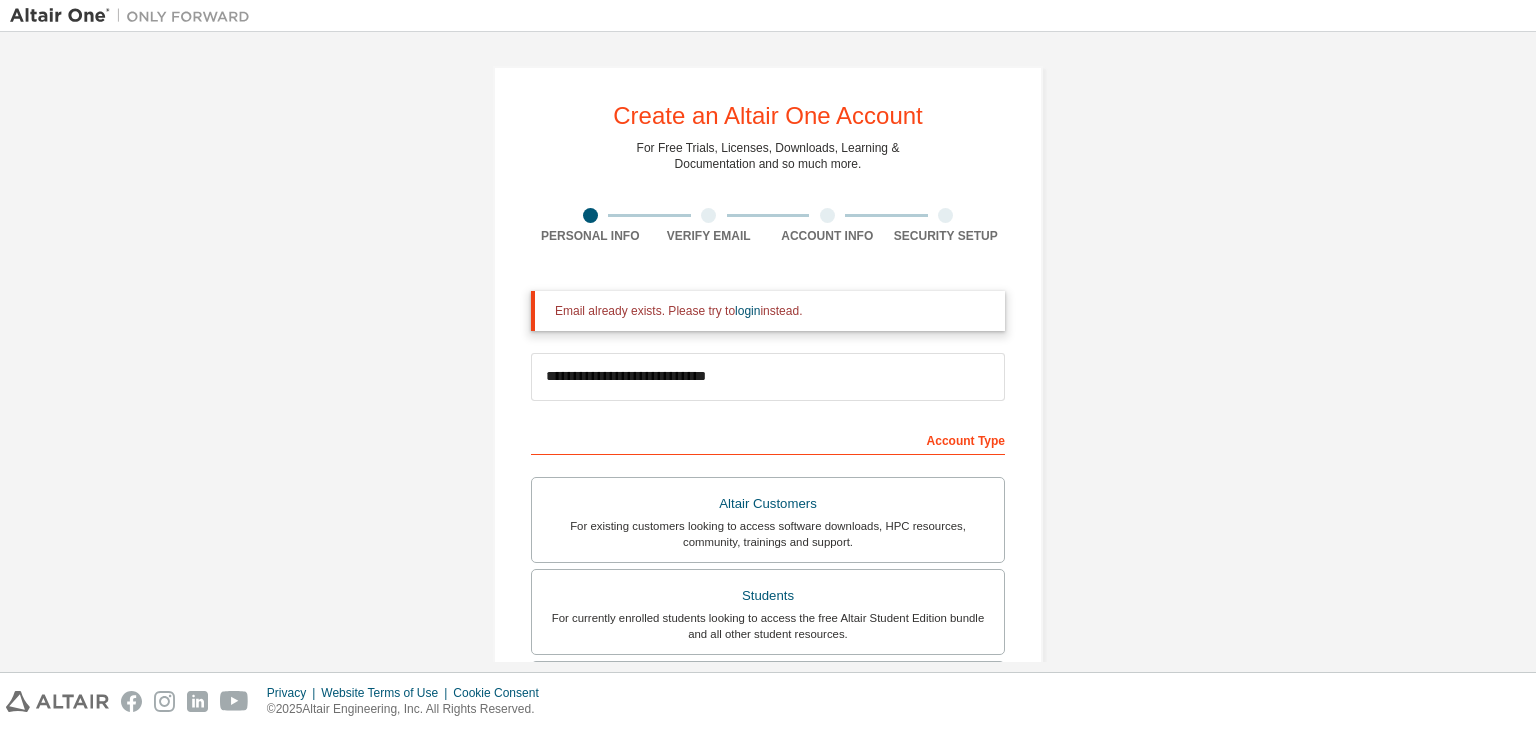 click on "**********" at bounding box center [768, 377] 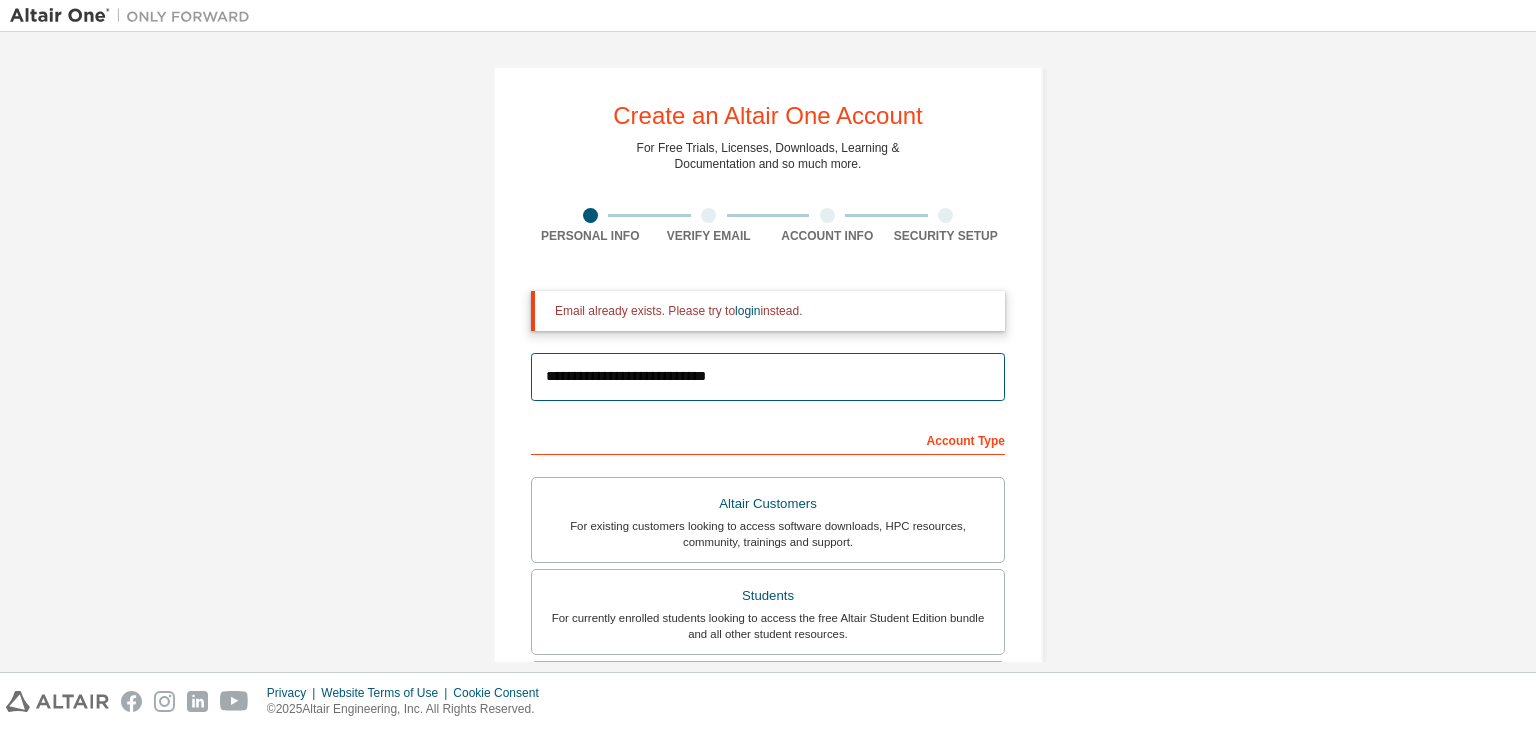 click on "**********" at bounding box center (768, 377) 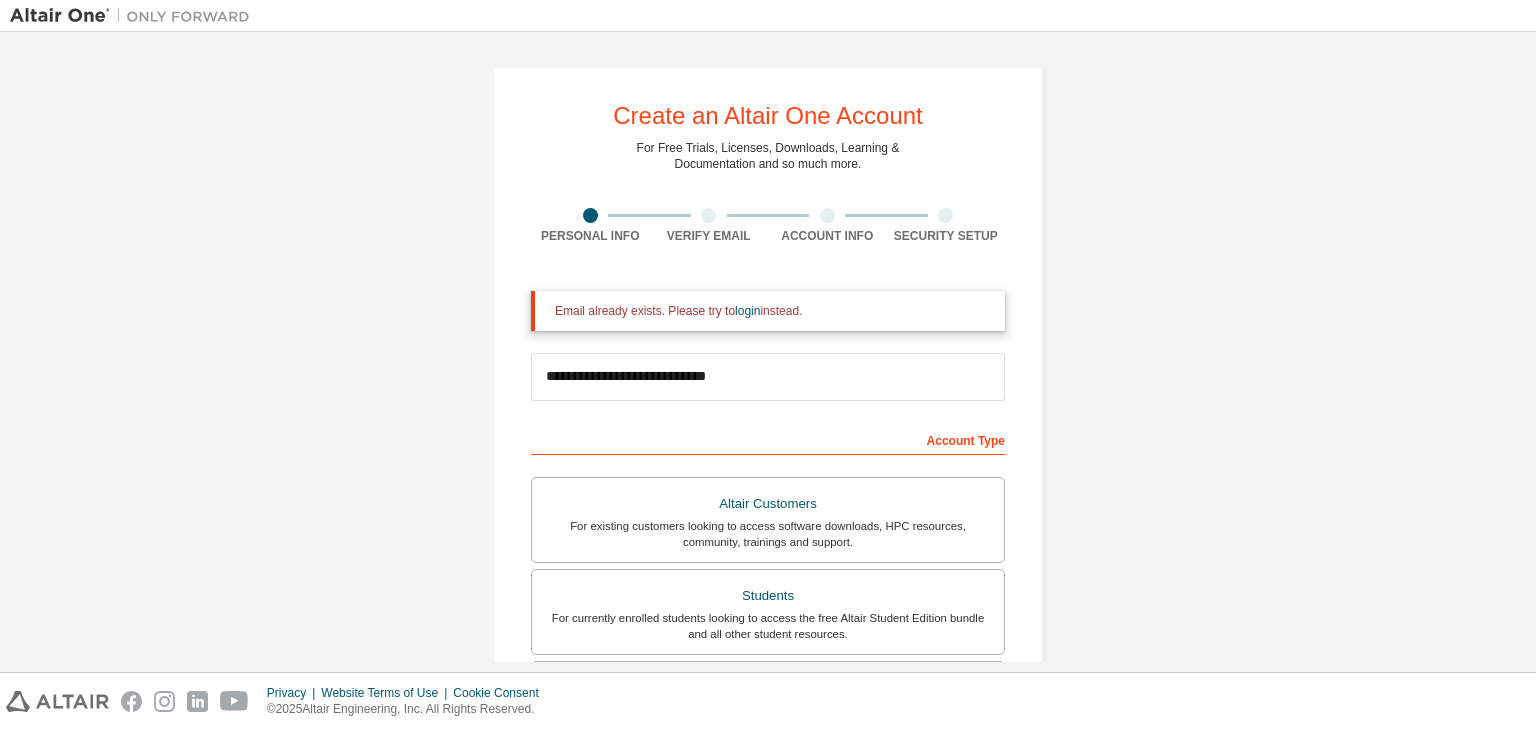 click at bounding box center [709, 215] 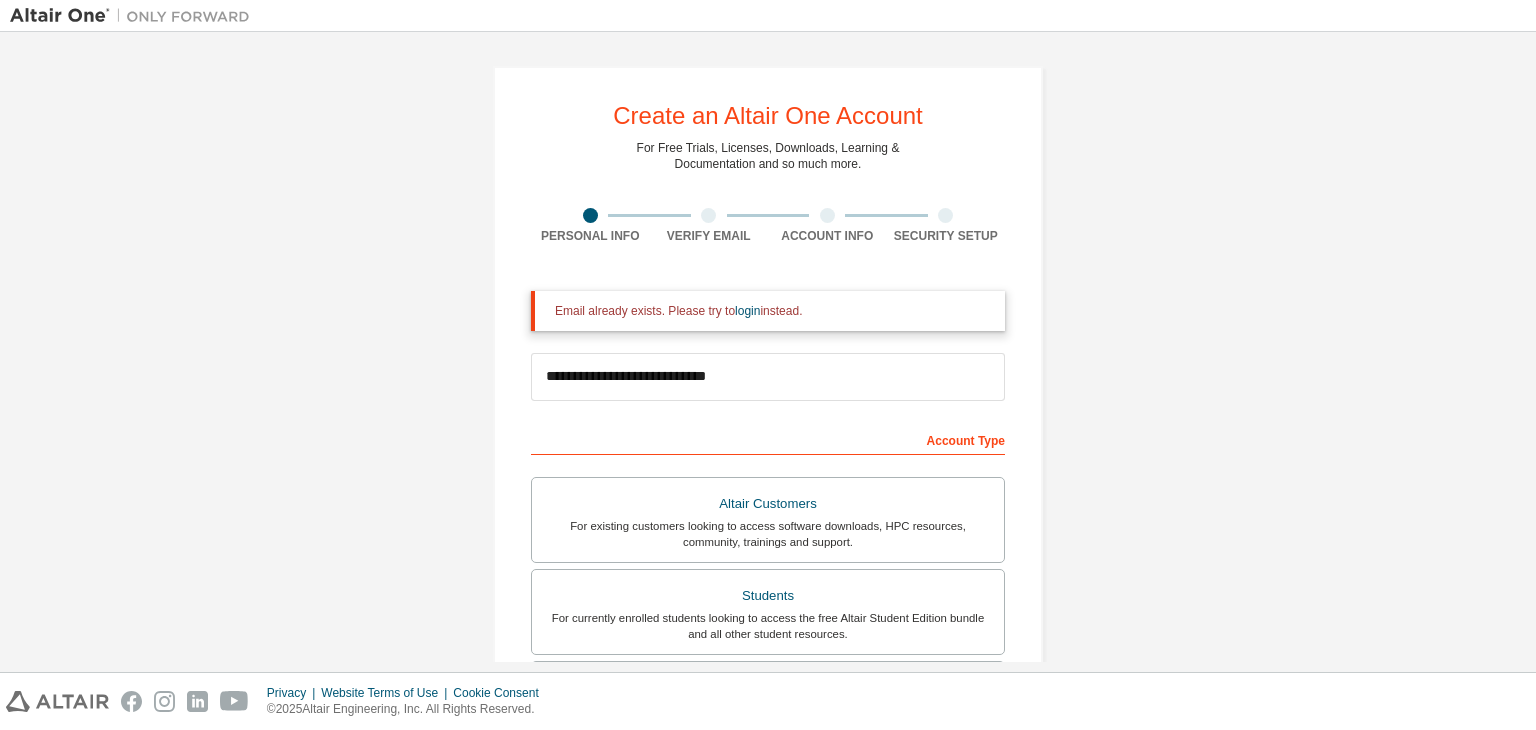 click on "**********" at bounding box center (768, 603) 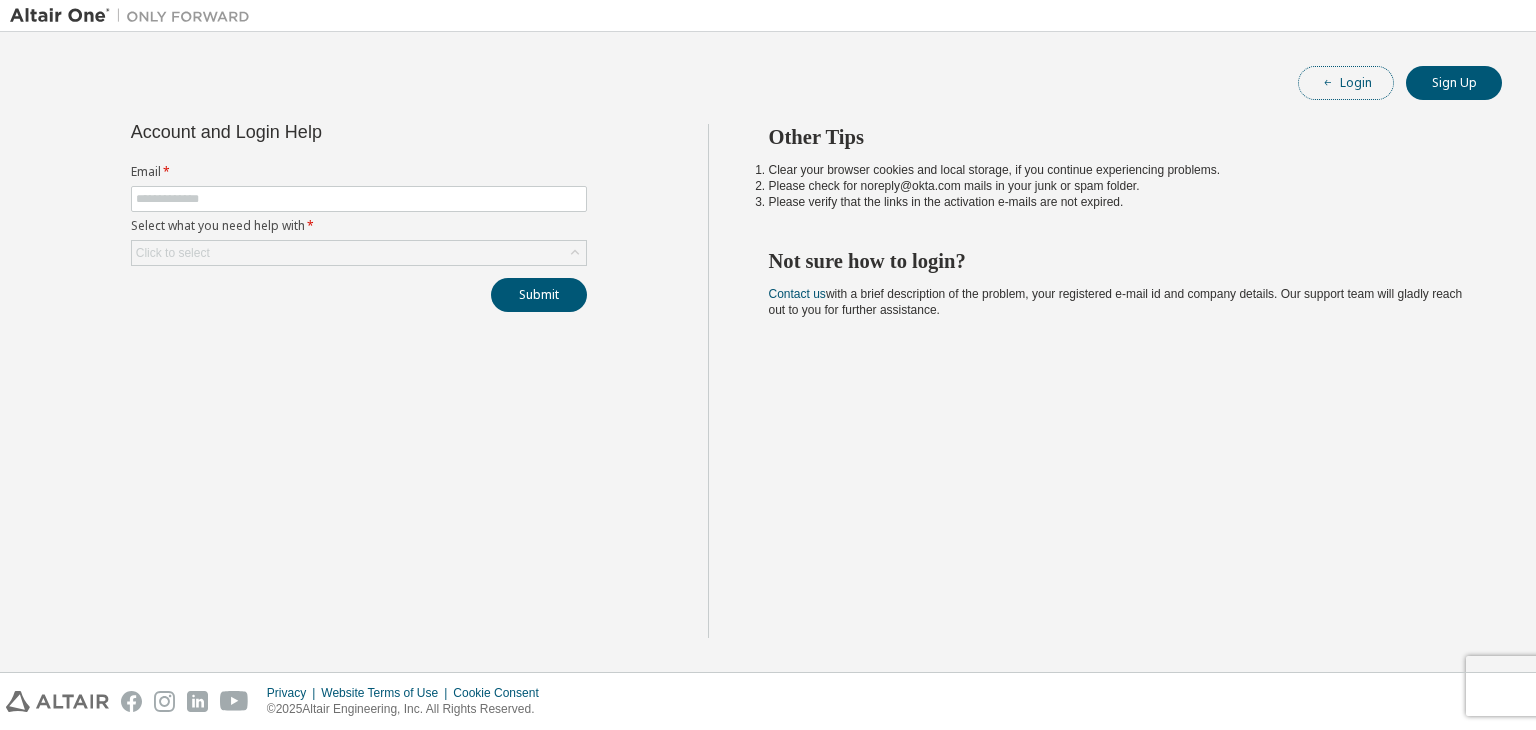 click at bounding box center (1328, 83) 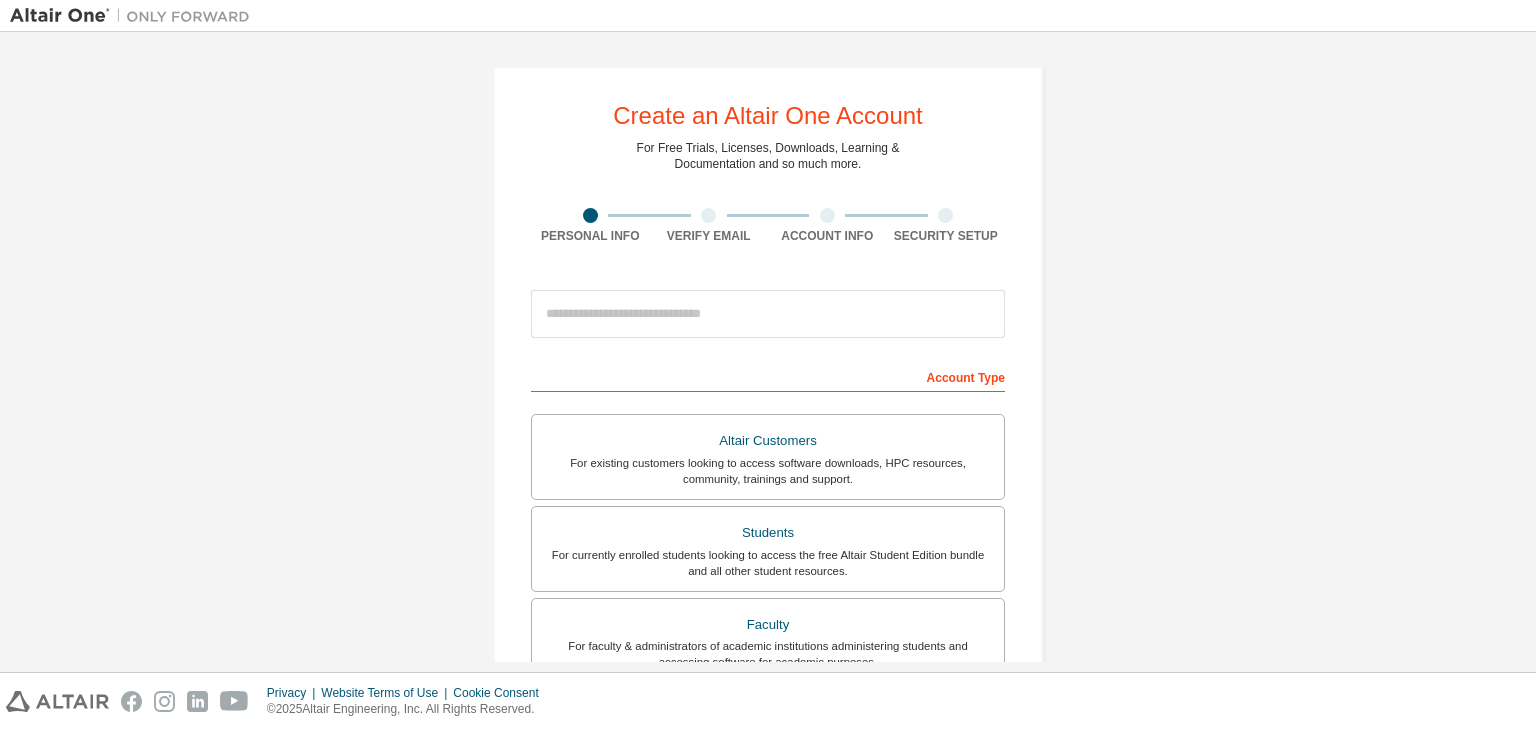 scroll, scrollTop: 0, scrollLeft: 0, axis: both 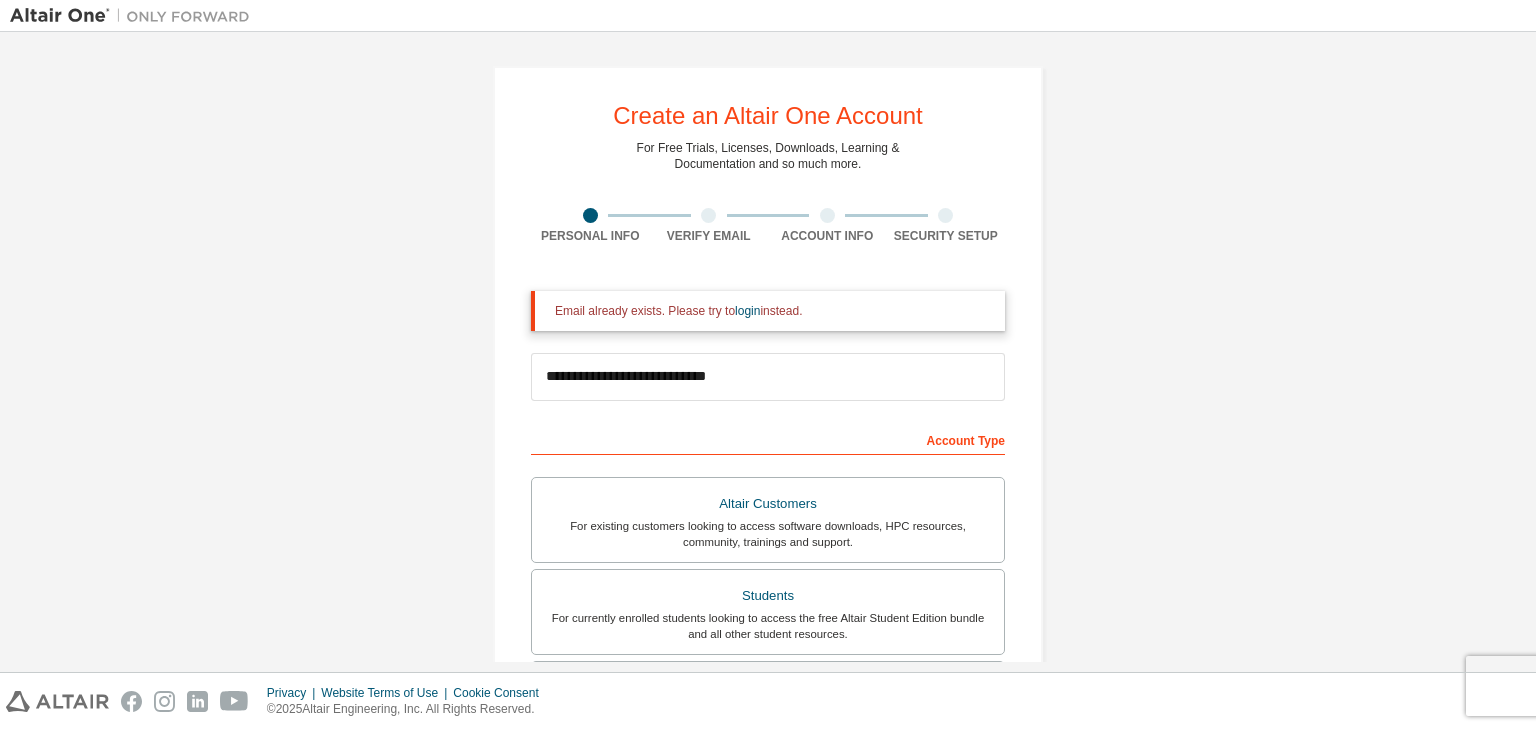 click on "**********" at bounding box center [768, 377] 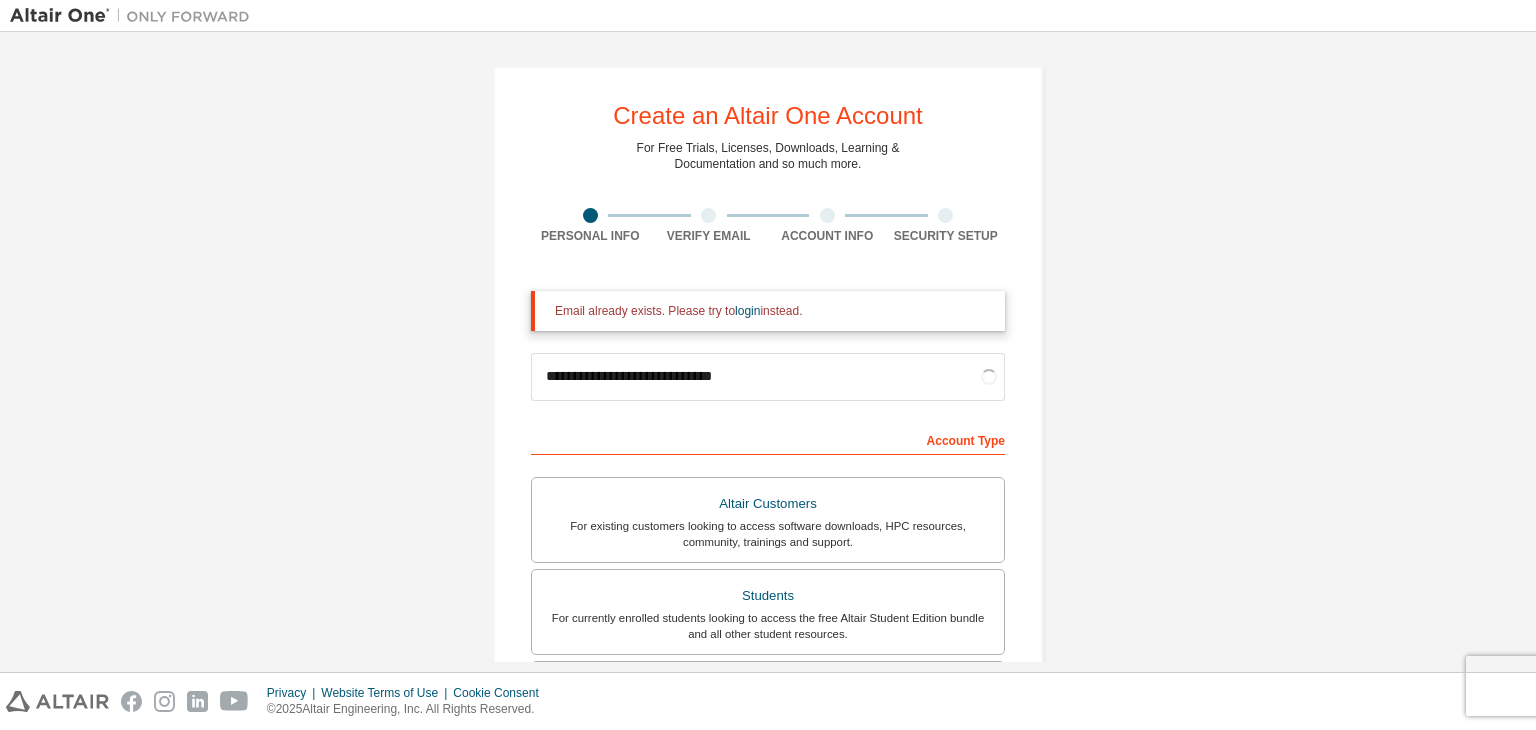 type on "**********" 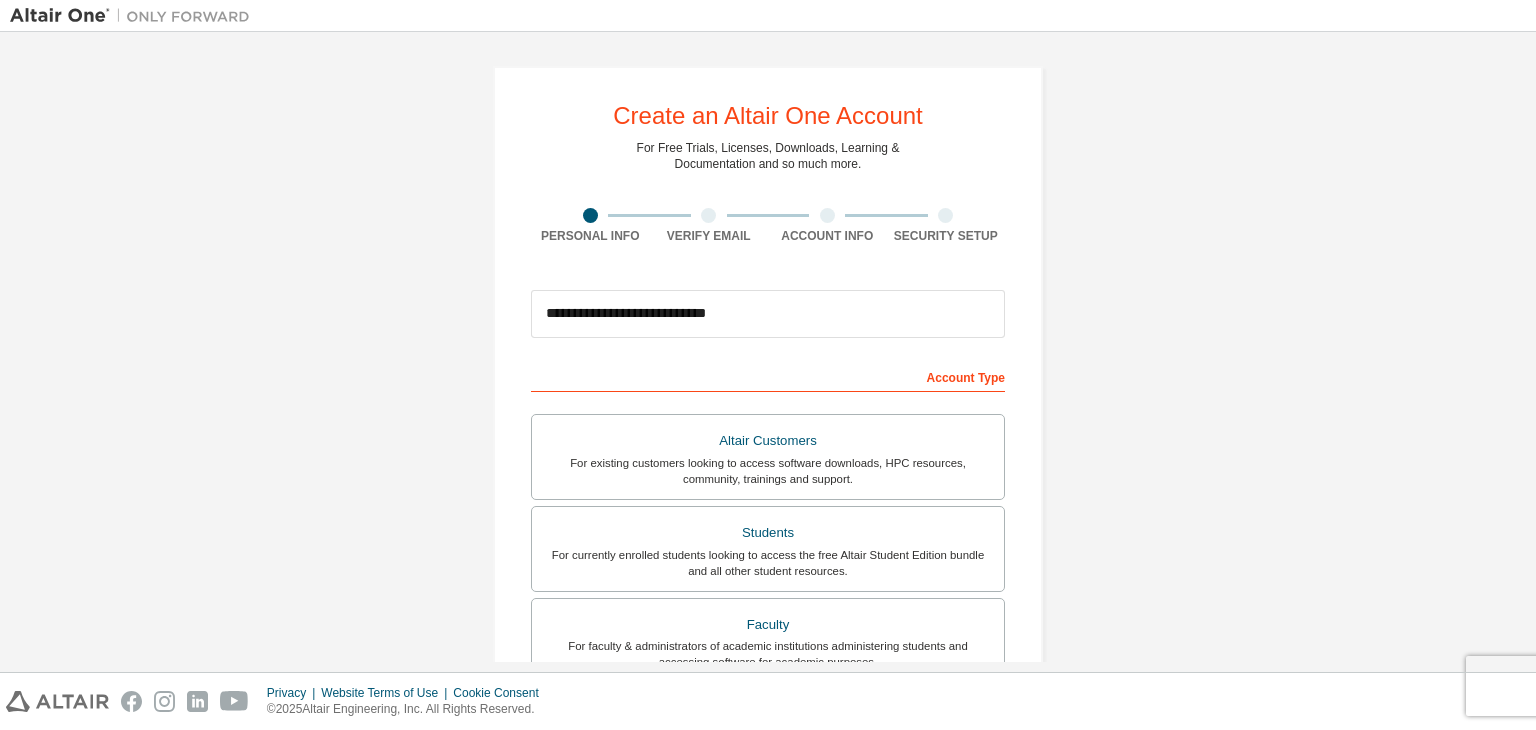 click on "Account Type" at bounding box center (768, 376) 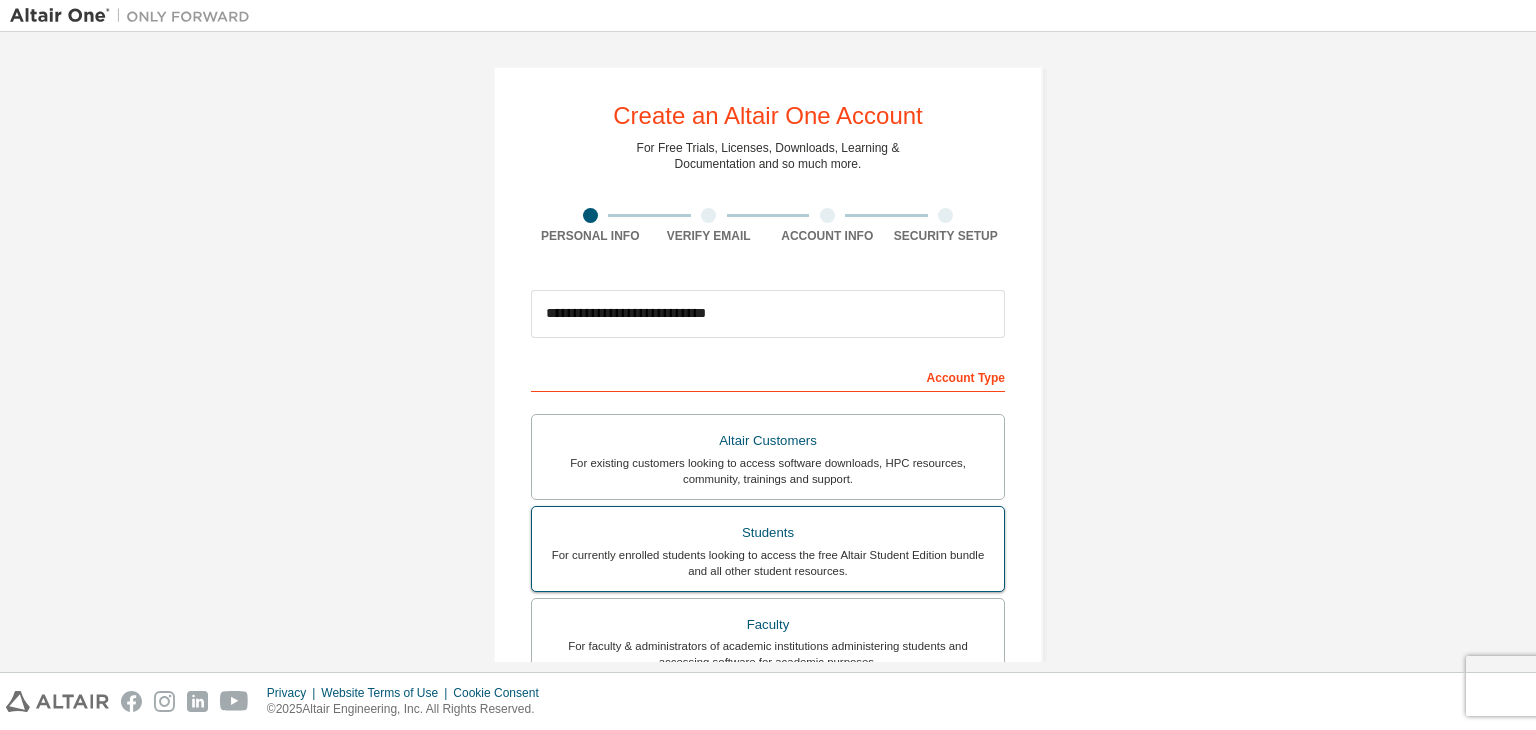 click on "Students" at bounding box center [768, 533] 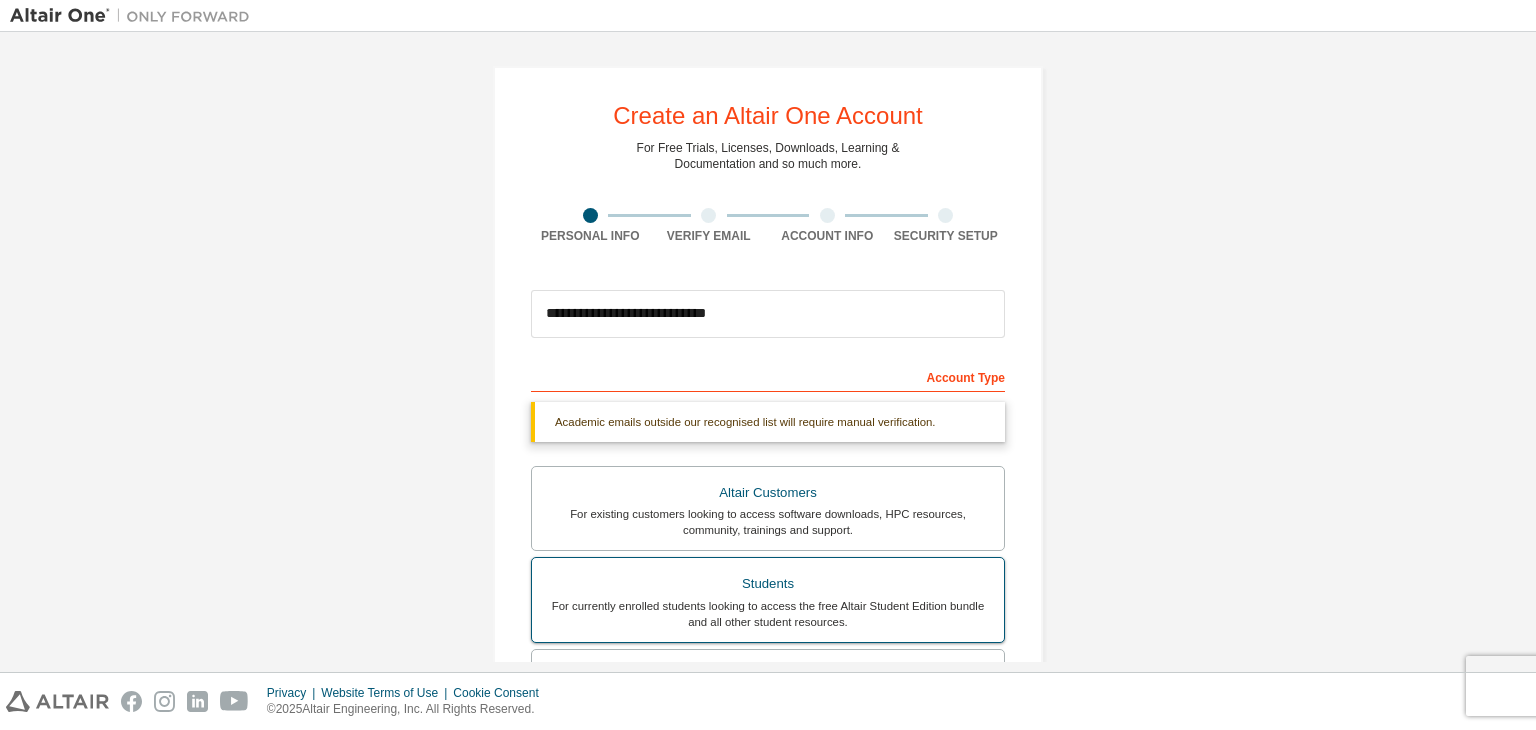 click on "Students" at bounding box center (768, 584) 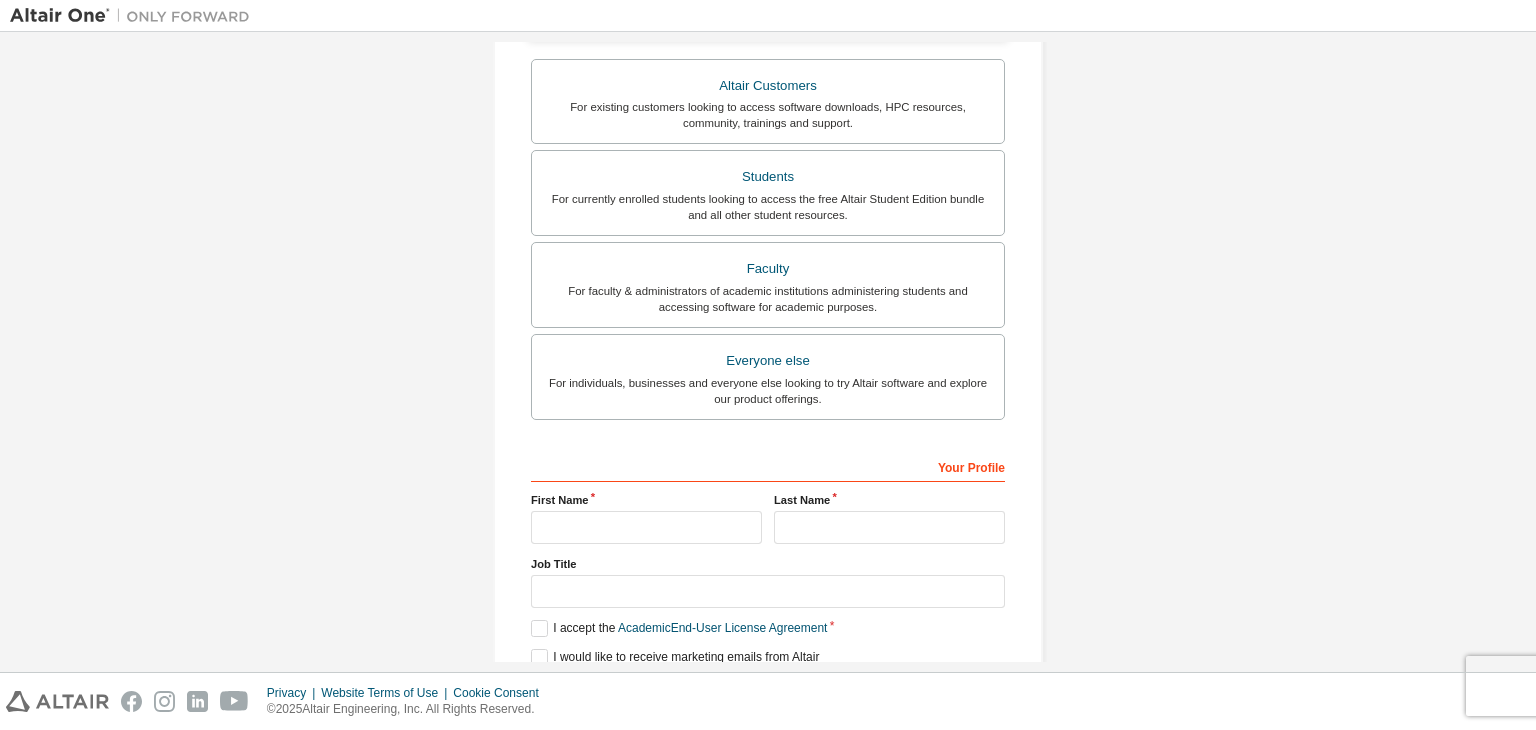 scroll, scrollTop: 487, scrollLeft: 0, axis: vertical 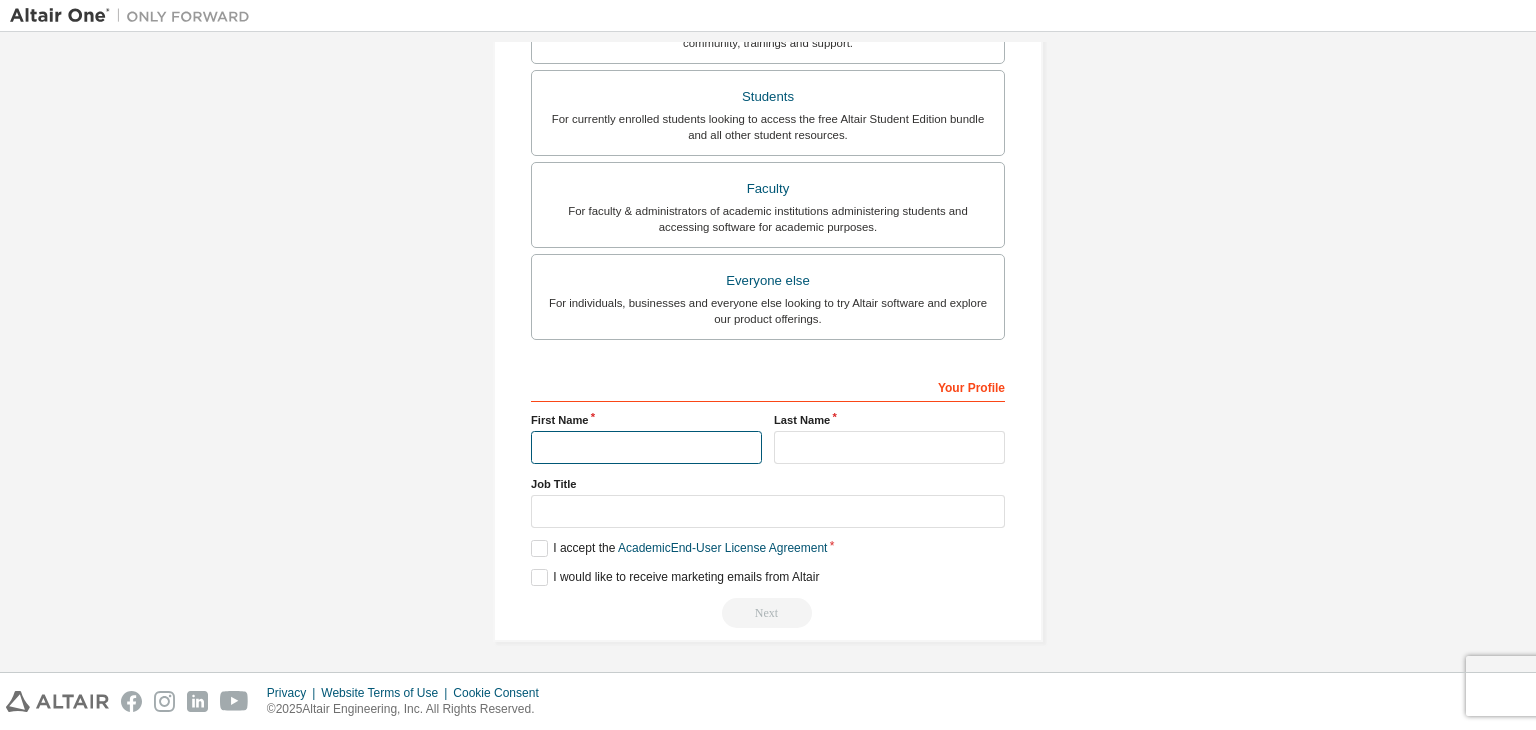 click at bounding box center [646, 447] 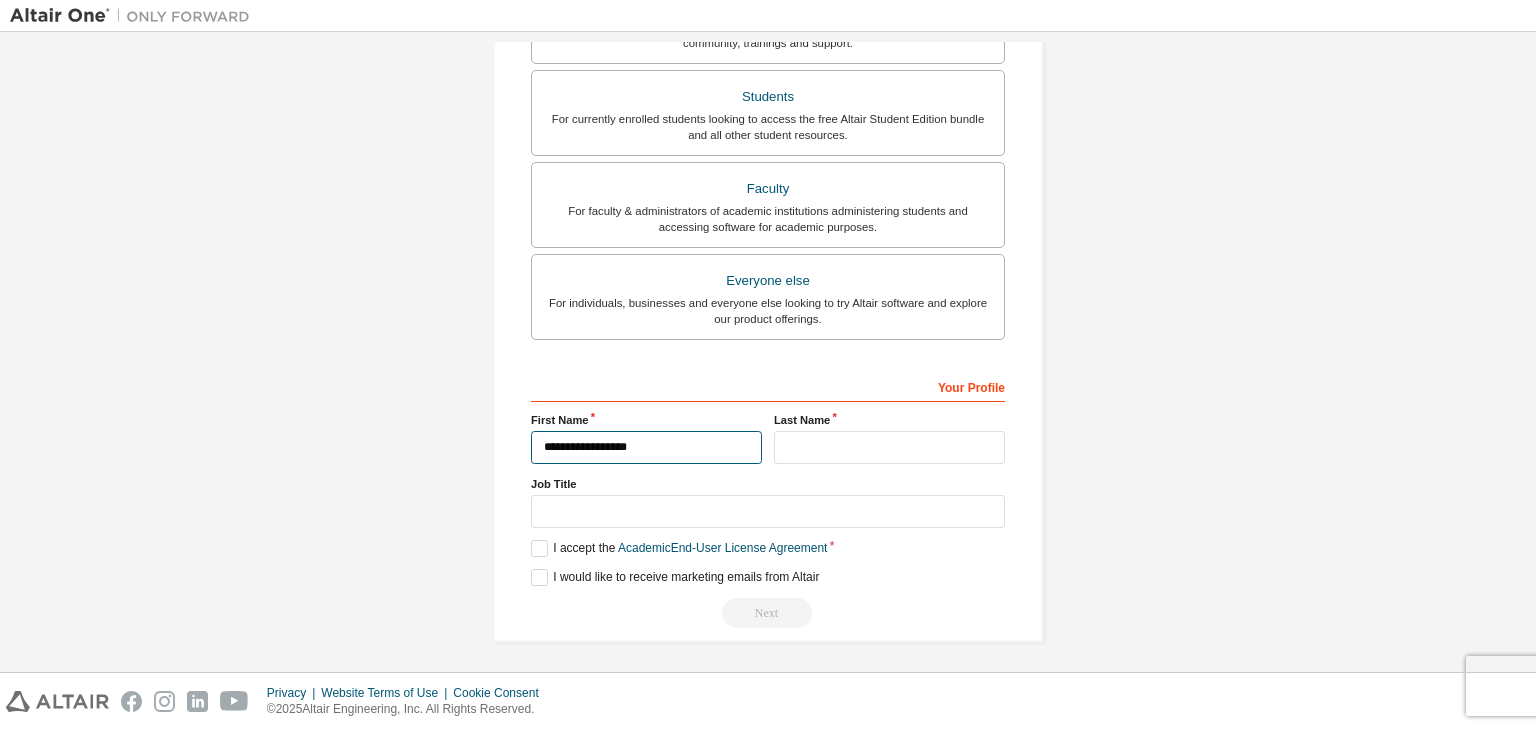 type on "**********" 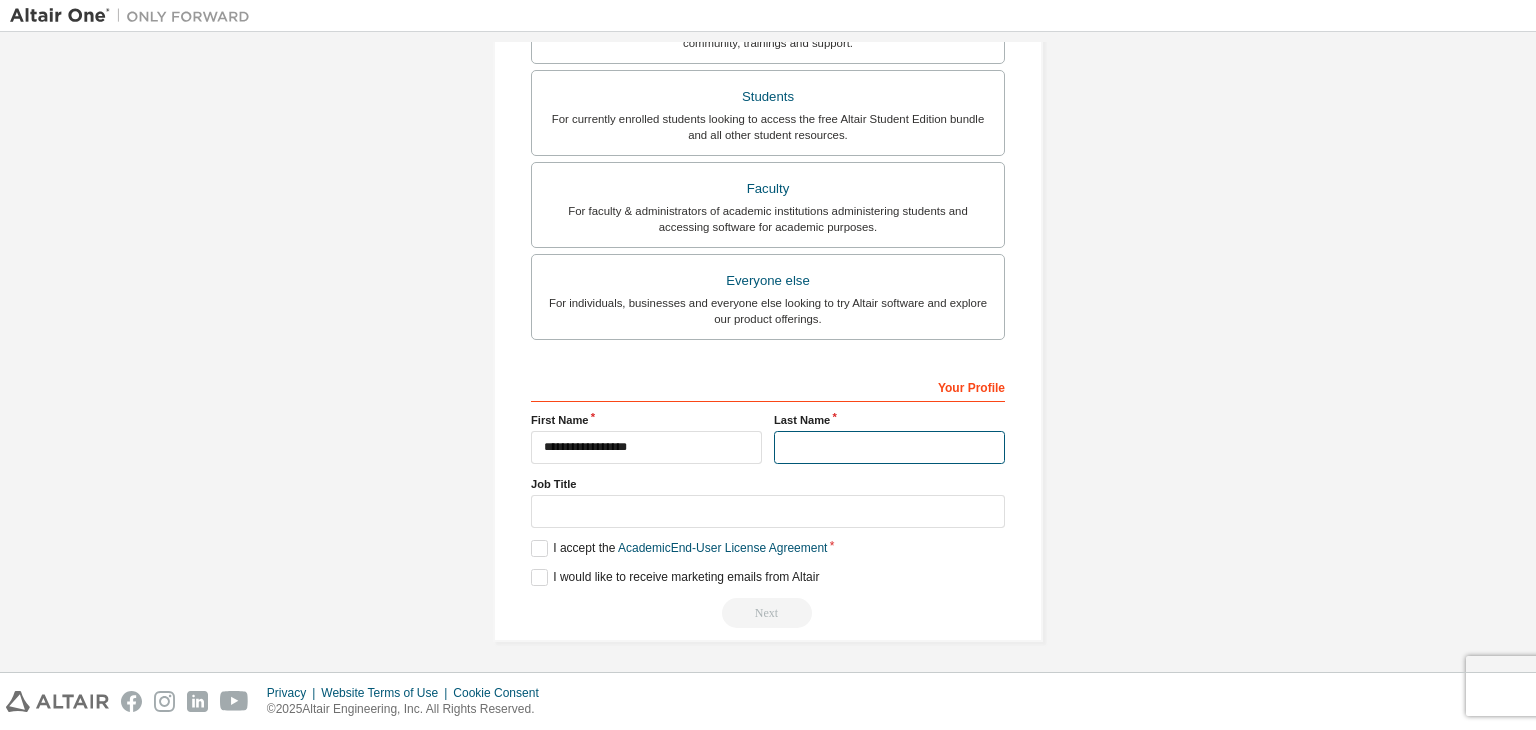 click at bounding box center (889, 447) 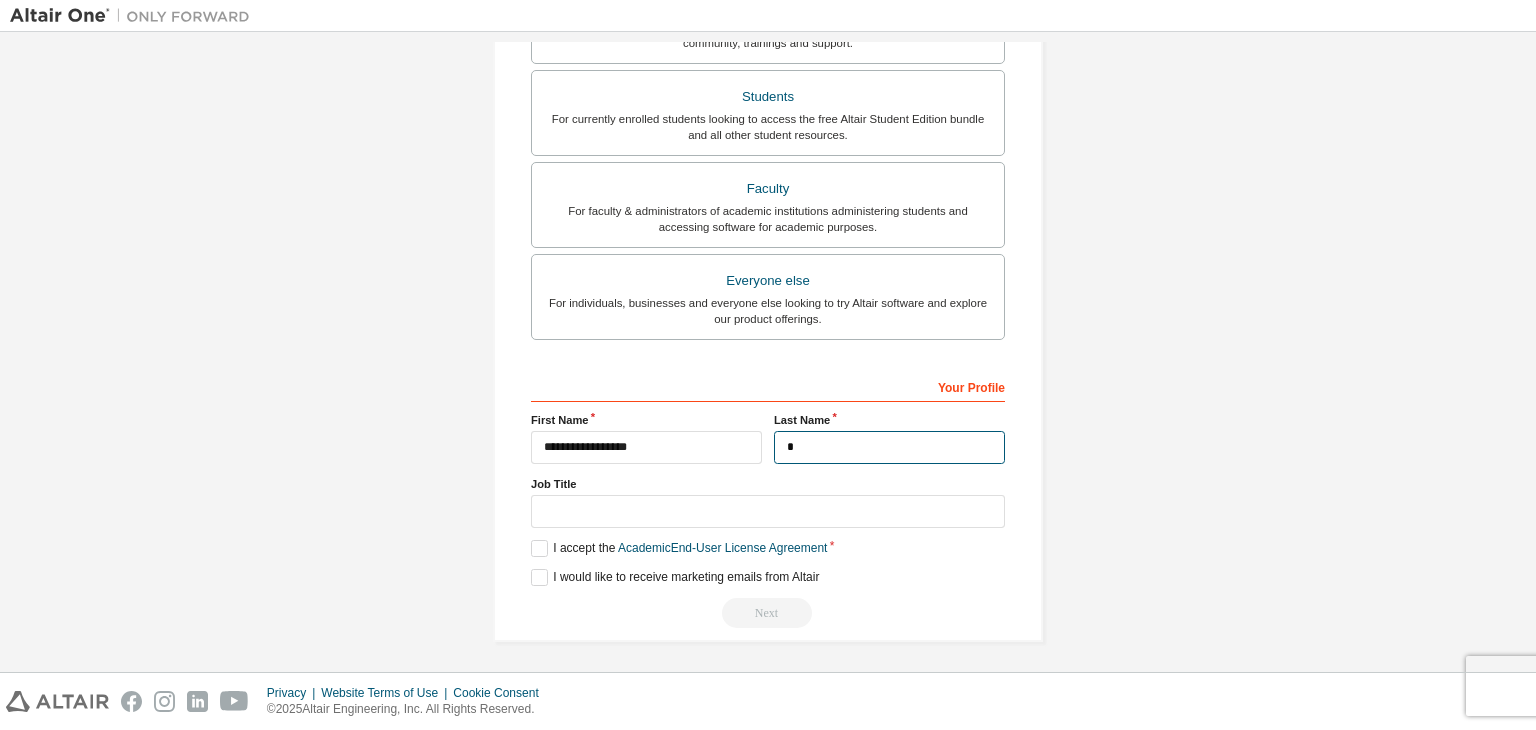 type on "*" 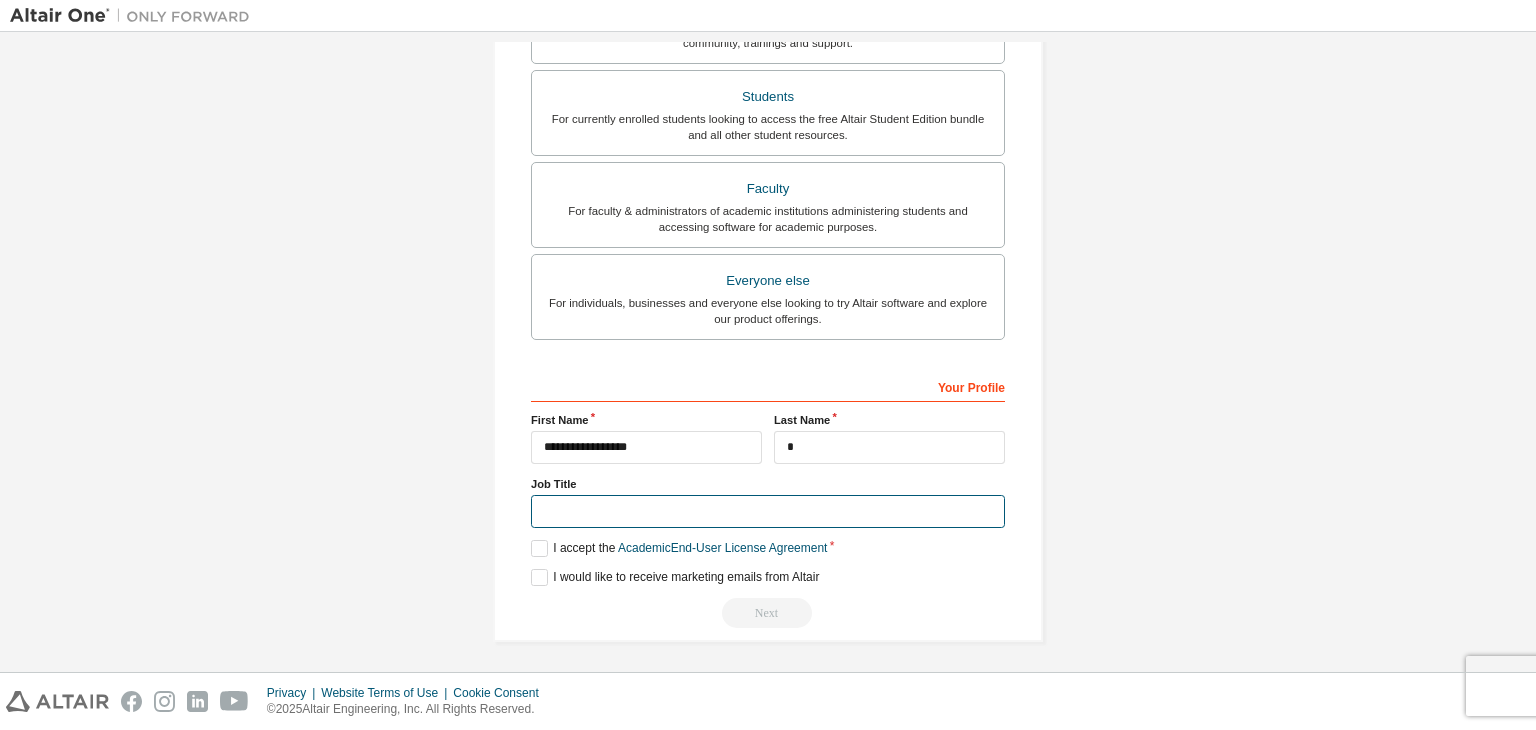 click at bounding box center [768, 511] 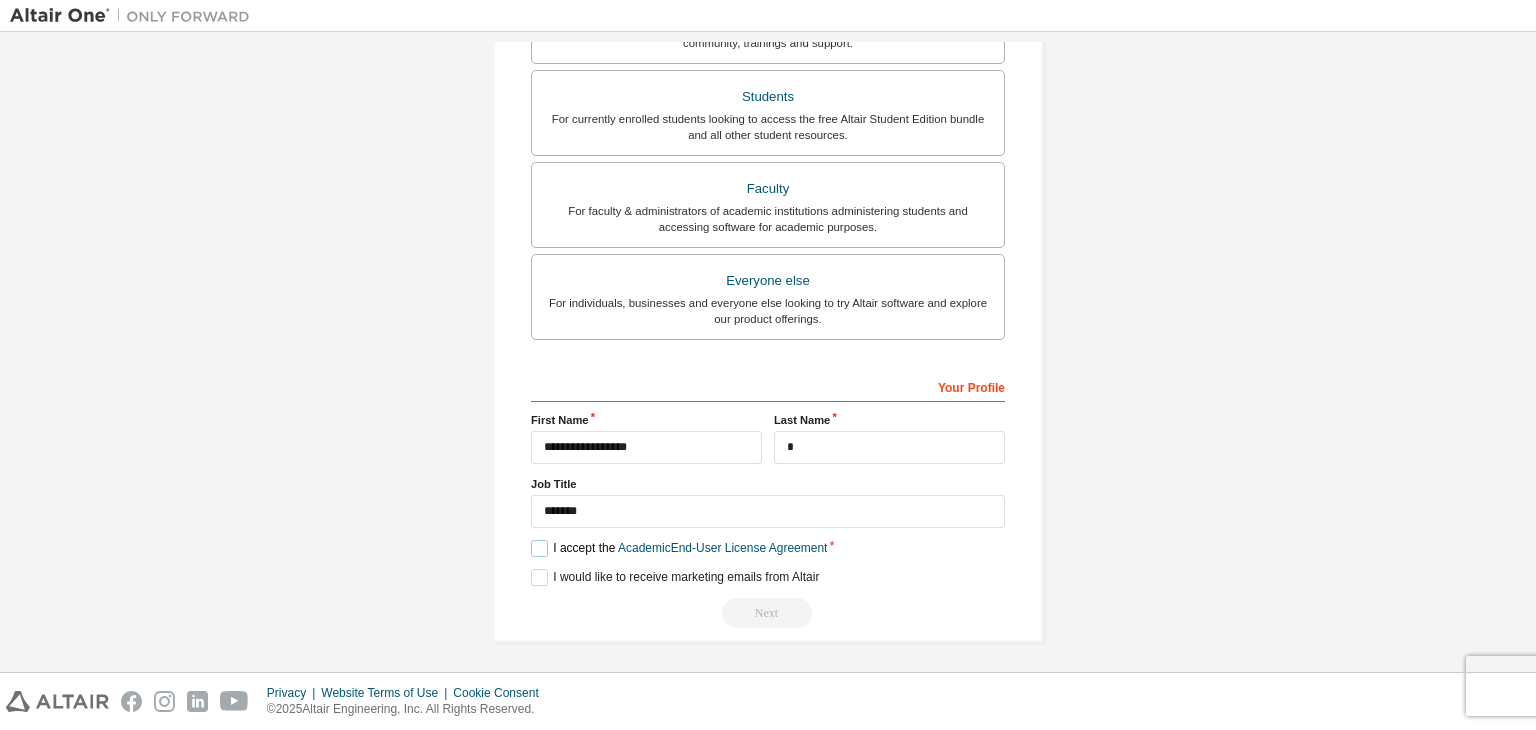 click on "I accept the   Academic   End-User License Agreement" at bounding box center [679, 548] 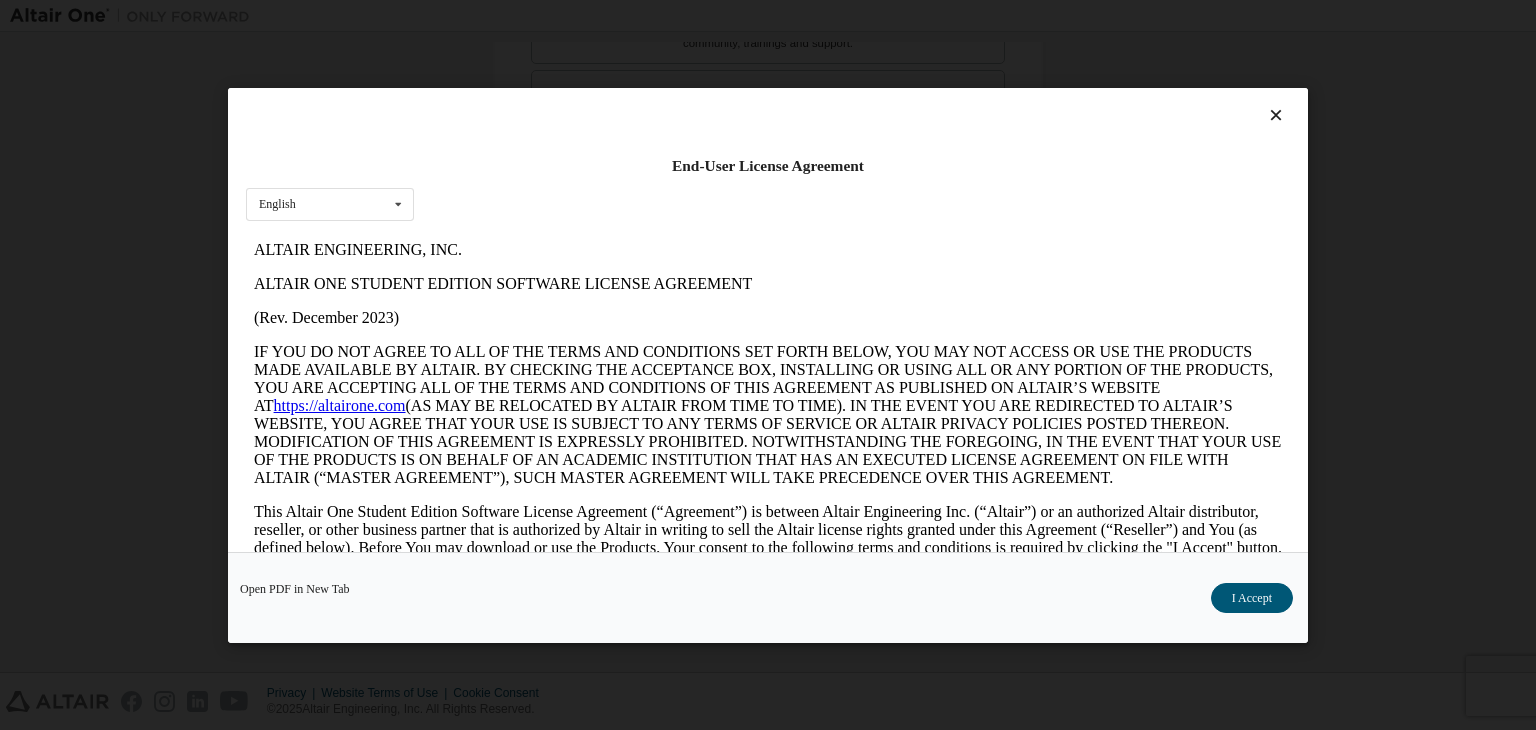 scroll, scrollTop: 0, scrollLeft: 0, axis: both 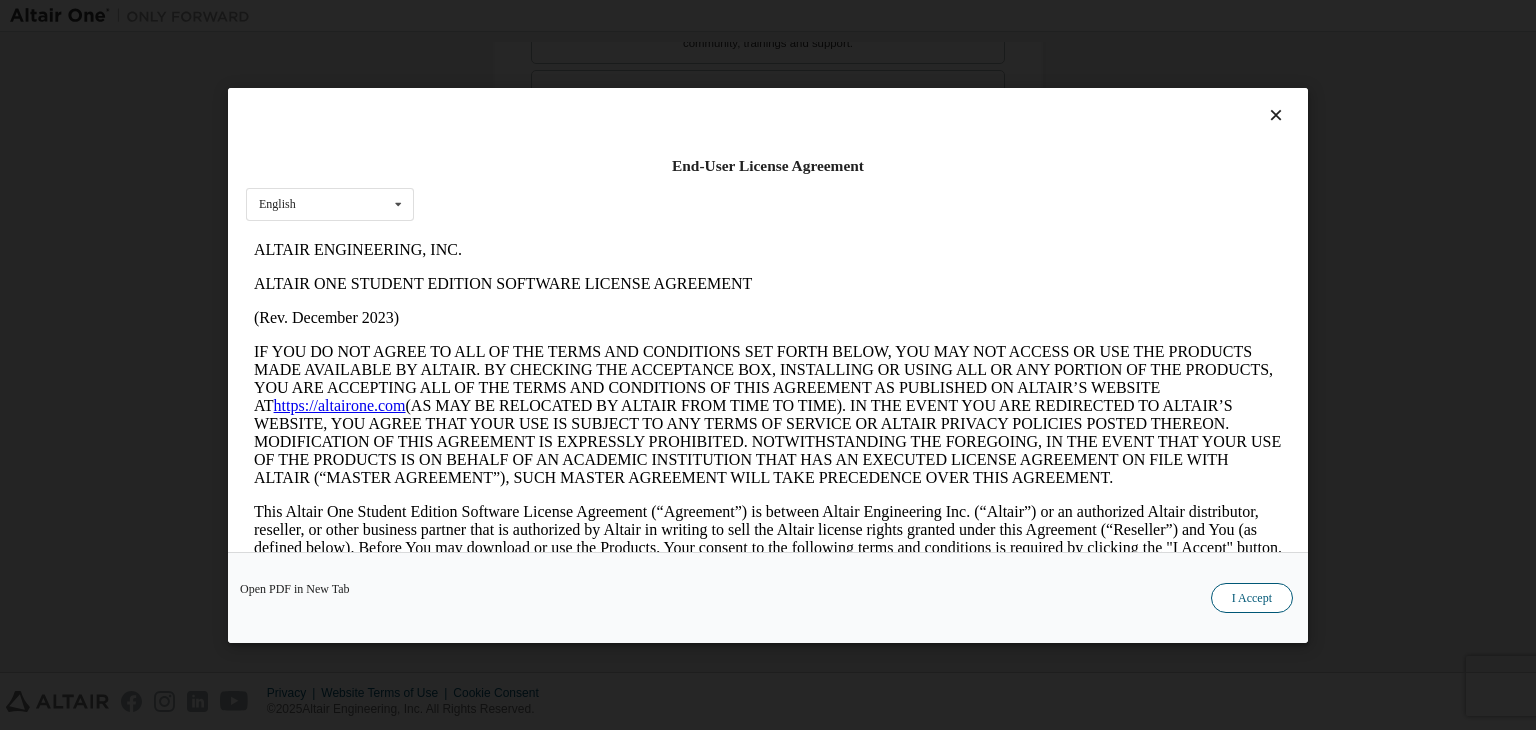click on "I Accept" at bounding box center [1252, 598] 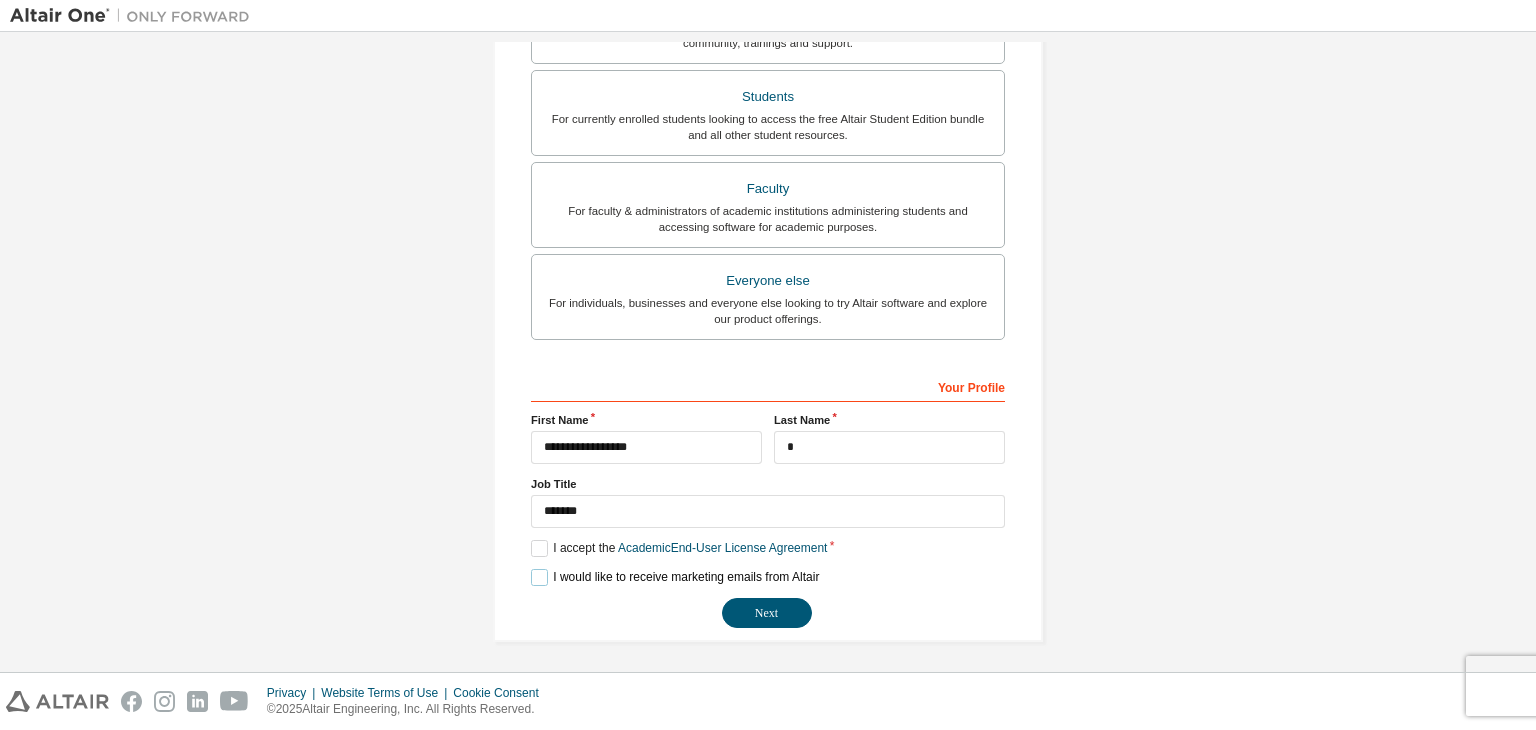 click on "I would like to receive marketing emails from Altair" at bounding box center [675, 577] 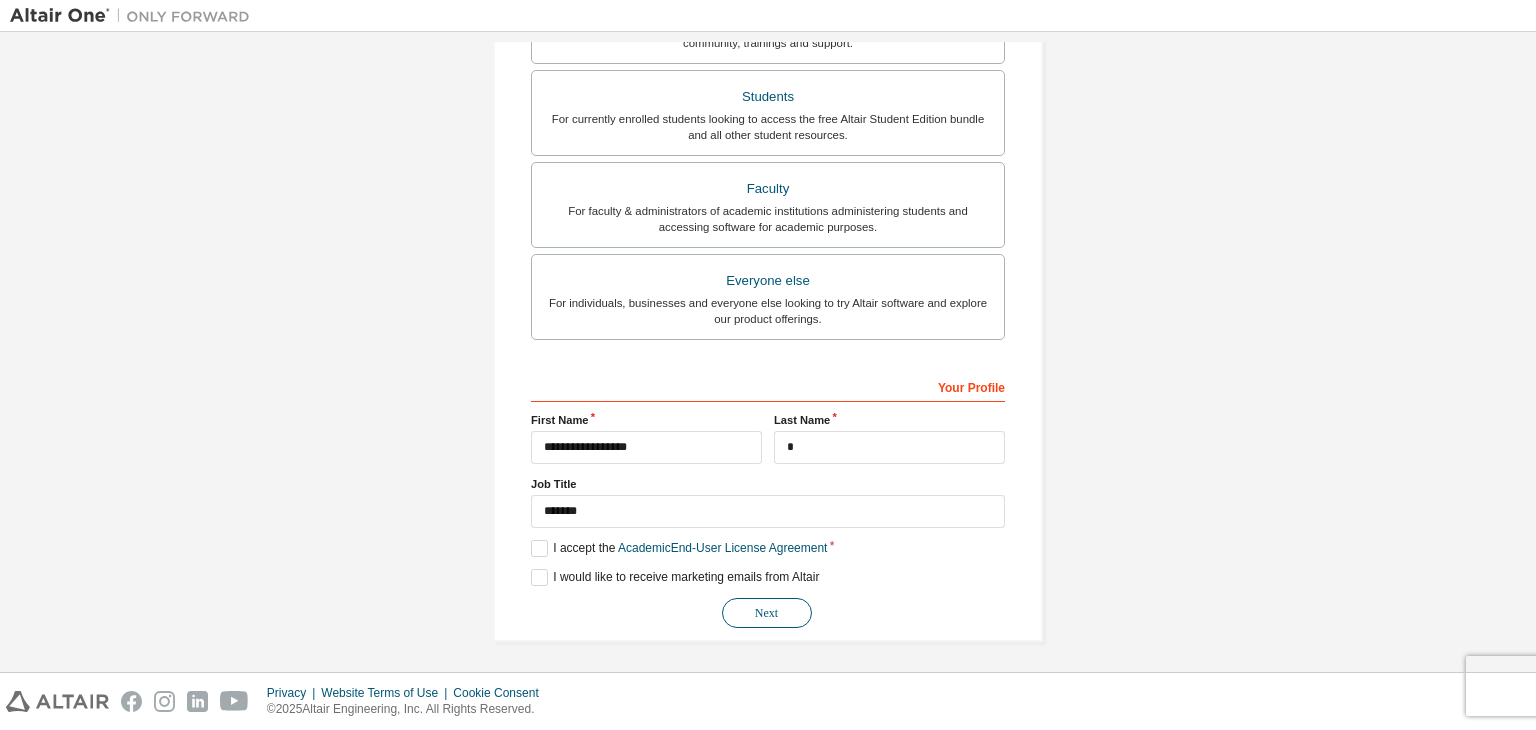 click on "Next" at bounding box center [767, 613] 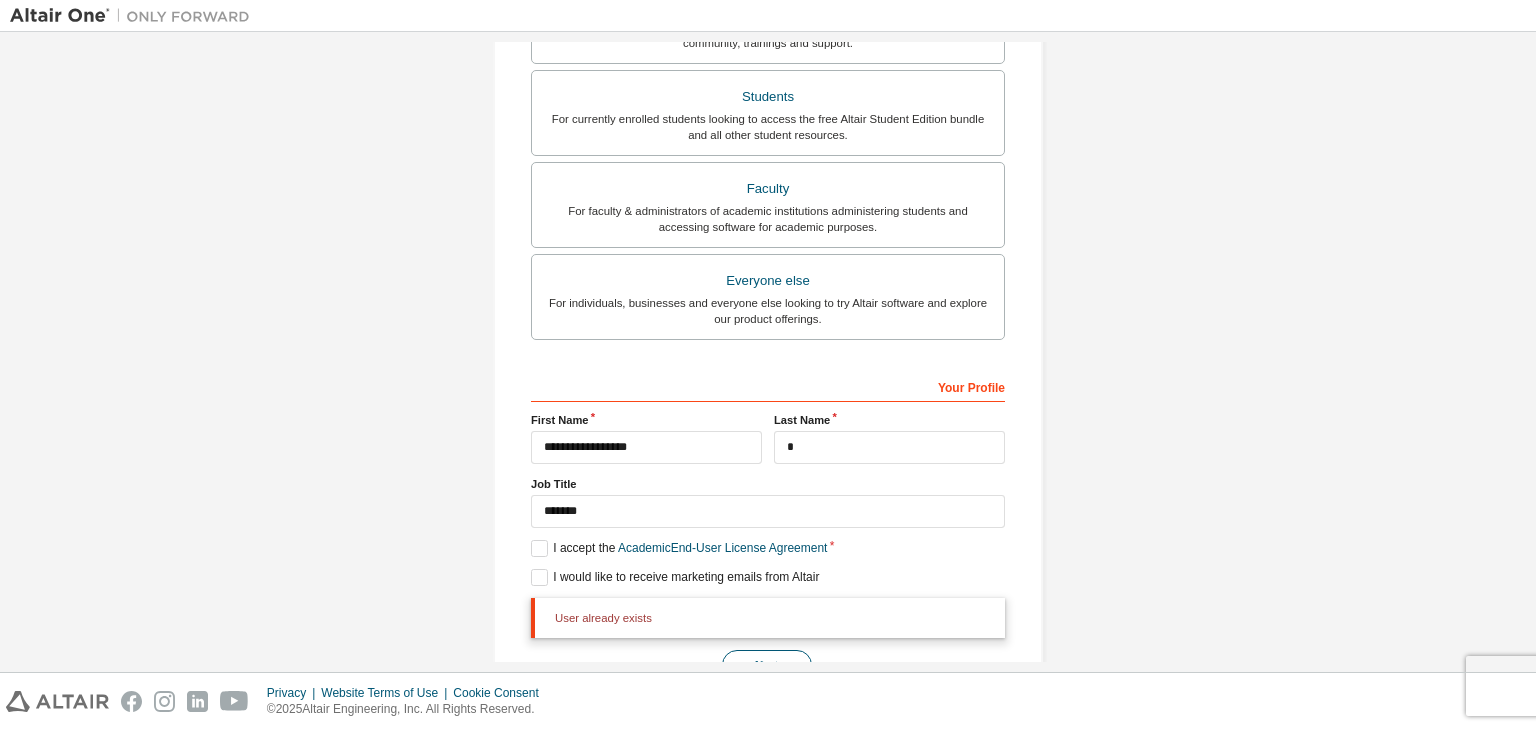 click on "Next" at bounding box center (767, 665) 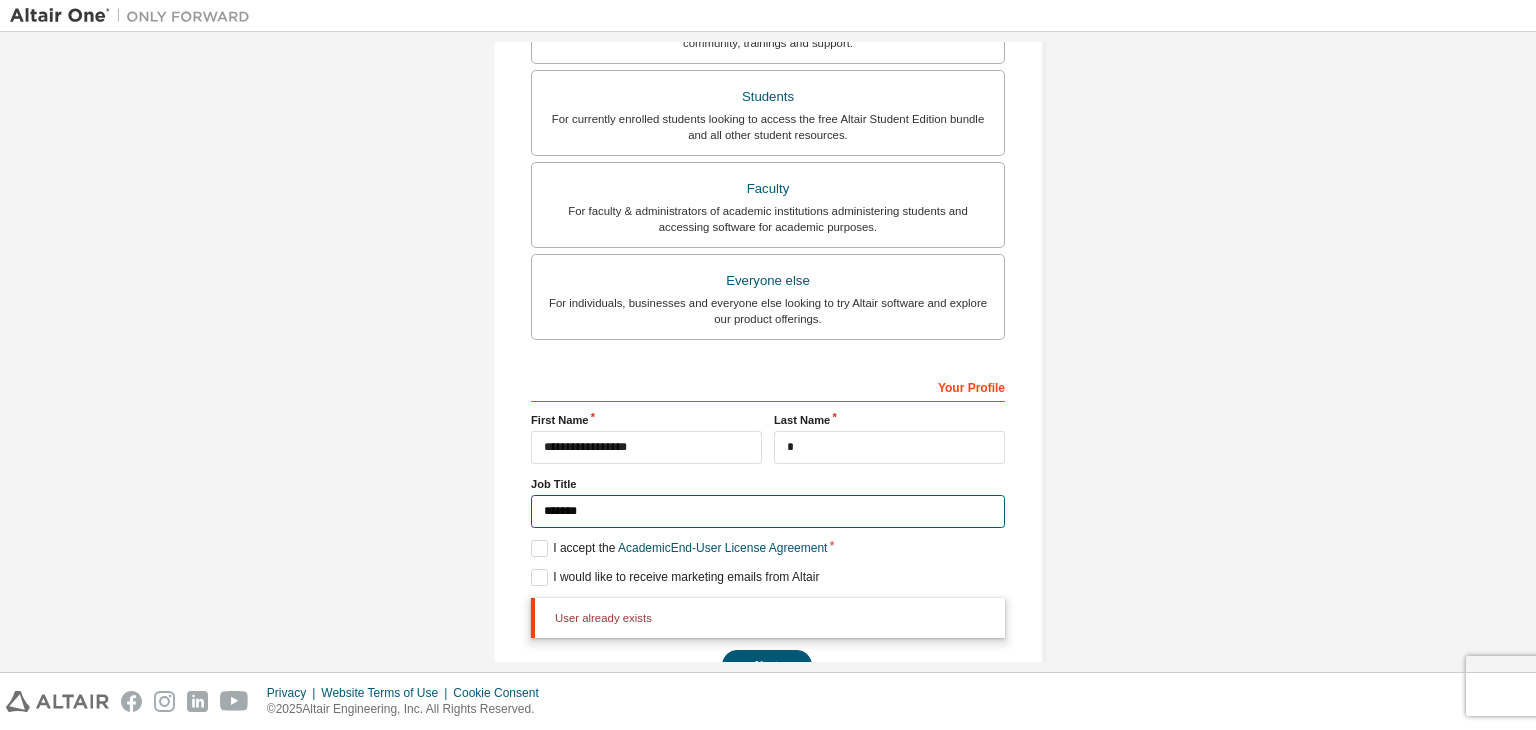 click on "*******" at bounding box center (768, 511) 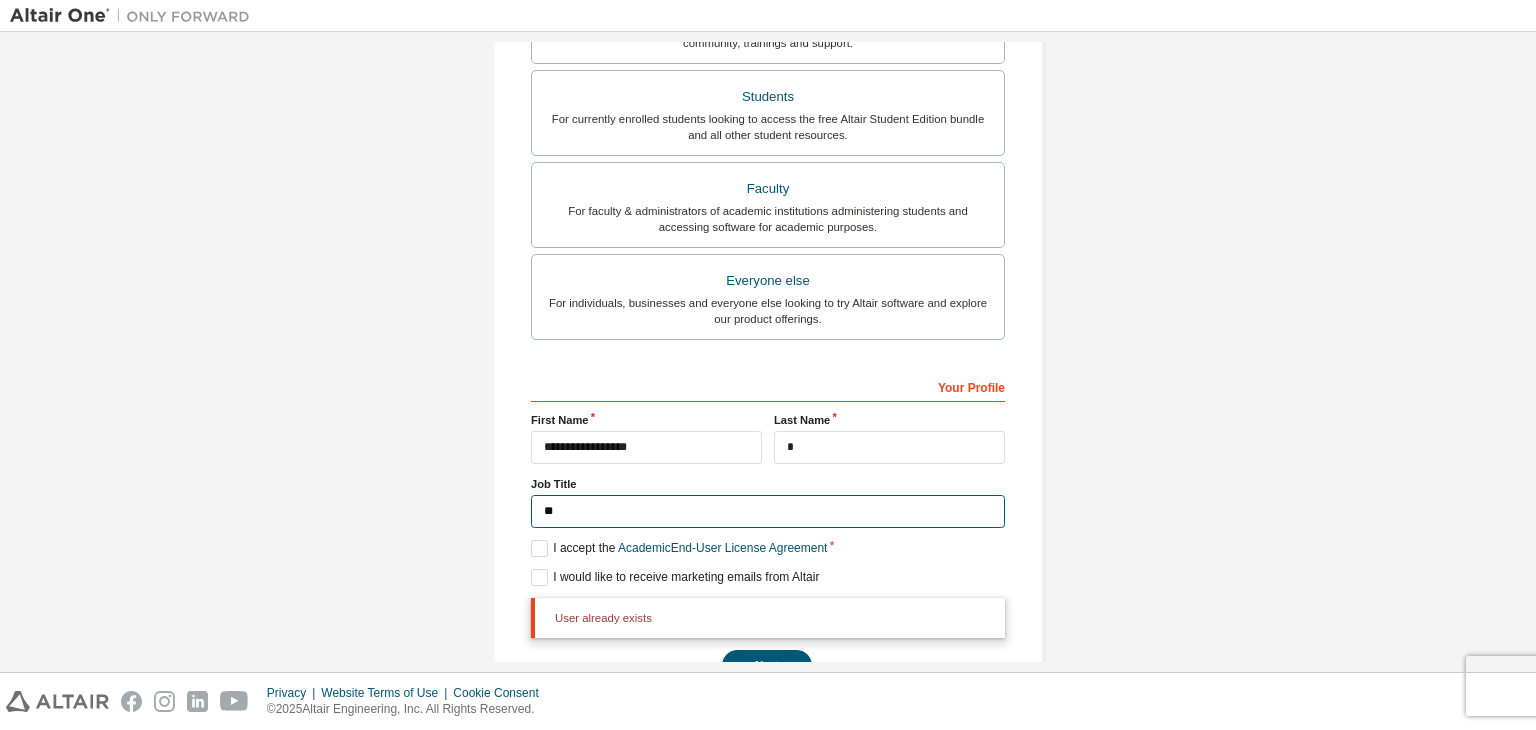 type on "*" 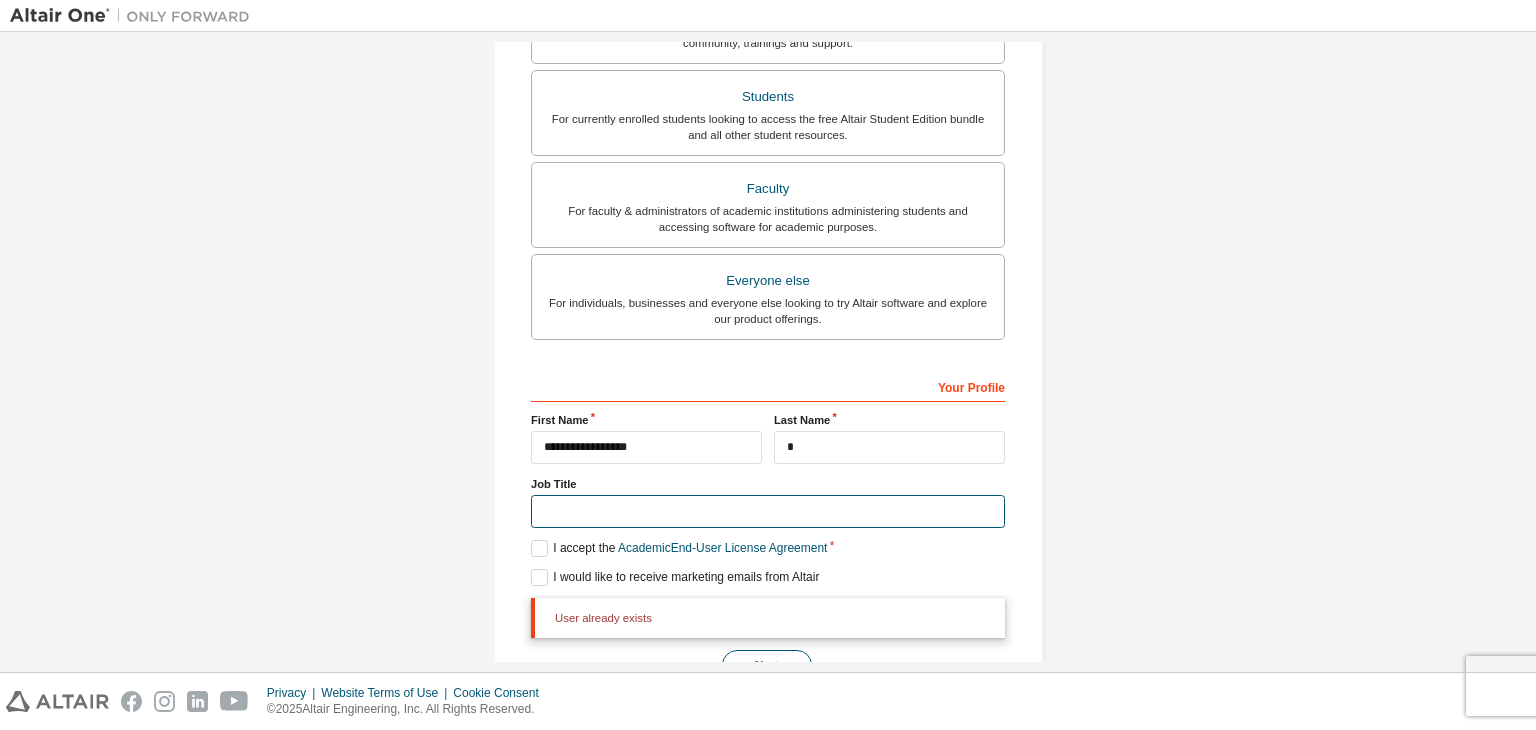type 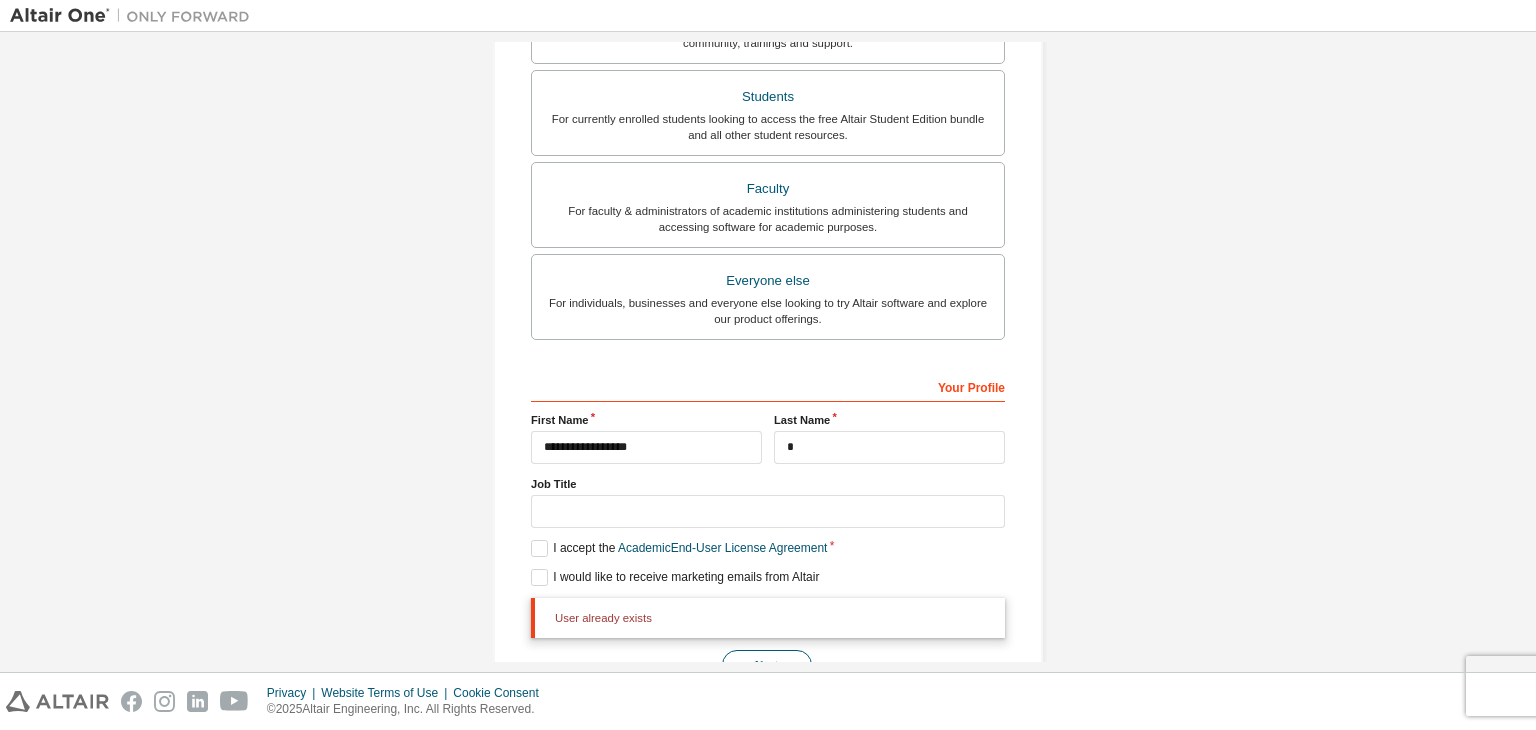 click on "Next" at bounding box center (767, 665) 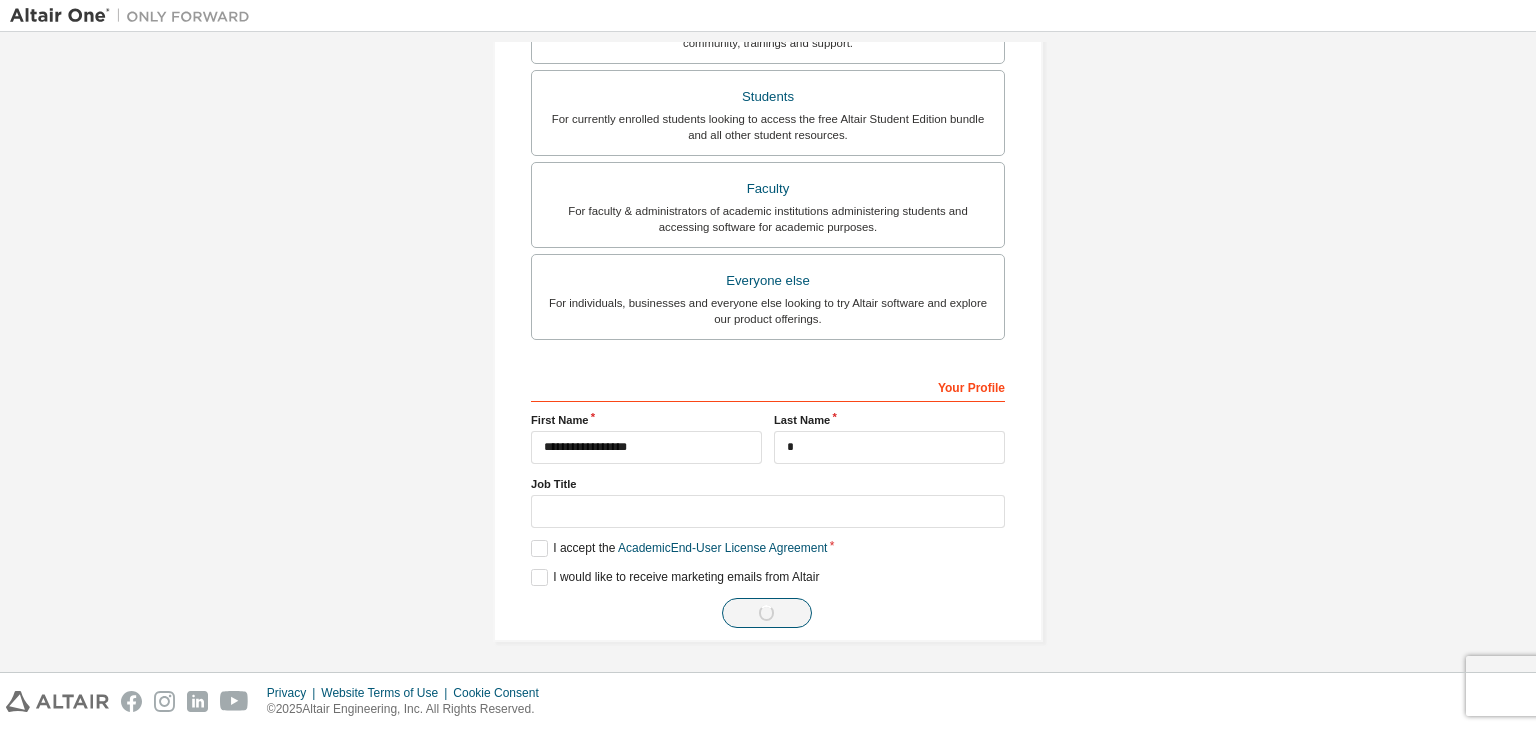 click on "**********" at bounding box center (768, 110) 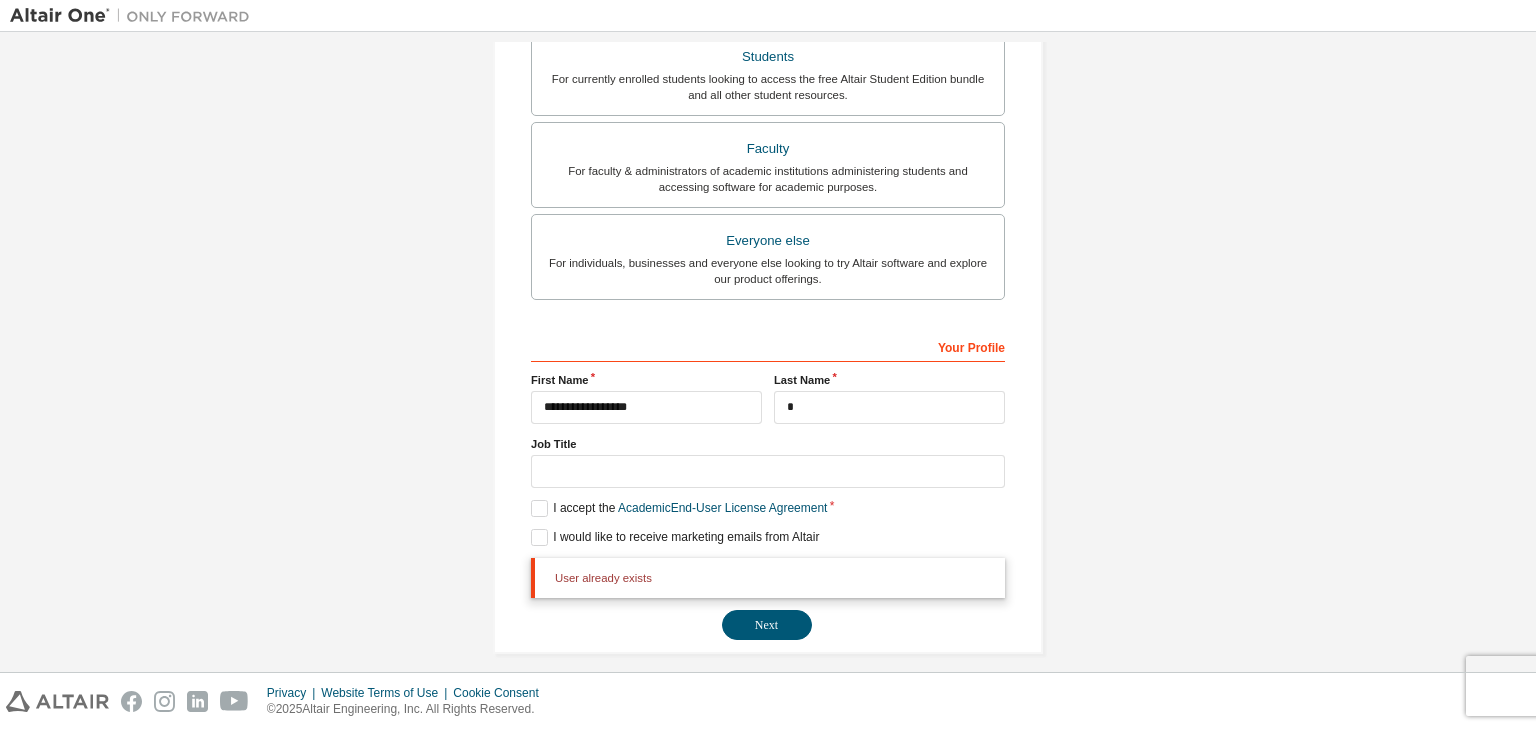 scroll, scrollTop: 539, scrollLeft: 0, axis: vertical 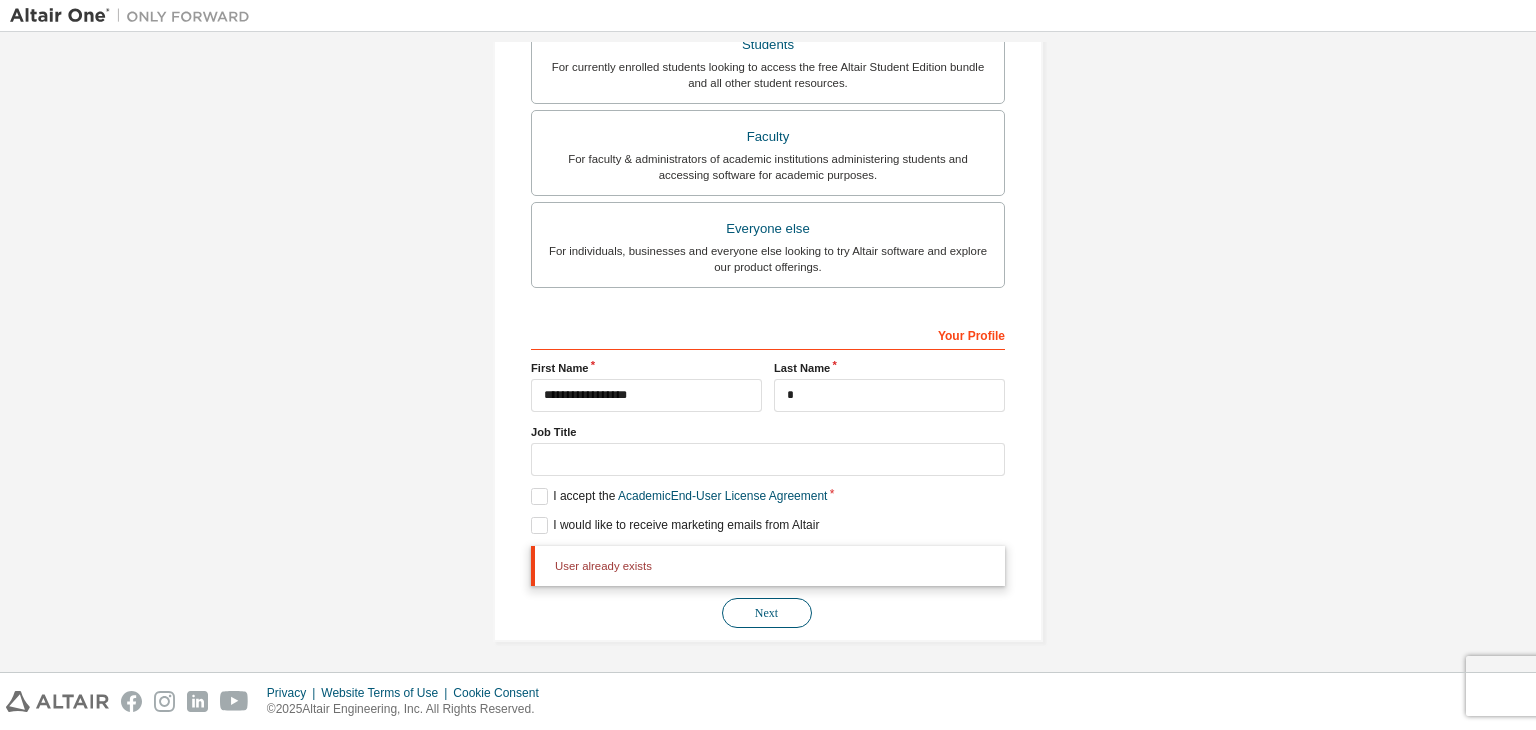 click on "Next" at bounding box center (767, 613) 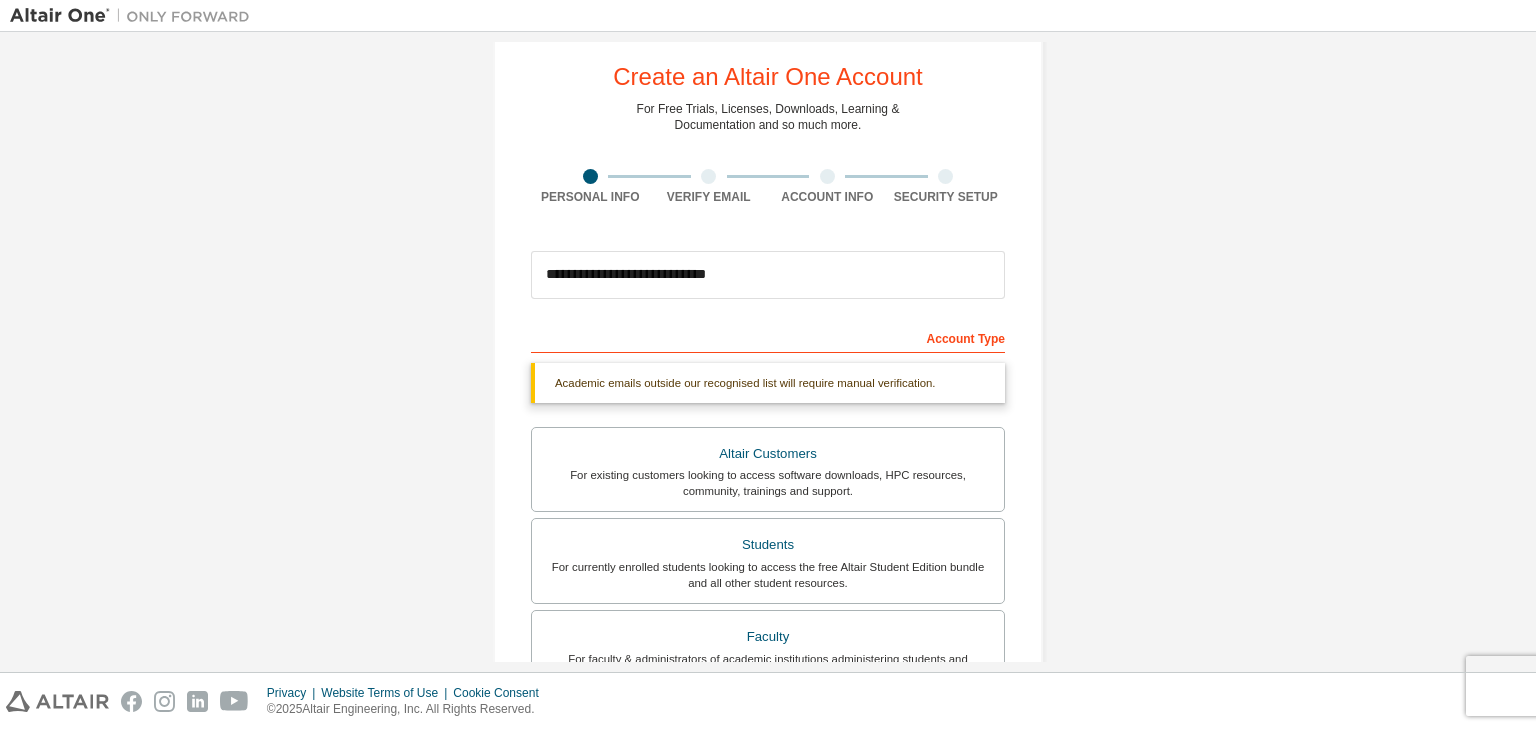 scroll, scrollTop: 0, scrollLeft: 0, axis: both 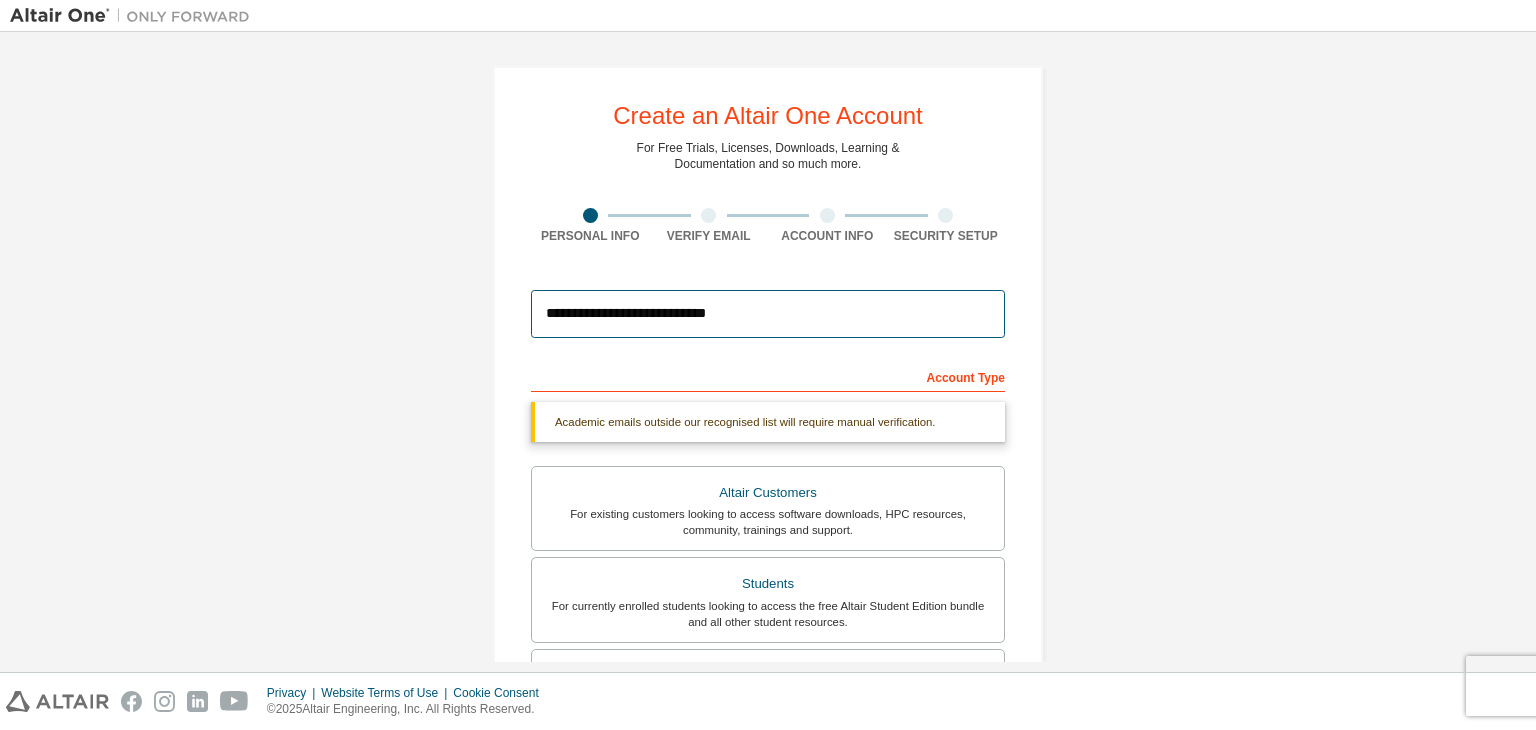 click on "**********" at bounding box center (768, 314) 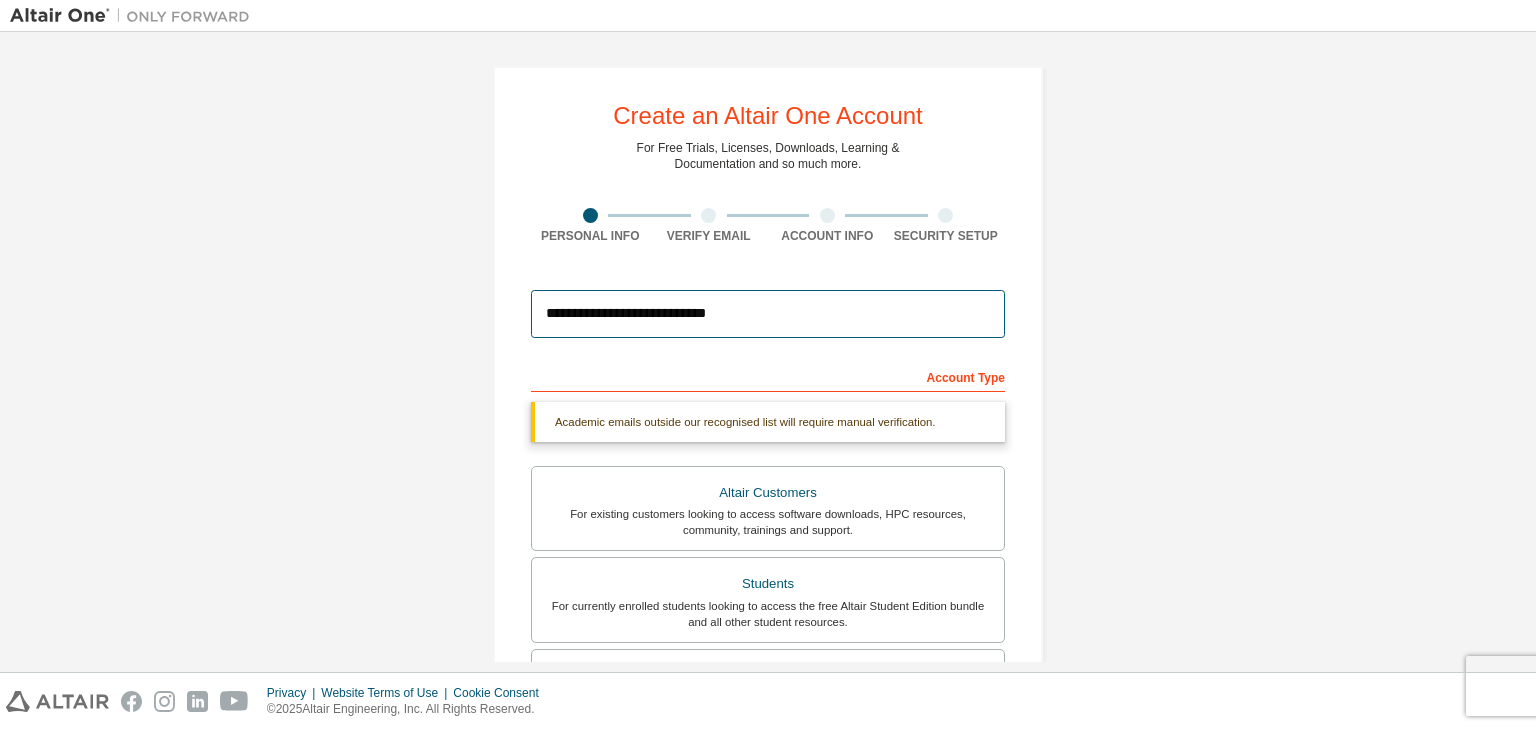click on "**********" at bounding box center (768, 314) 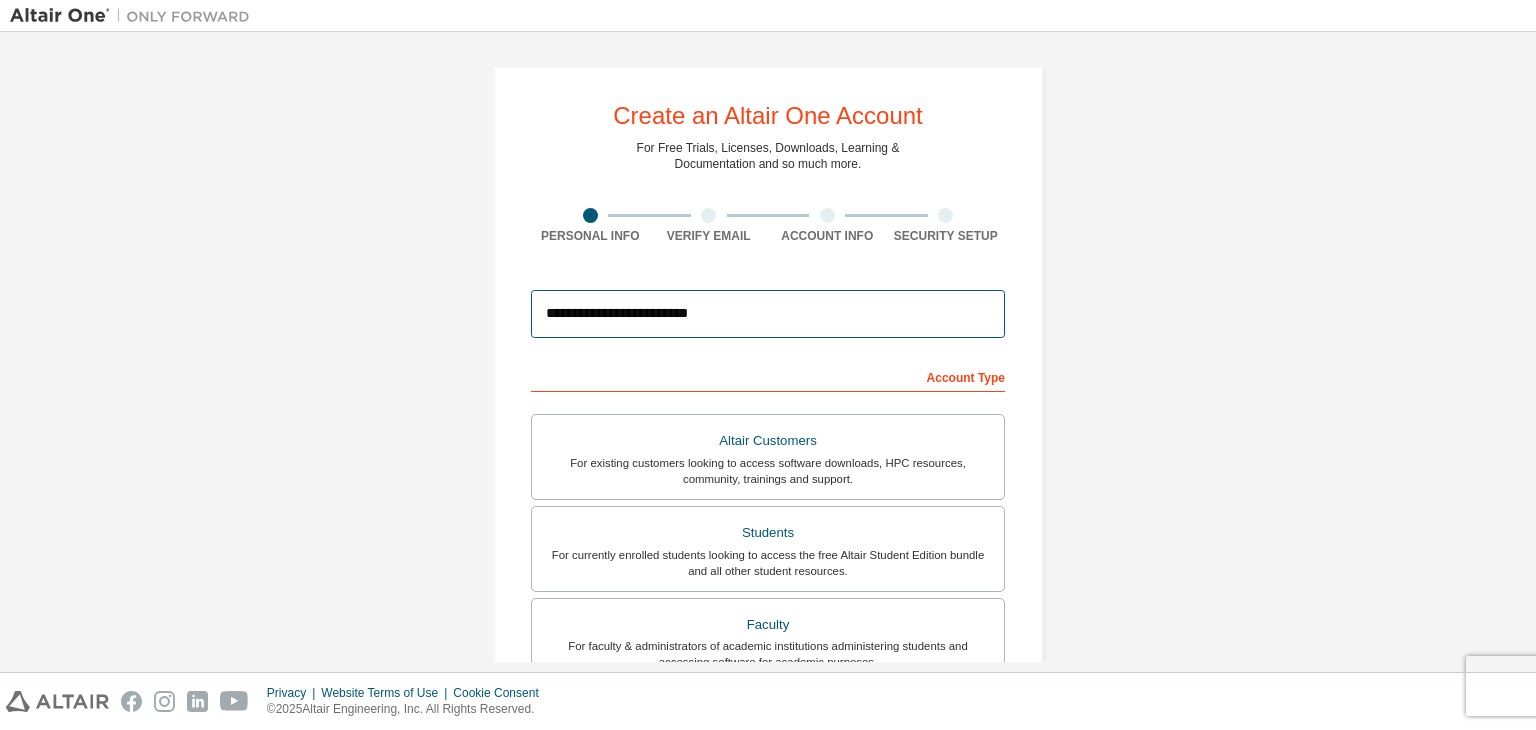 type on "**********" 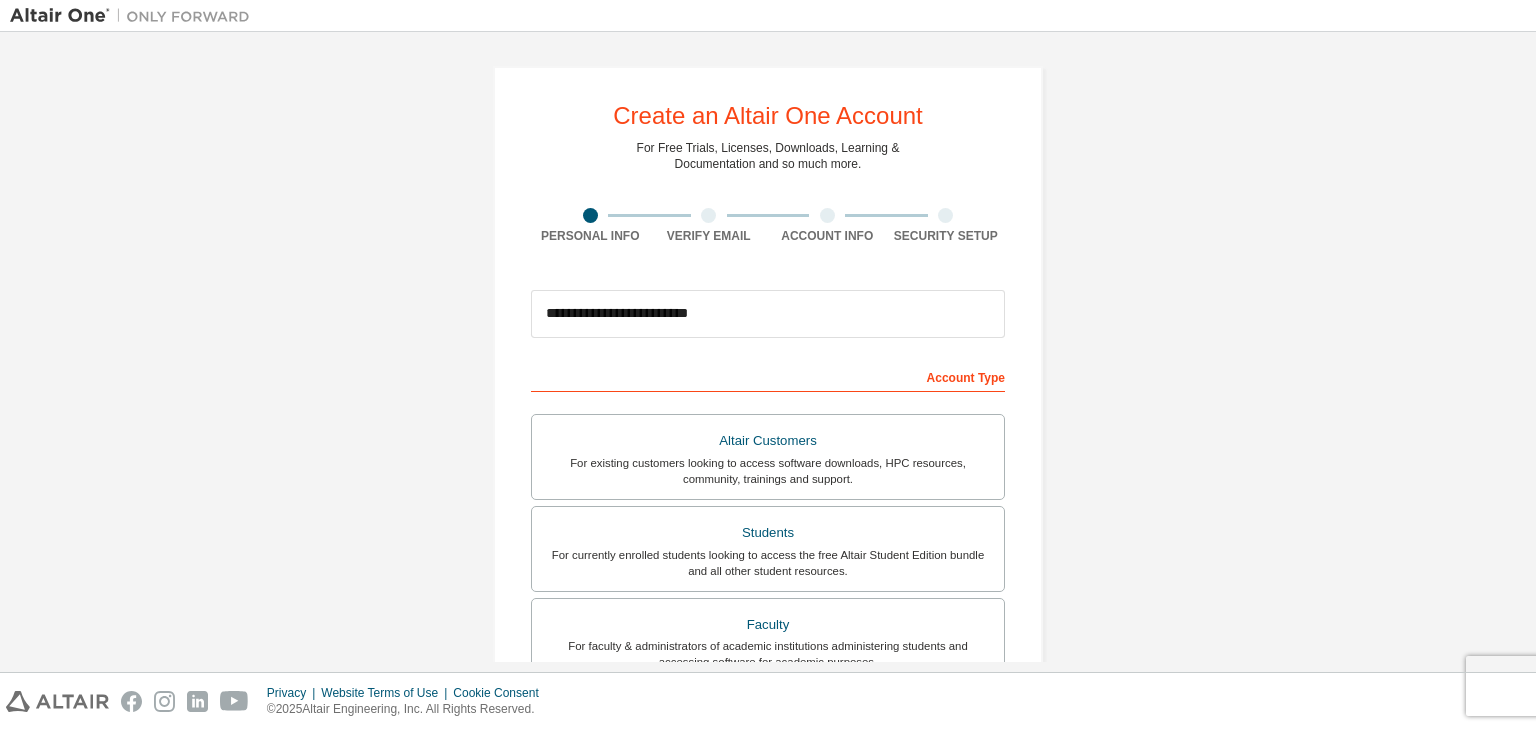 click on "**********" at bounding box center (768, 597) 